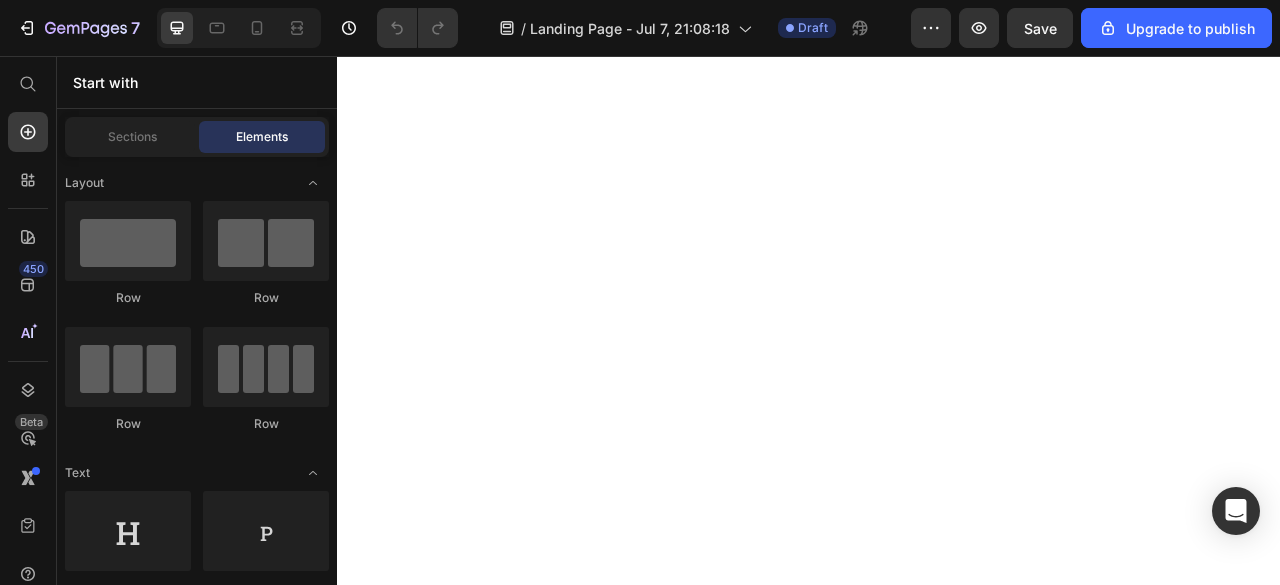scroll, scrollTop: 0, scrollLeft: 0, axis: both 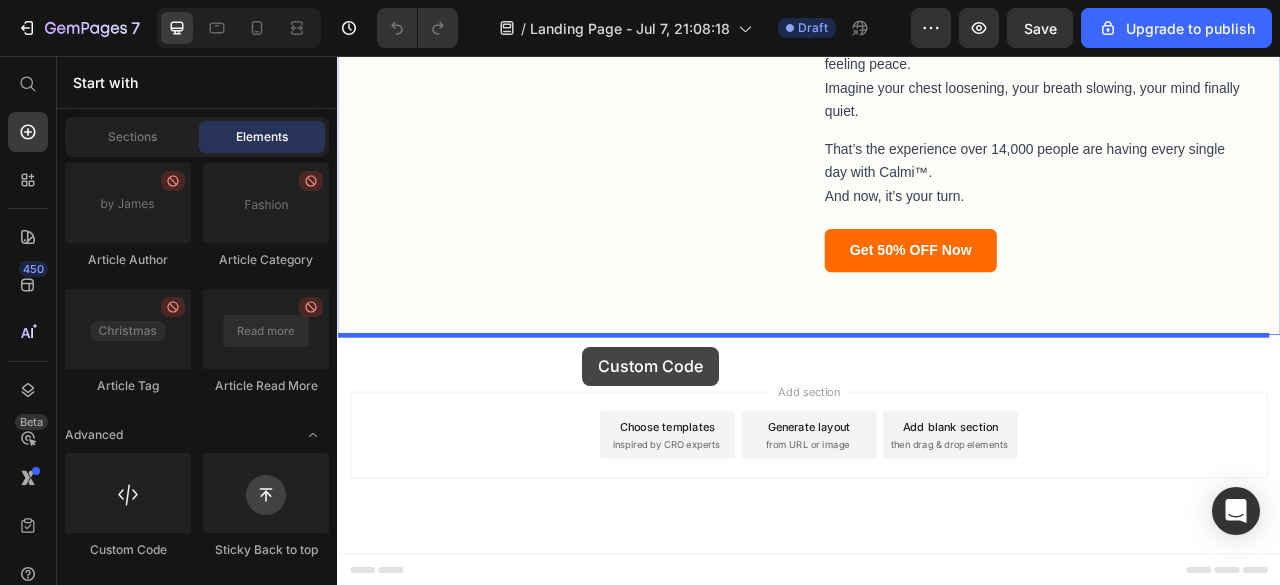 drag, startPoint x: 464, startPoint y: 555, endPoint x: 649, endPoint y: 426, distance: 225.53491 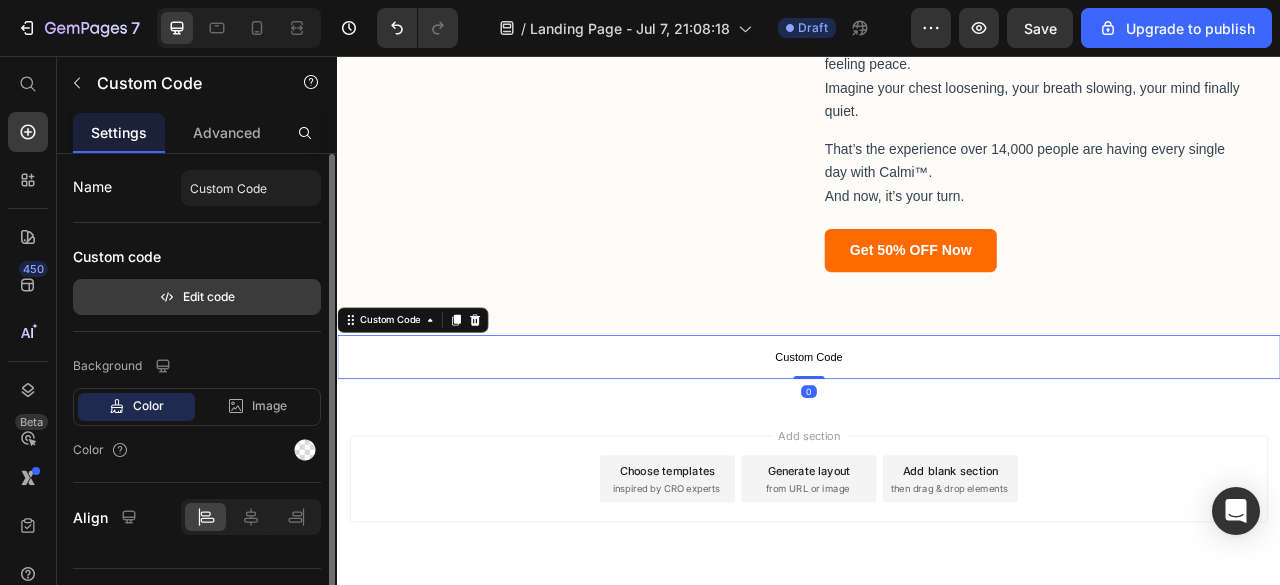 click on "Edit code" at bounding box center [197, 297] 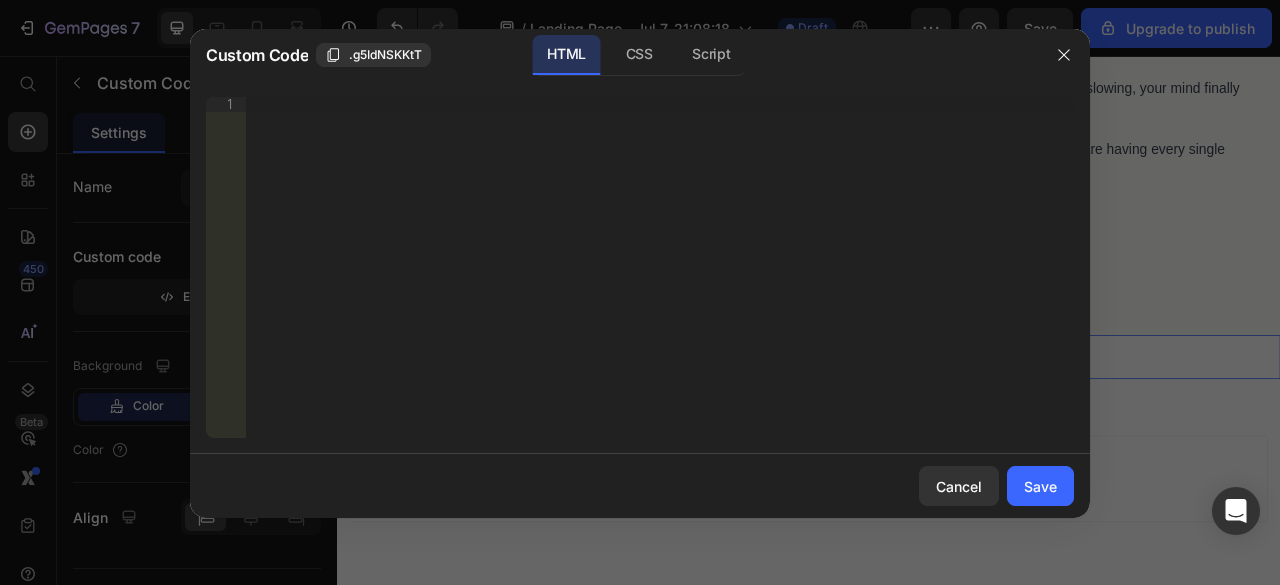 type 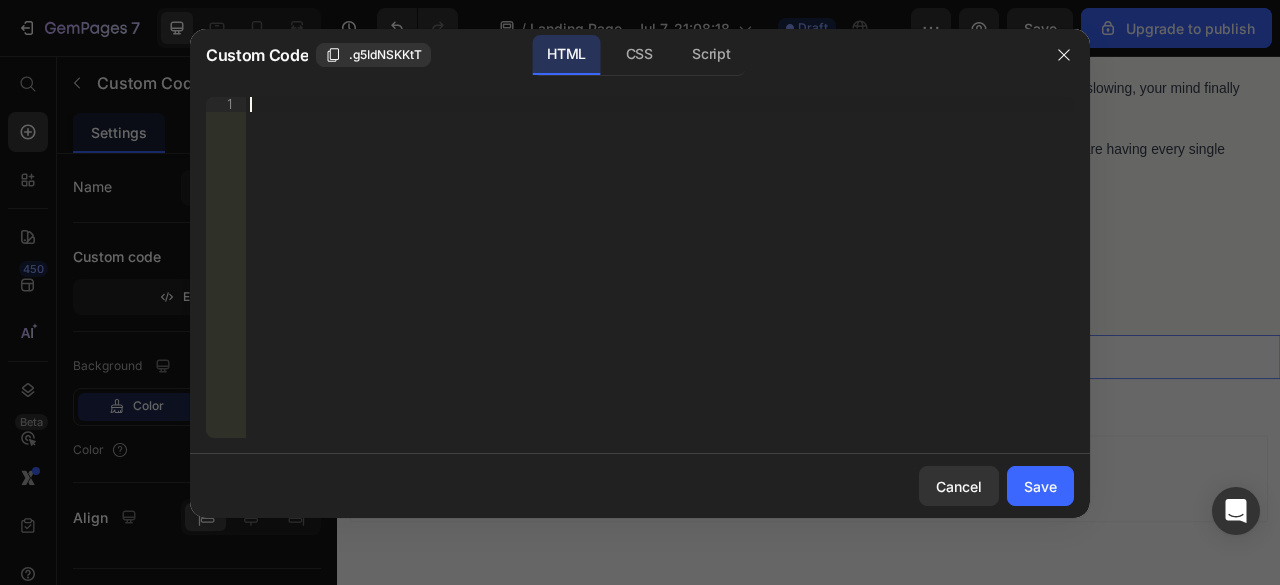 click on "Insert the 3rd-party installation code, HTML code, or Liquid code to display custom content." at bounding box center (660, 282) 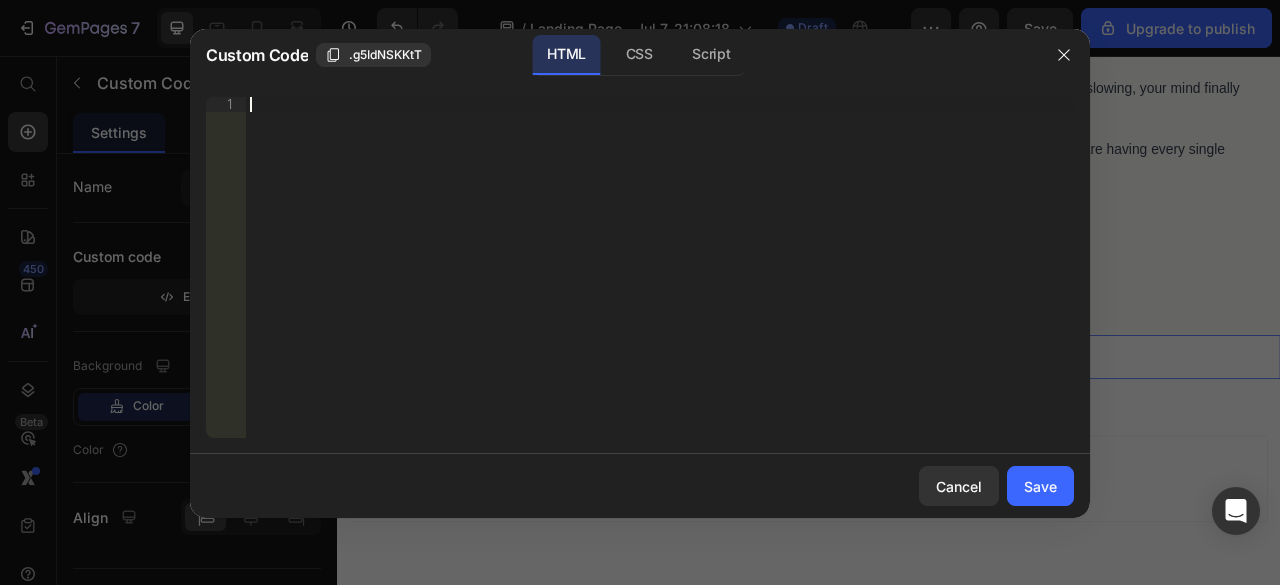 scroll, scrollTop: 634, scrollLeft: 0, axis: vertical 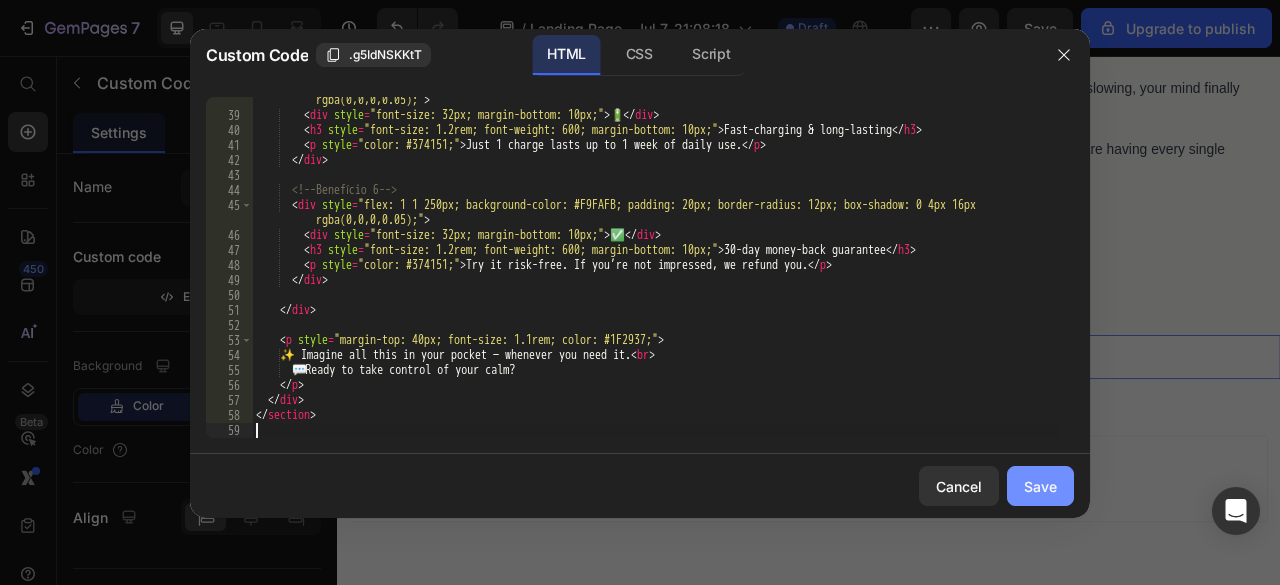 click on "Save" 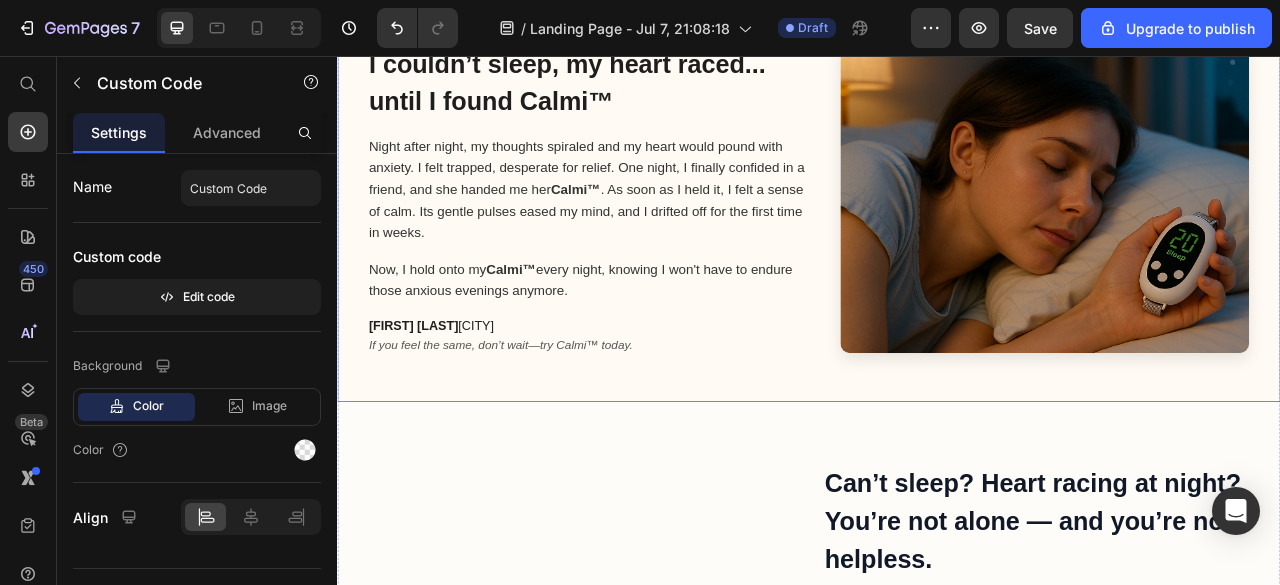 scroll, scrollTop: 300, scrollLeft: 0, axis: vertical 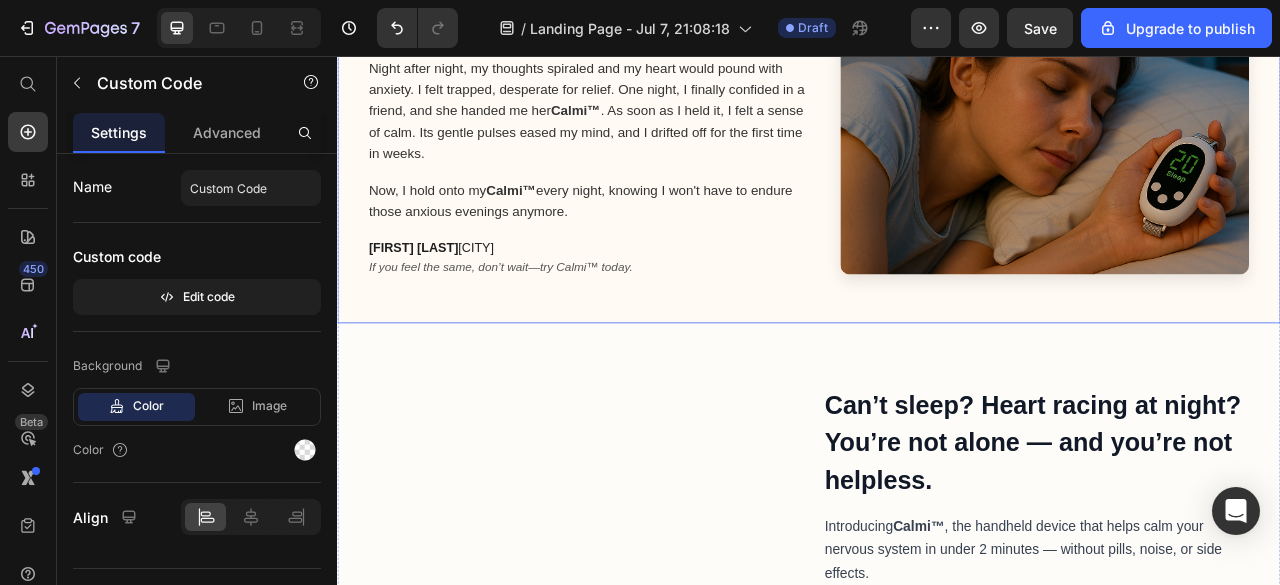 click on "I couldn’t sleep, my heart raced... until I found Calmi™
Night after night, my thoughts spiraled and my heart would pound with anxiety. I felt trapped, desperate for relief.
One night, I finally confided in a friend, and she handed me her  Calmi™ .
As soon as I held it, I felt a sense of calm. Its gentle pulses eased my mind, and I drifted off for the first time in weeks.
Now, I hold onto my  Calmi™  every night, knowing I won't have to endure those anxious evenings anymore.
[FIRST] [LAST],  [CITY]
If you feel the same, don’t wait—try Calmi™ today." at bounding box center [657, 139] 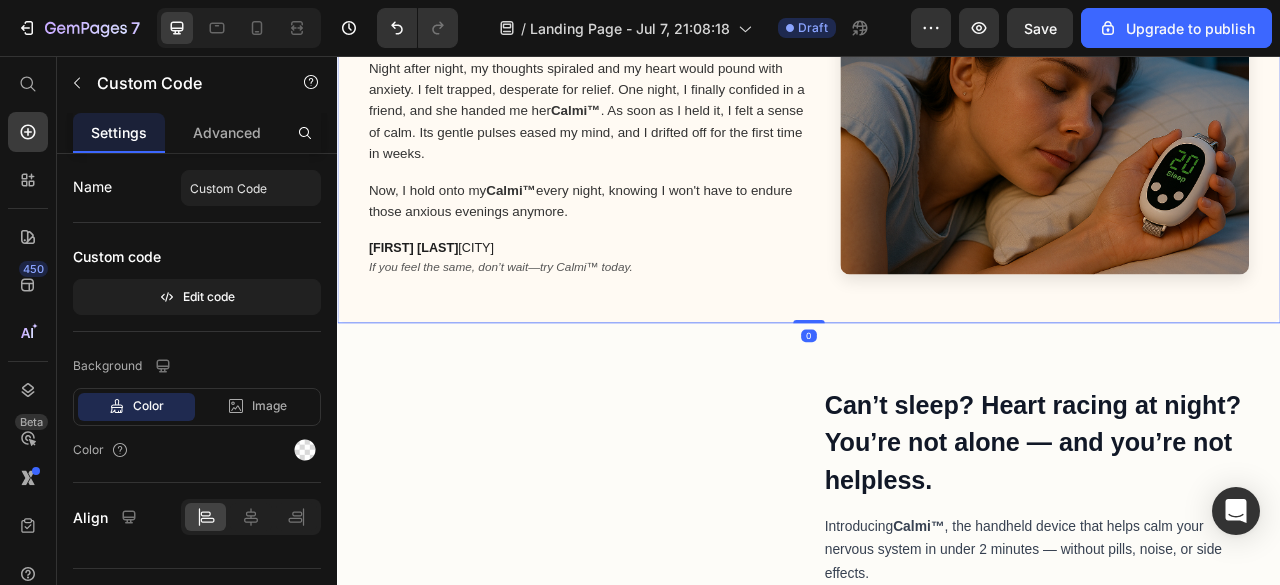 click on "[FIRST] [LAST], [CITY]" at bounding box center (657, 300) 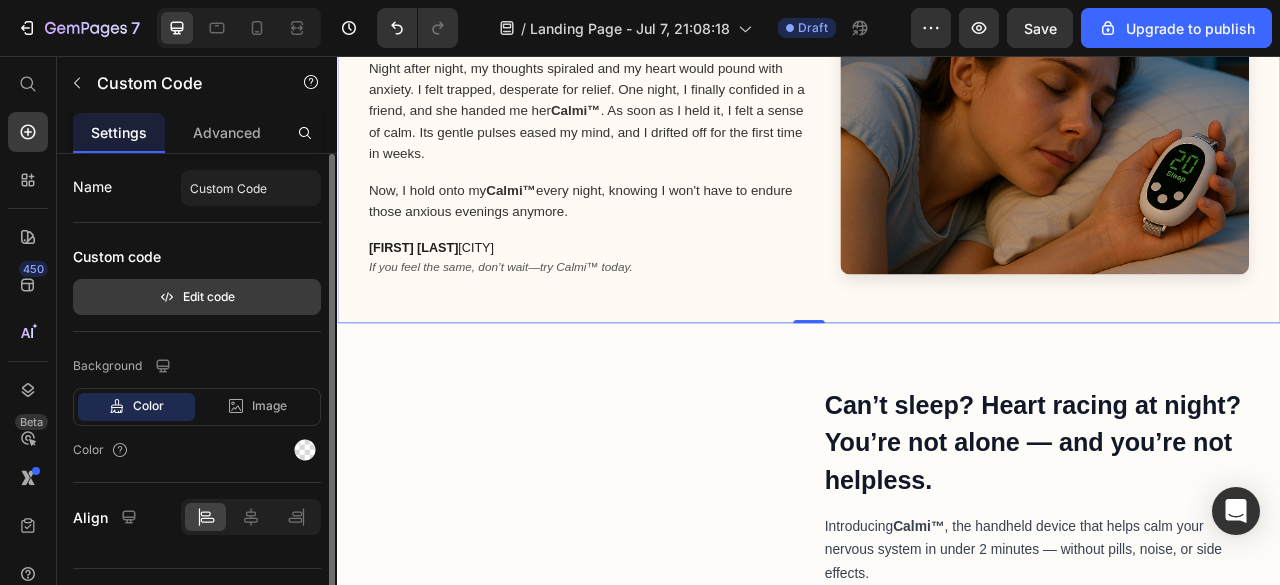 click on "Edit code" at bounding box center [197, 297] 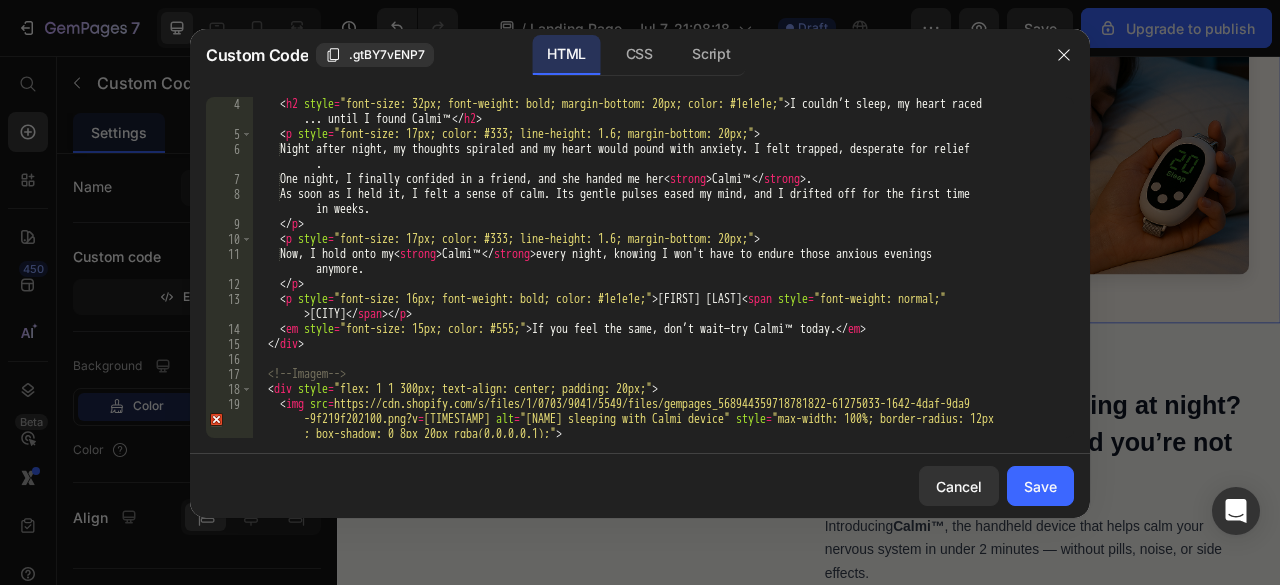 scroll, scrollTop: 0, scrollLeft: 0, axis: both 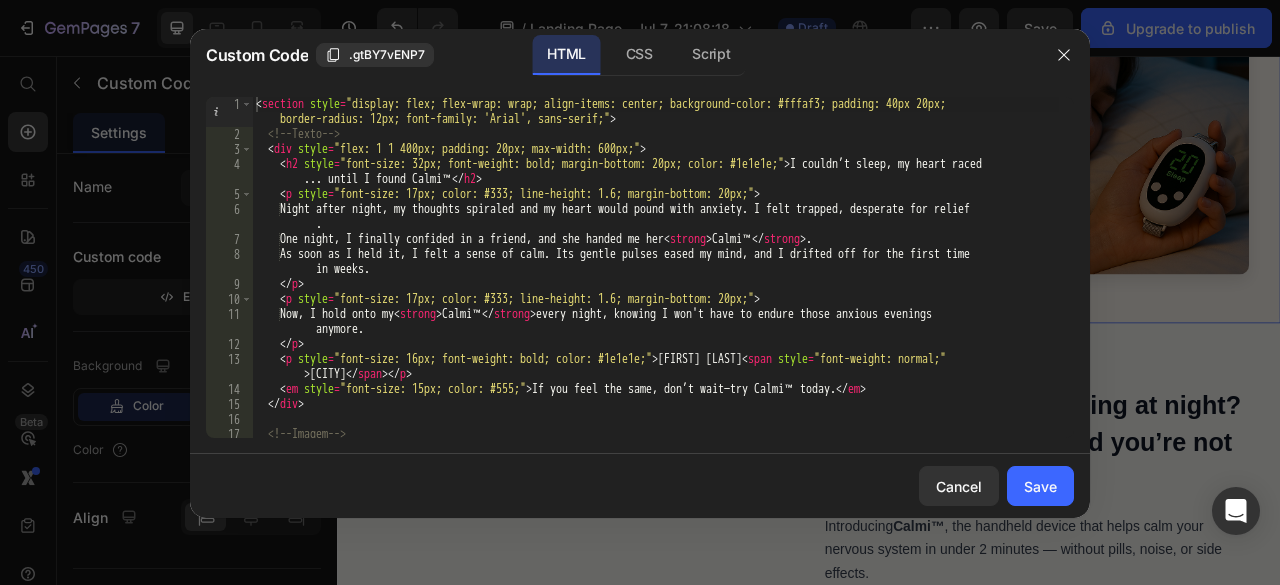 type on "<section style="display: flex; flex-wrap: wrap; align-items: center; background-color: #fffaf3; padding: 40px 20px; border-radius: 12px; font-family: 'Arial', sans-serif;">" 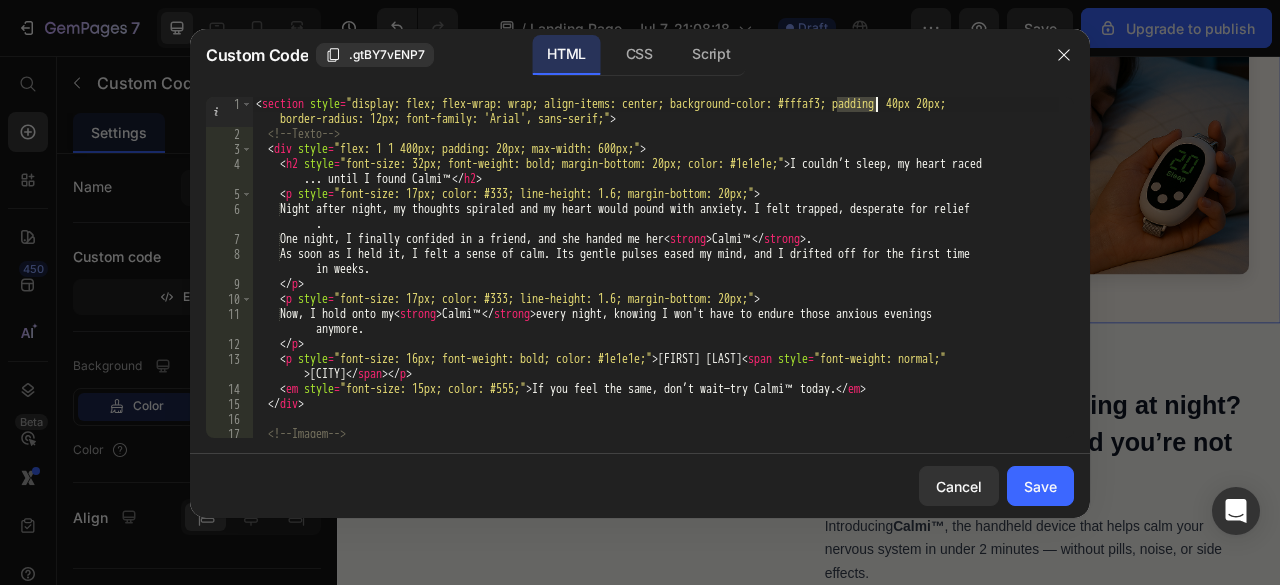 drag, startPoint x: 838, startPoint y: 101, endPoint x: 874, endPoint y: 100, distance: 36.013885 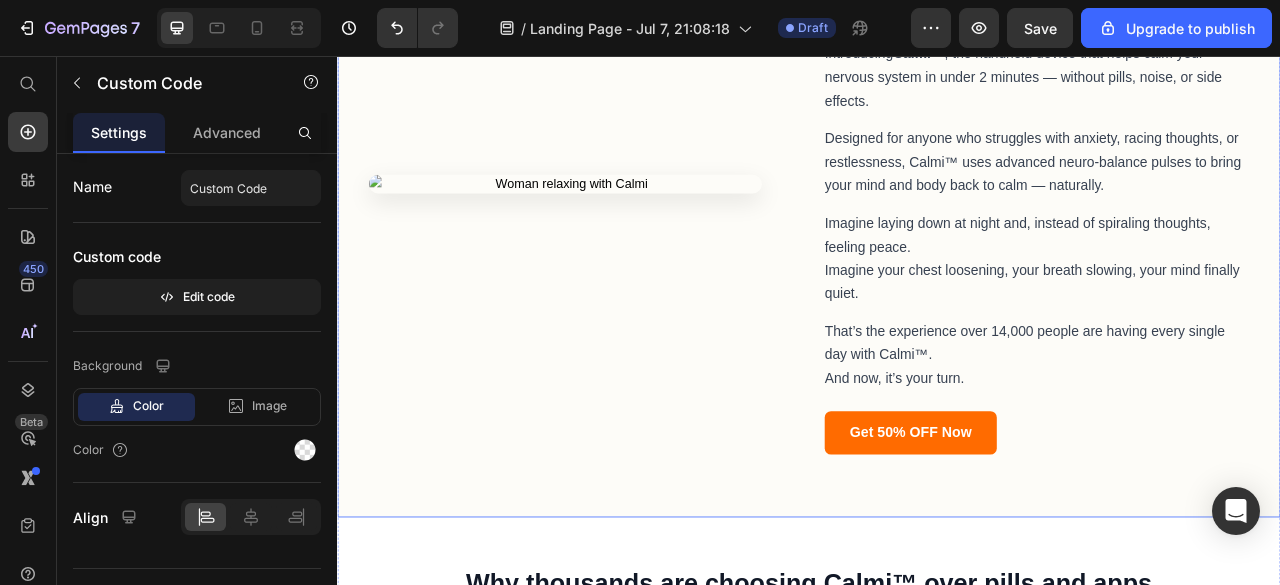 scroll, scrollTop: 1300, scrollLeft: 0, axis: vertical 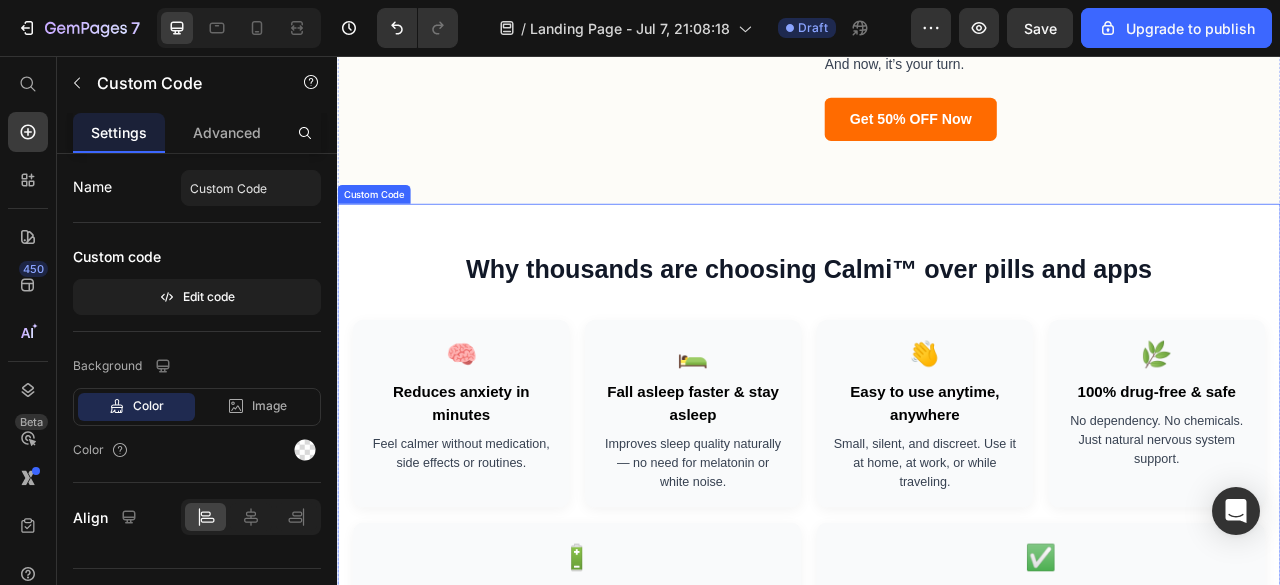 click on "Why thousands are choosing Calmi™ over pills and apps" at bounding box center [937, 328] 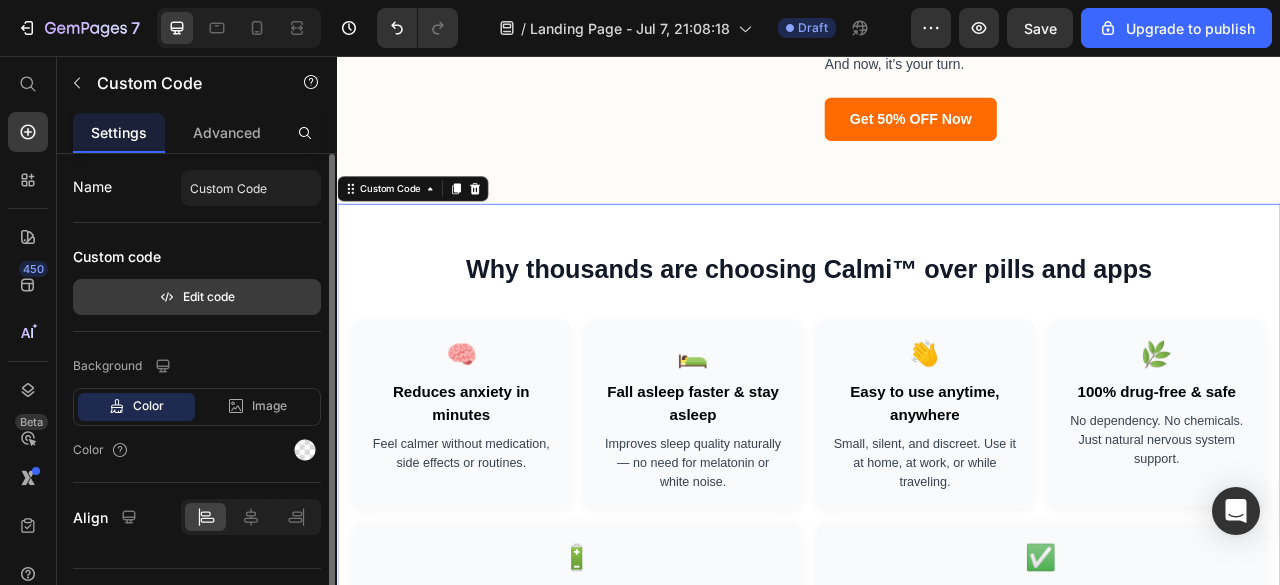 click on "Edit code" at bounding box center (197, 297) 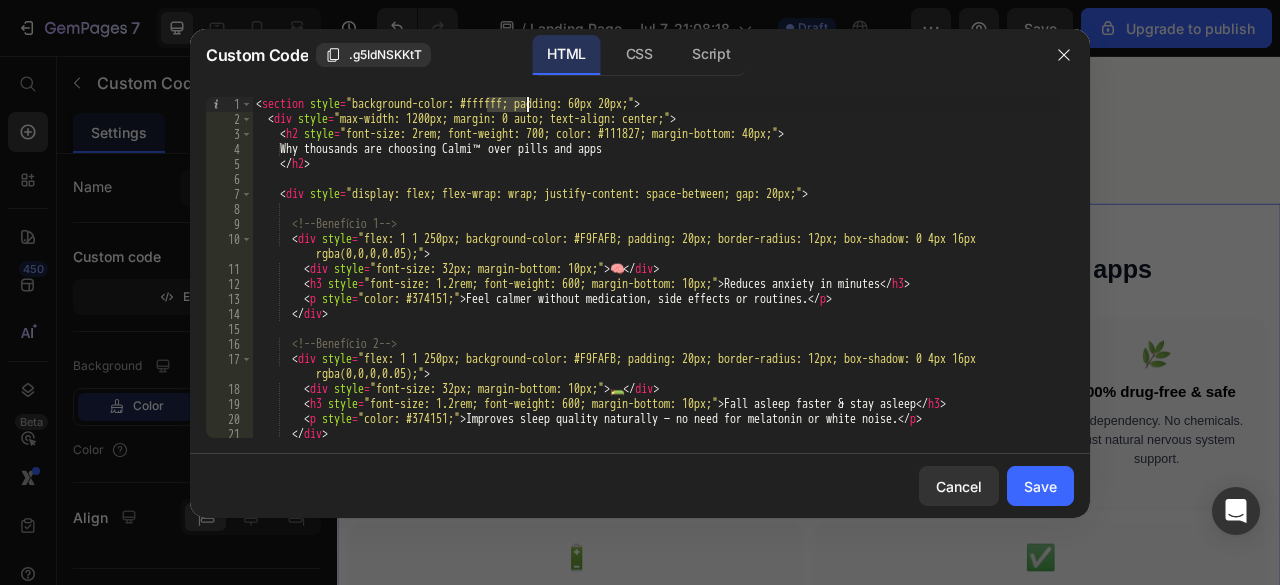 drag, startPoint x: 486, startPoint y: 105, endPoint x: 526, endPoint y: 102, distance: 40.112343 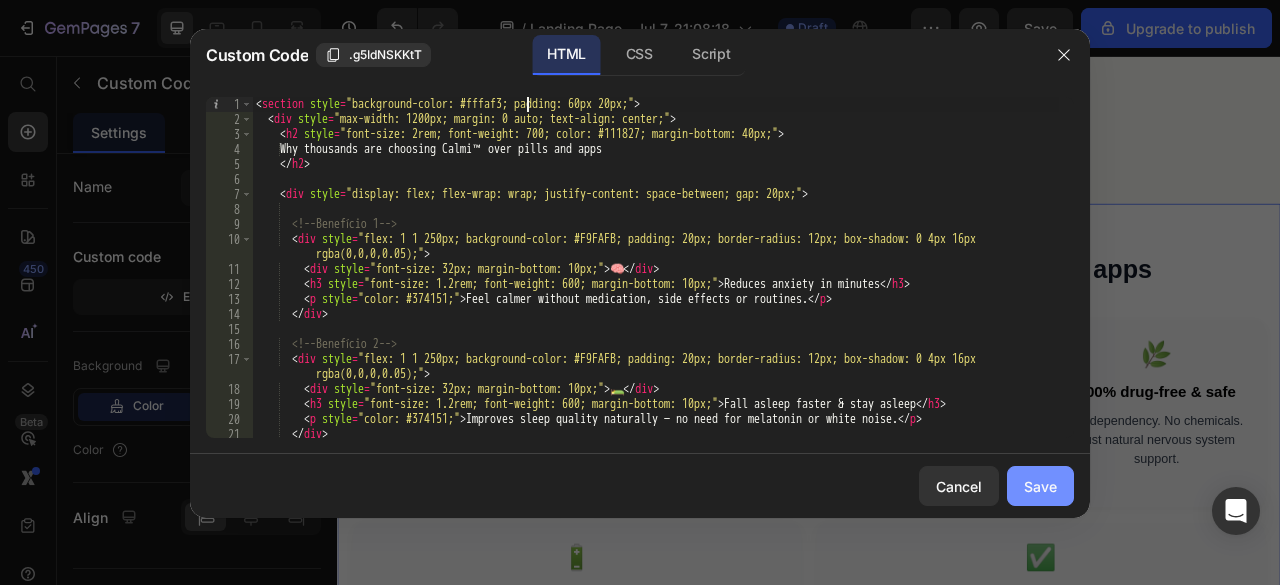 click on "Save" at bounding box center (1040, 486) 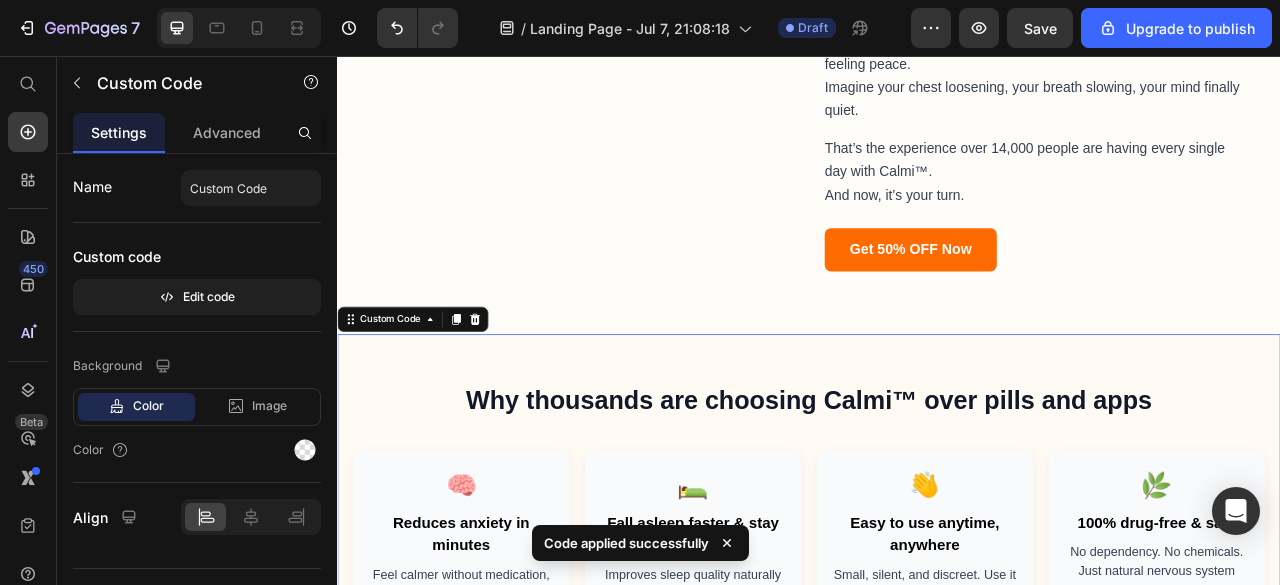 scroll, scrollTop: 1000, scrollLeft: 0, axis: vertical 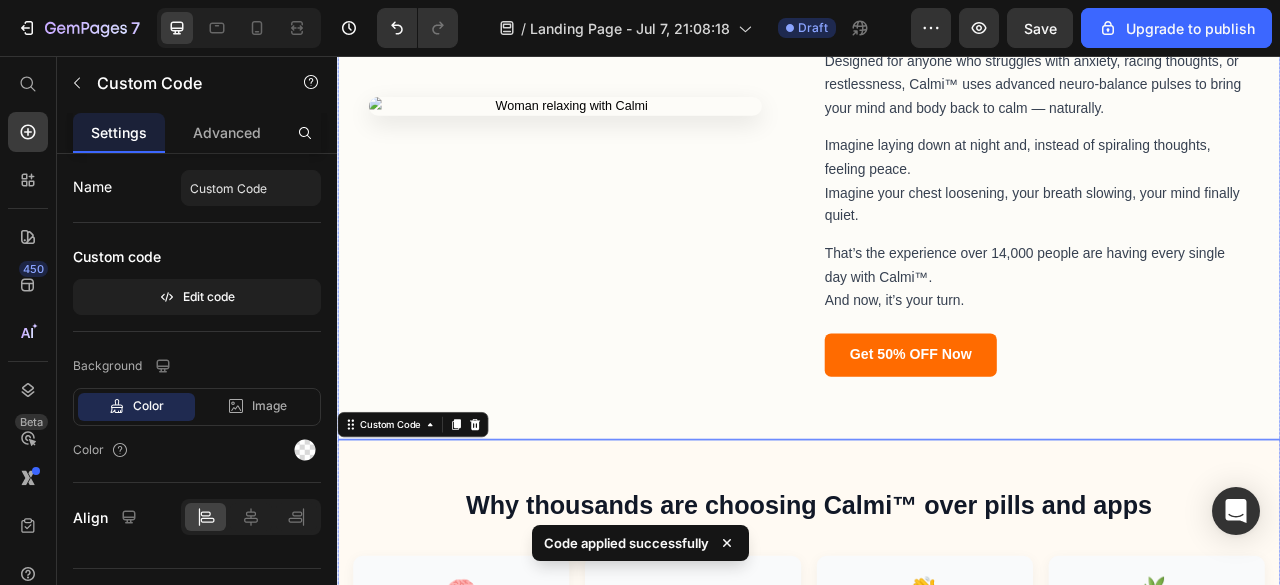 click on "Can’t sleep? Heart racing at night? You’re not alone — and you’re not helpless.
Introducing  Calmi™ , the handheld device that helps calm your nervous system in under 2 minutes — without pills, noise, or side effects.
Designed for anyone who struggles with anxiety, racing thoughts, or restlessness, Calmi™ uses advanced neuro-balance pulses to bring your mind and body back to calm — naturally.
Imagine laying down at night and, instead of spiraling thoughts, feeling peace.
Imagine your chest loosening, your breath slowing, your mind finally quiet.
That’s the experience over 14,000 people are having every single day with Calmi™.
And now, it’s your turn.
Get 50% OFF Now" at bounding box center [937, 120] 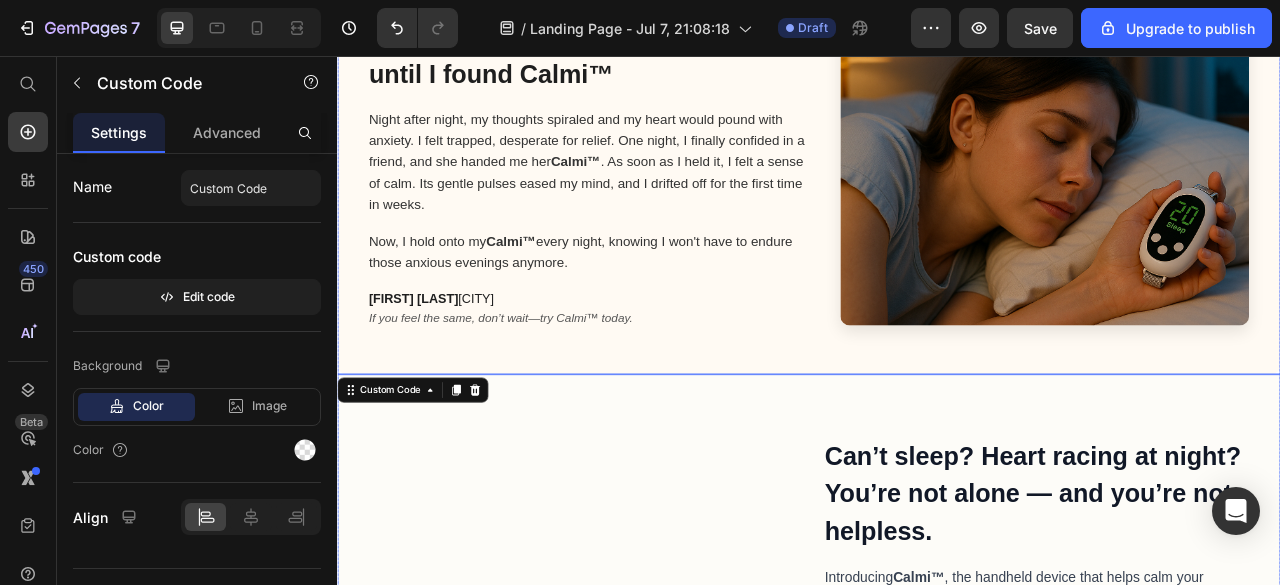 scroll, scrollTop: 300, scrollLeft: 0, axis: vertical 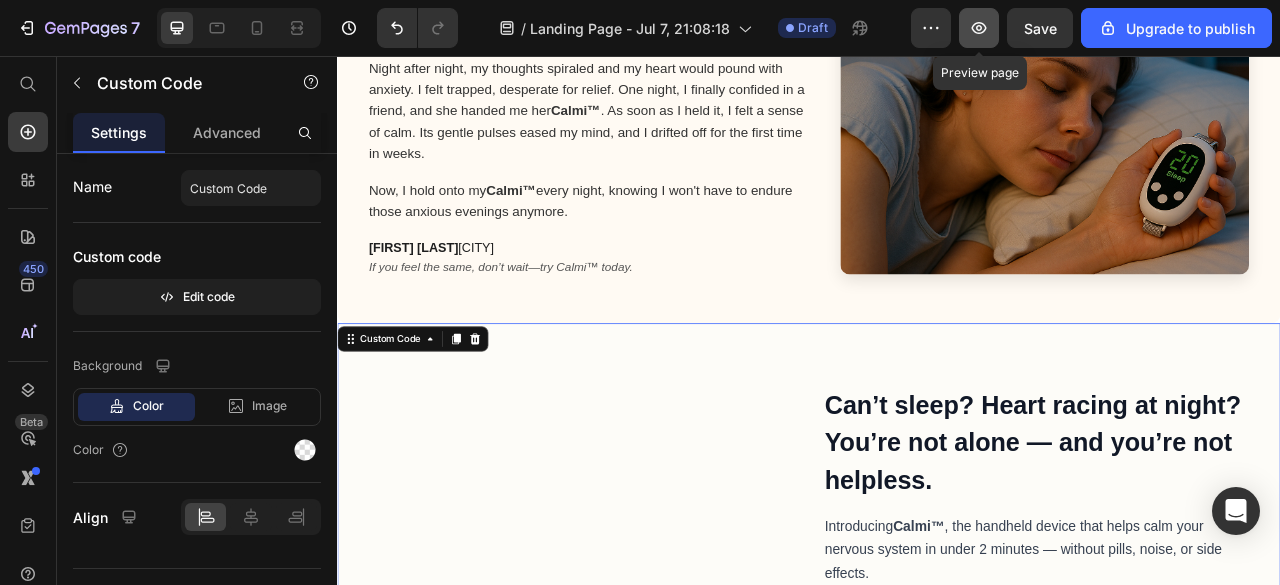 click 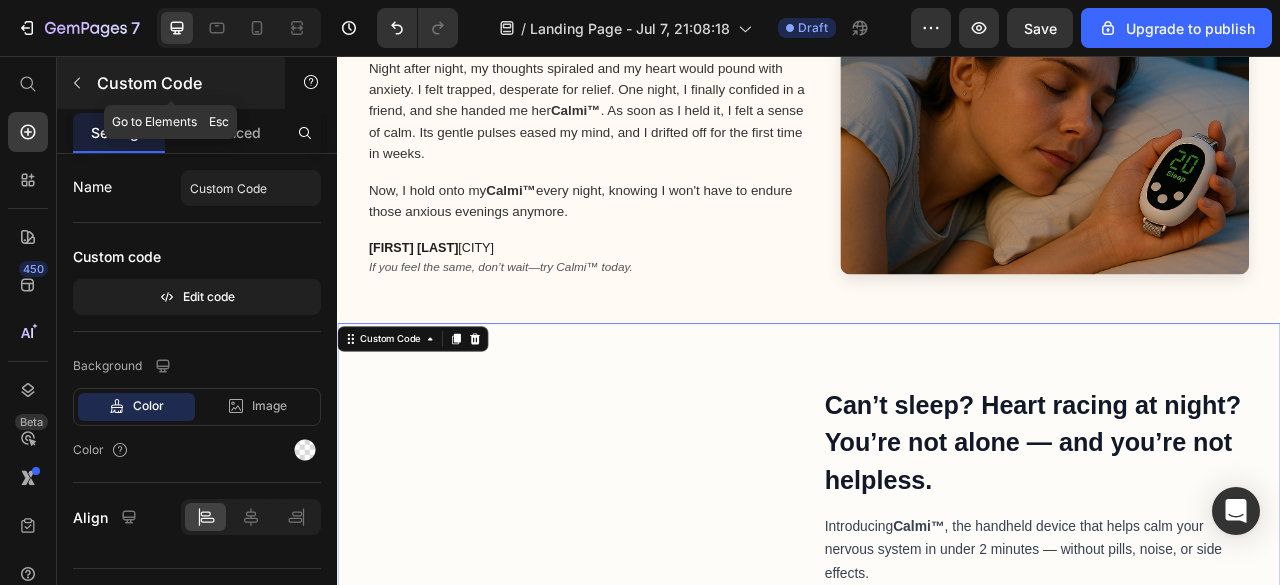 click 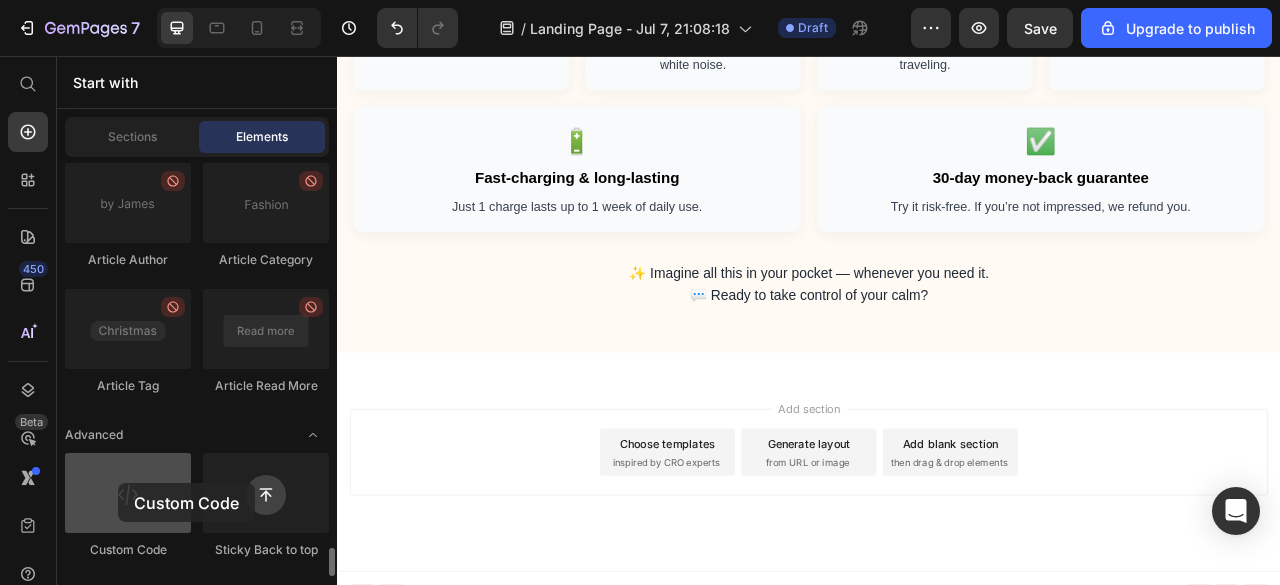 scroll, scrollTop: 1852, scrollLeft: 0, axis: vertical 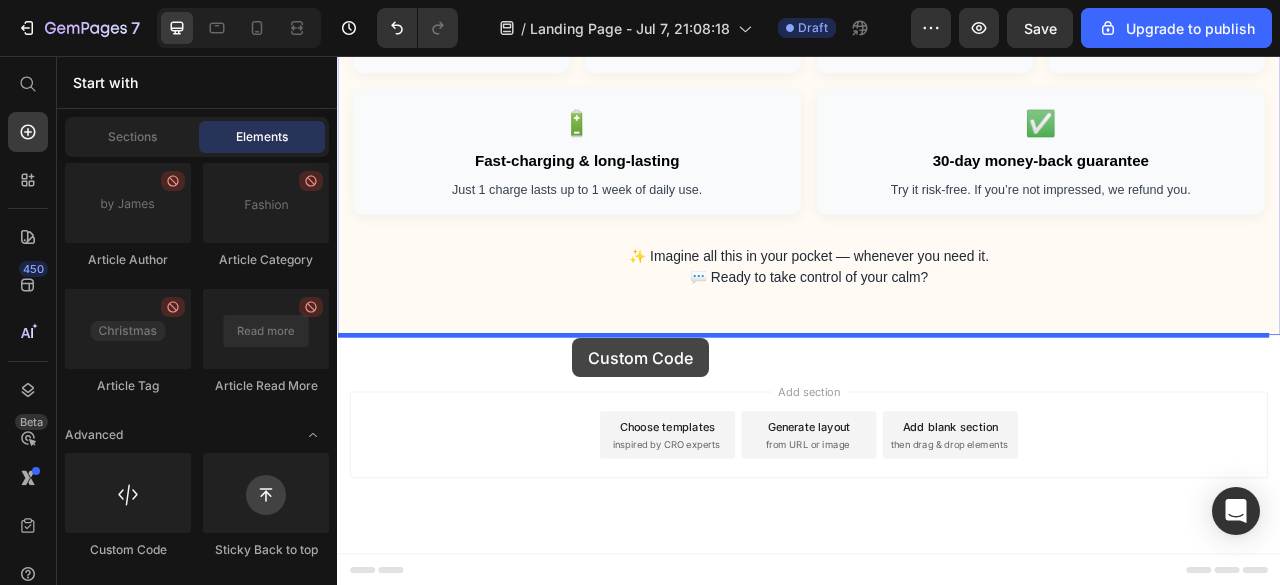 drag, startPoint x: 461, startPoint y: 551, endPoint x: 636, endPoint y: 415, distance: 221.63258 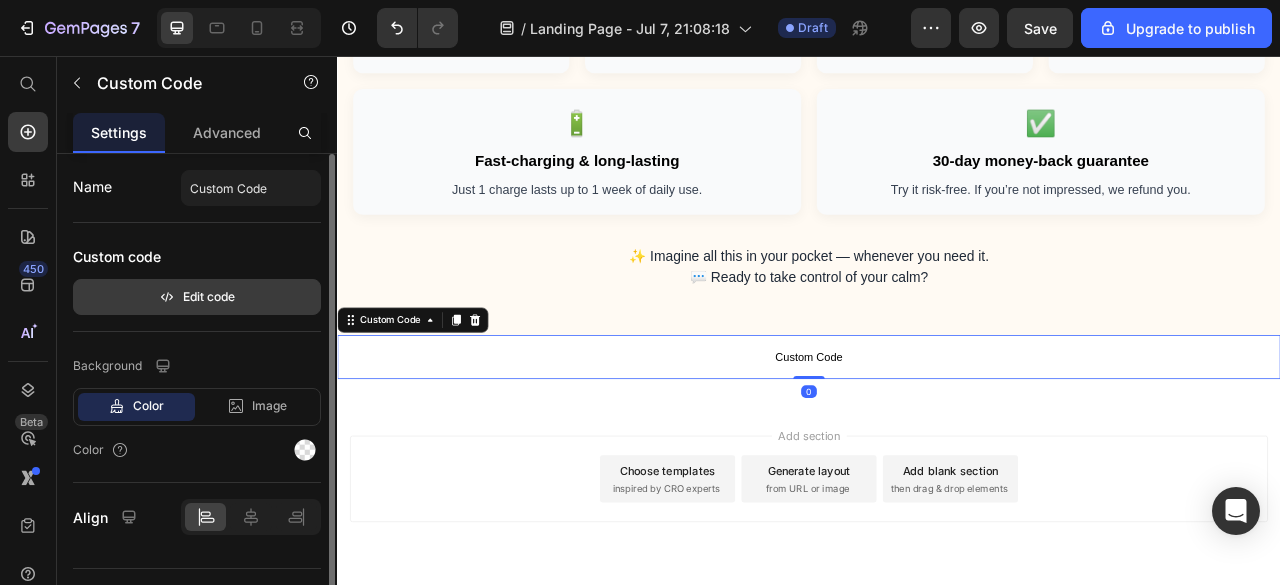click on "Edit code" at bounding box center [197, 297] 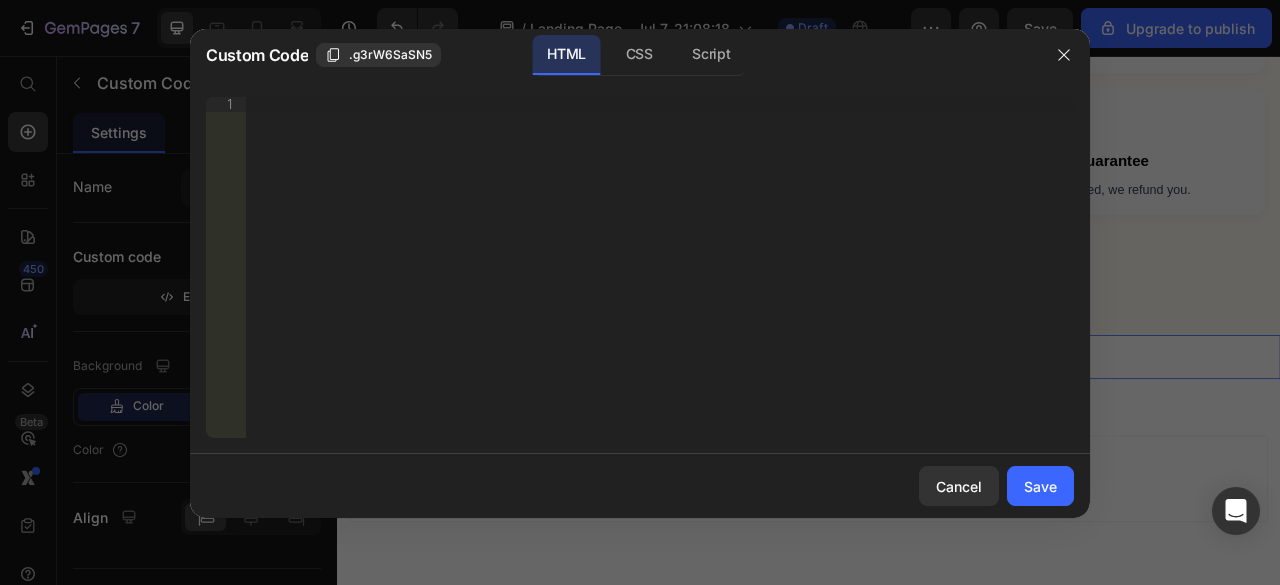 type 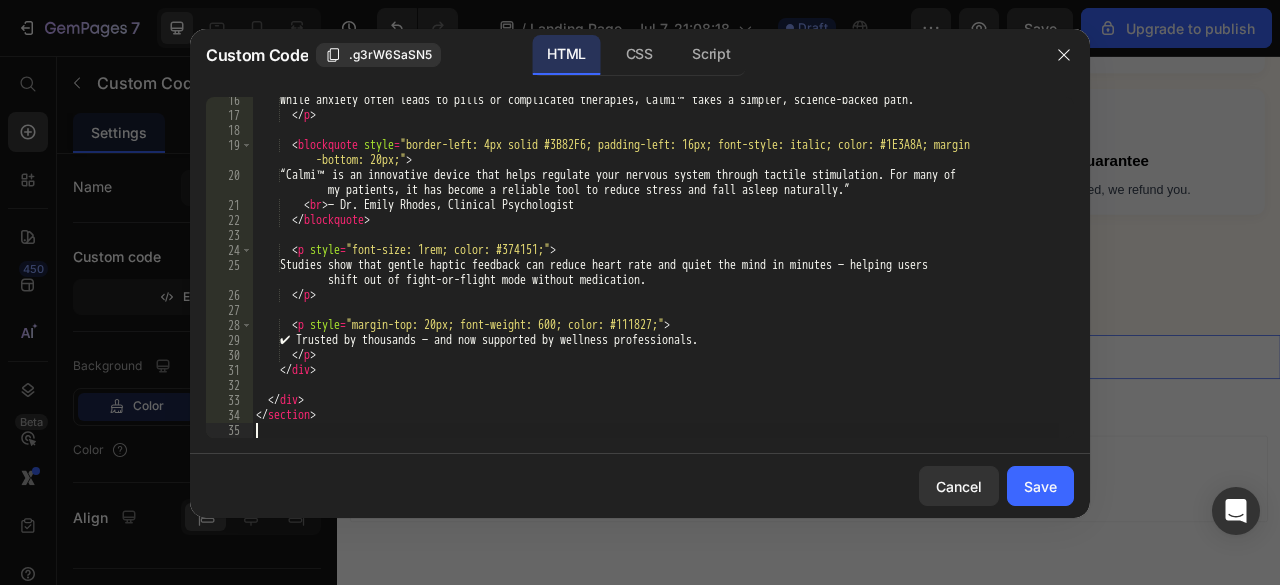 scroll, scrollTop: 228, scrollLeft: 0, axis: vertical 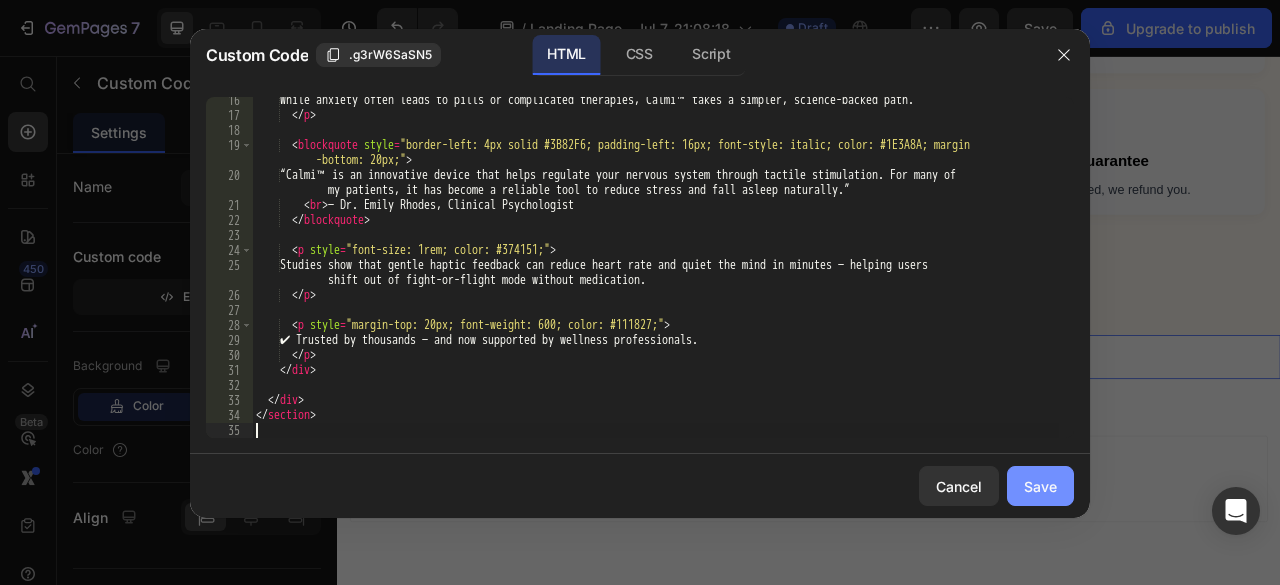 click on "Save" at bounding box center [1040, 486] 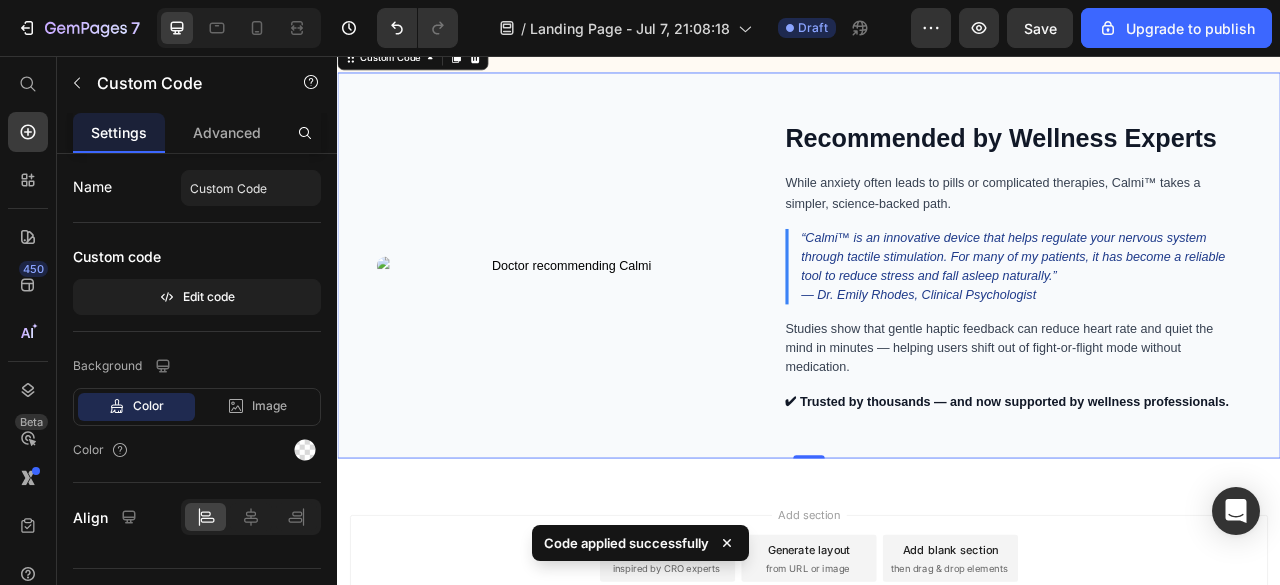 scroll, scrollTop: 2344, scrollLeft: 0, axis: vertical 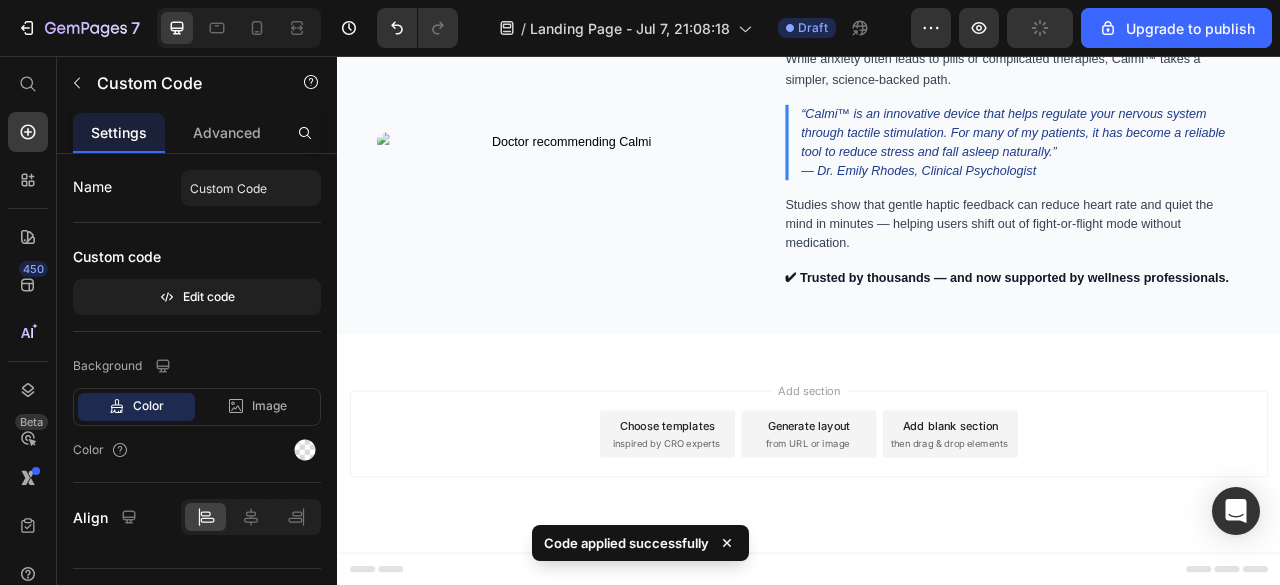 click on "Add section Choose templates inspired by CRO experts Generate layout from URL or image Add blank section then drag & drop elements" at bounding box center (937, 565) 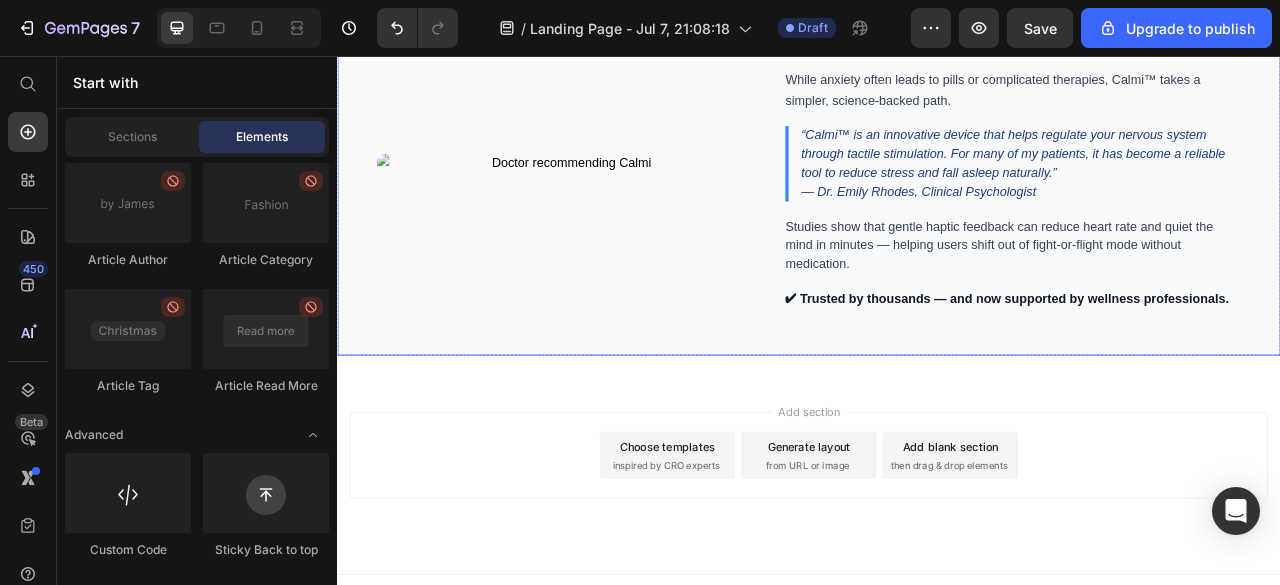 scroll, scrollTop: 2344, scrollLeft: 0, axis: vertical 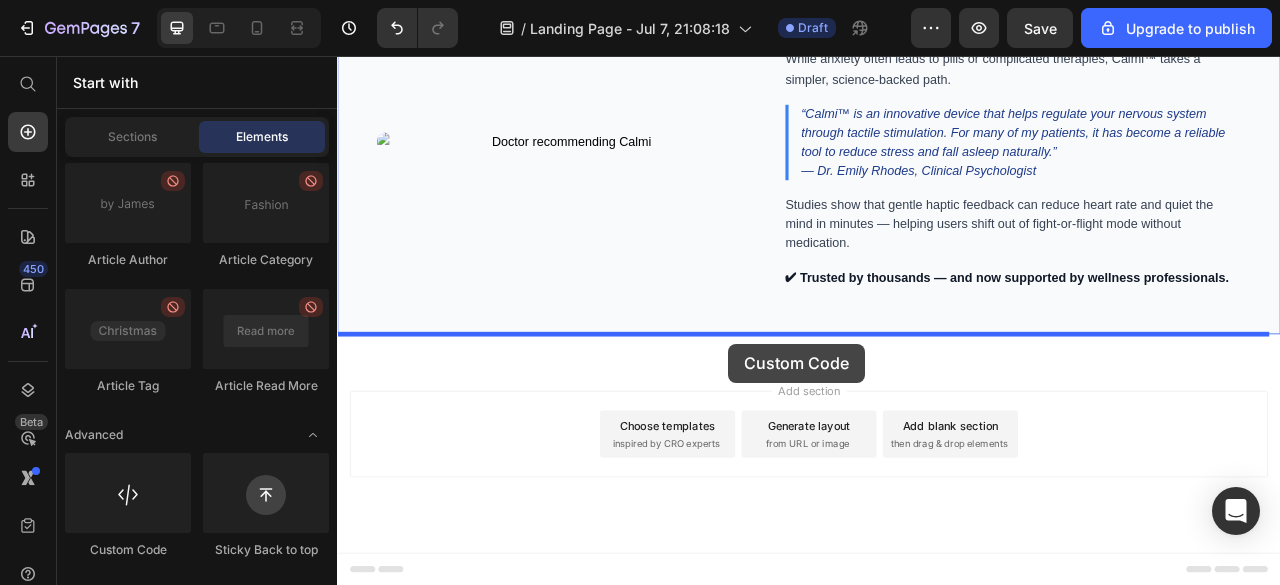 drag, startPoint x: 477, startPoint y: 559, endPoint x: 835, endPoint y: 422, distance: 383.31842 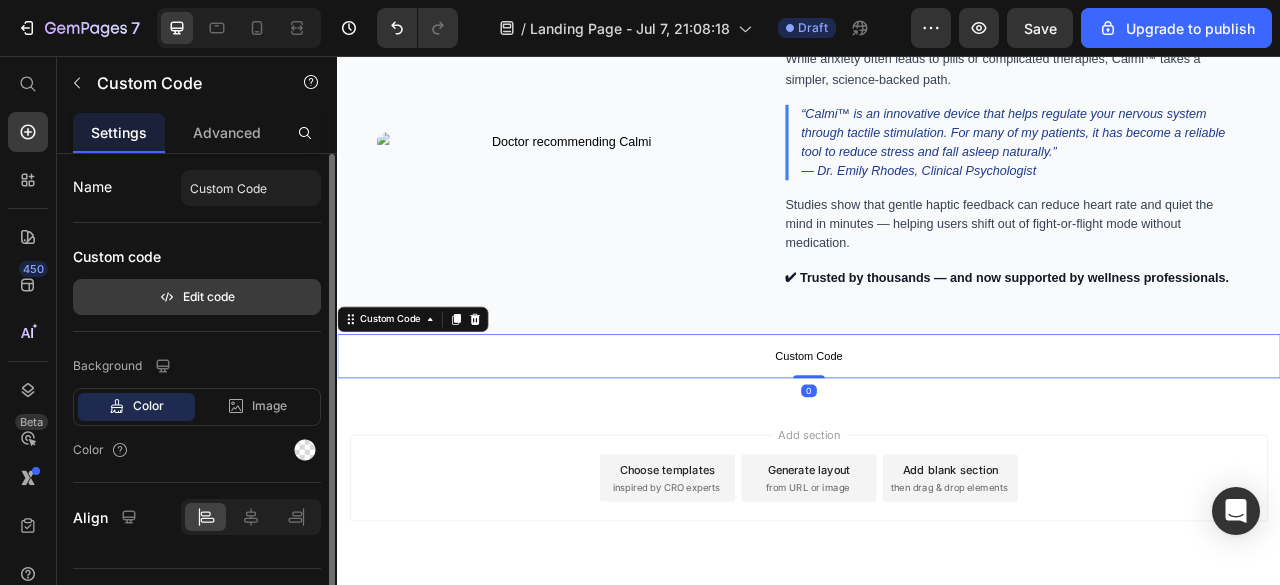 click on "Edit code" at bounding box center (197, 297) 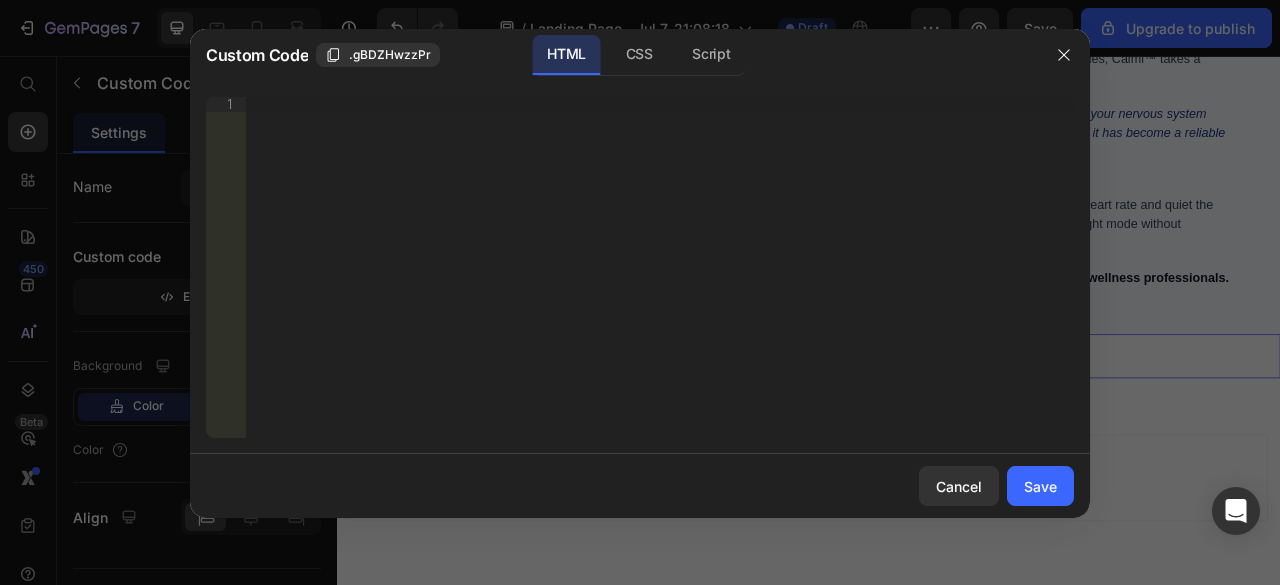 type 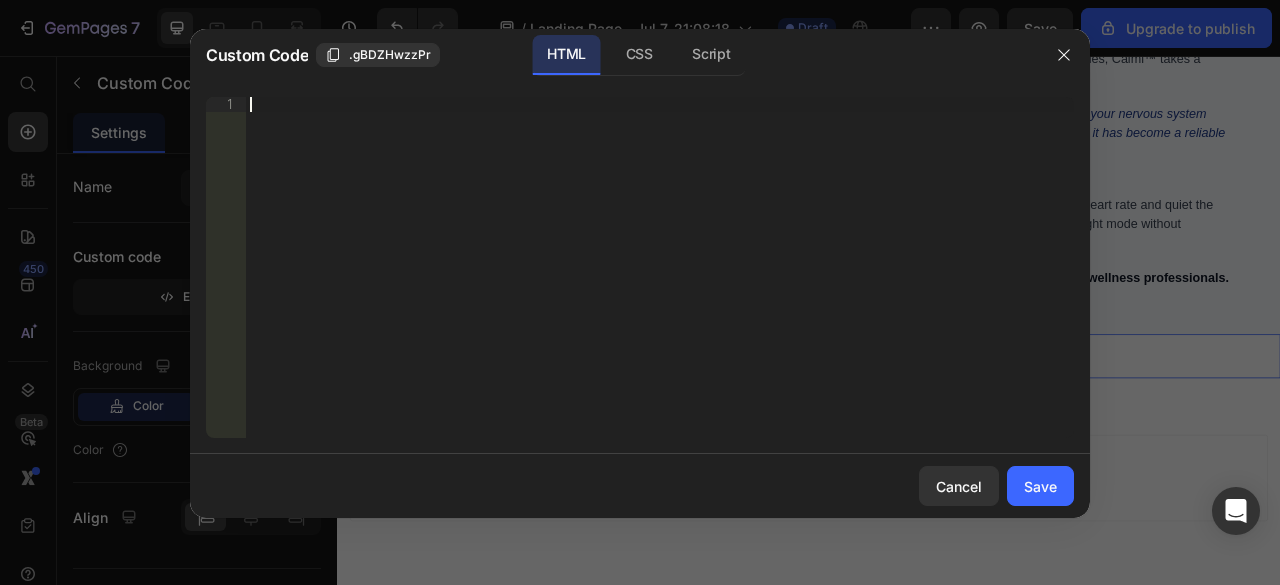 scroll, scrollTop: 288, scrollLeft: 0, axis: vertical 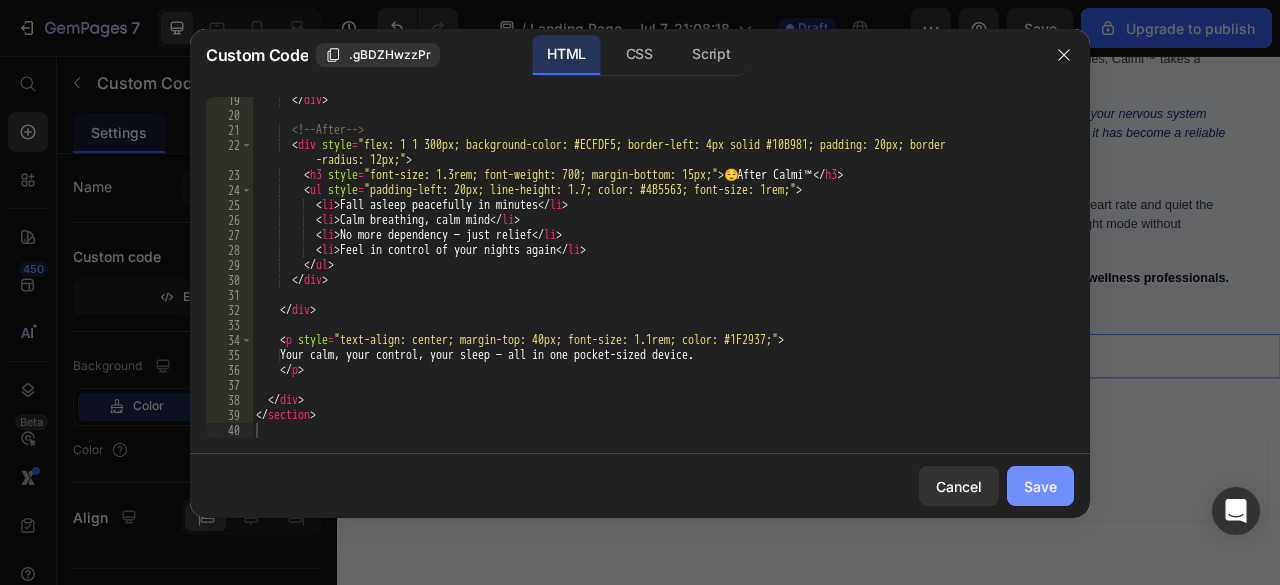 click on "Save" 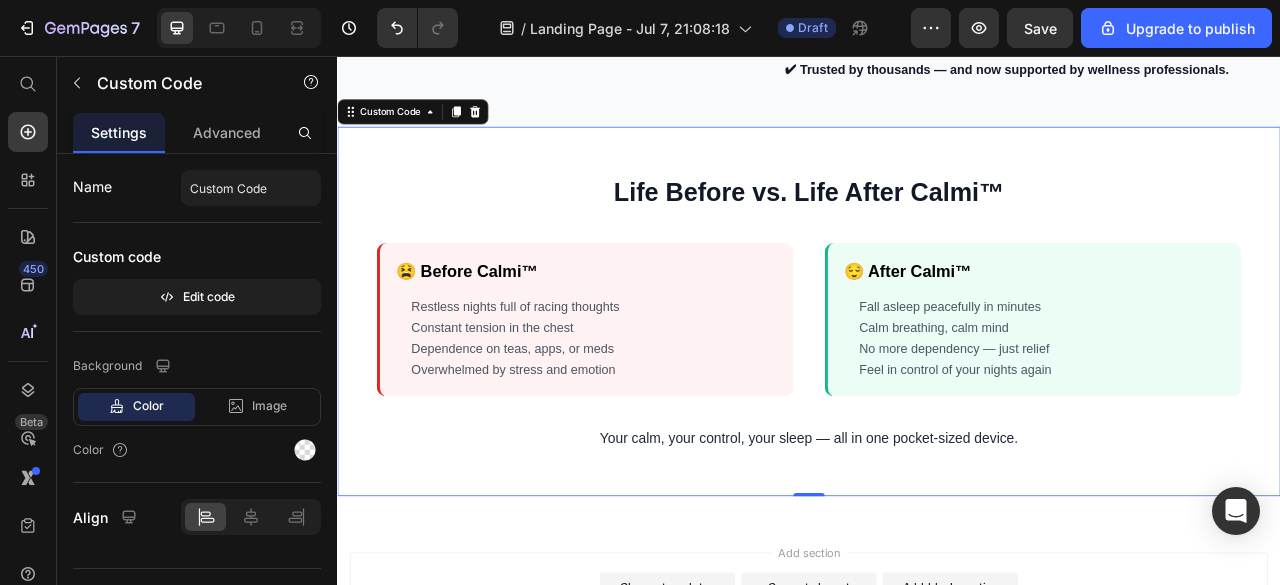 scroll, scrollTop: 2713, scrollLeft: 0, axis: vertical 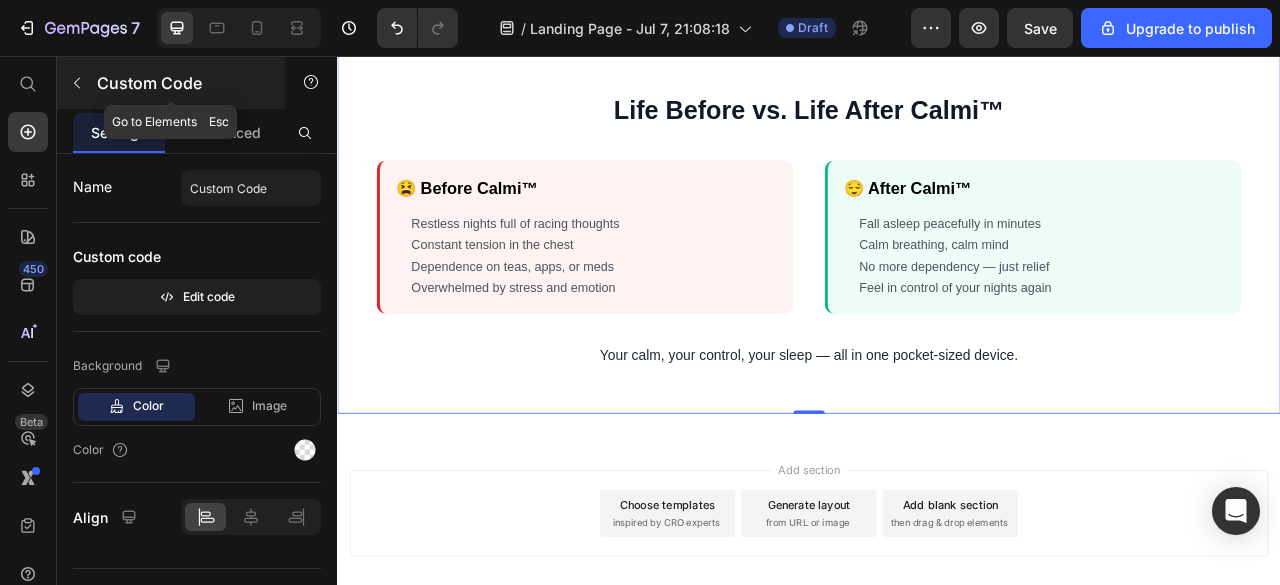 click 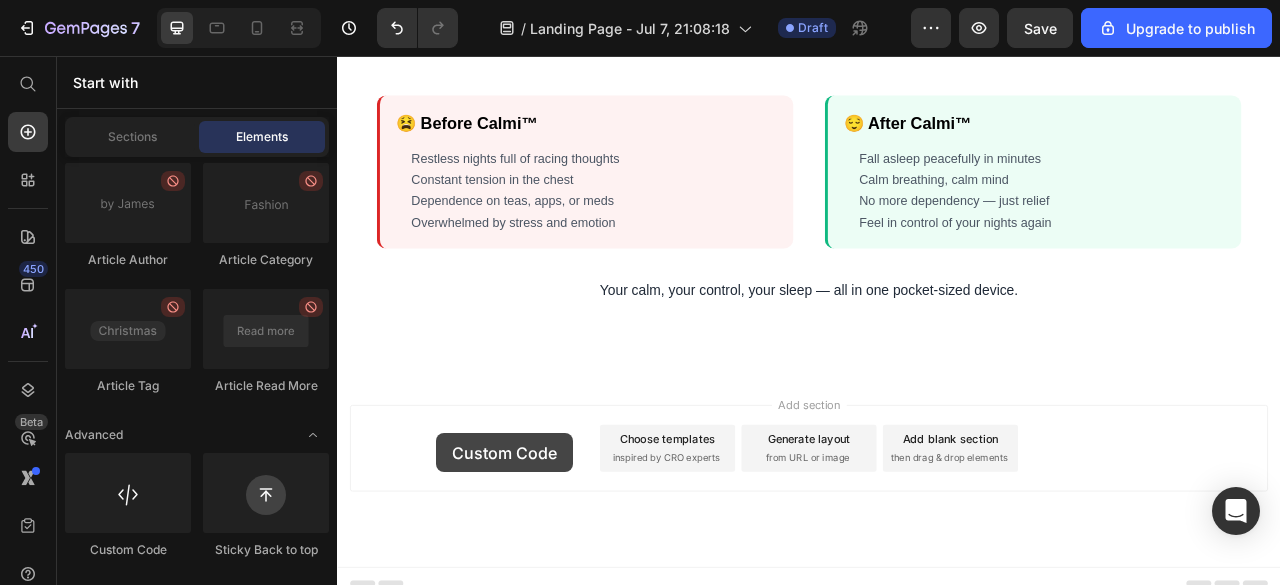 scroll, scrollTop: 2813, scrollLeft: 0, axis: vertical 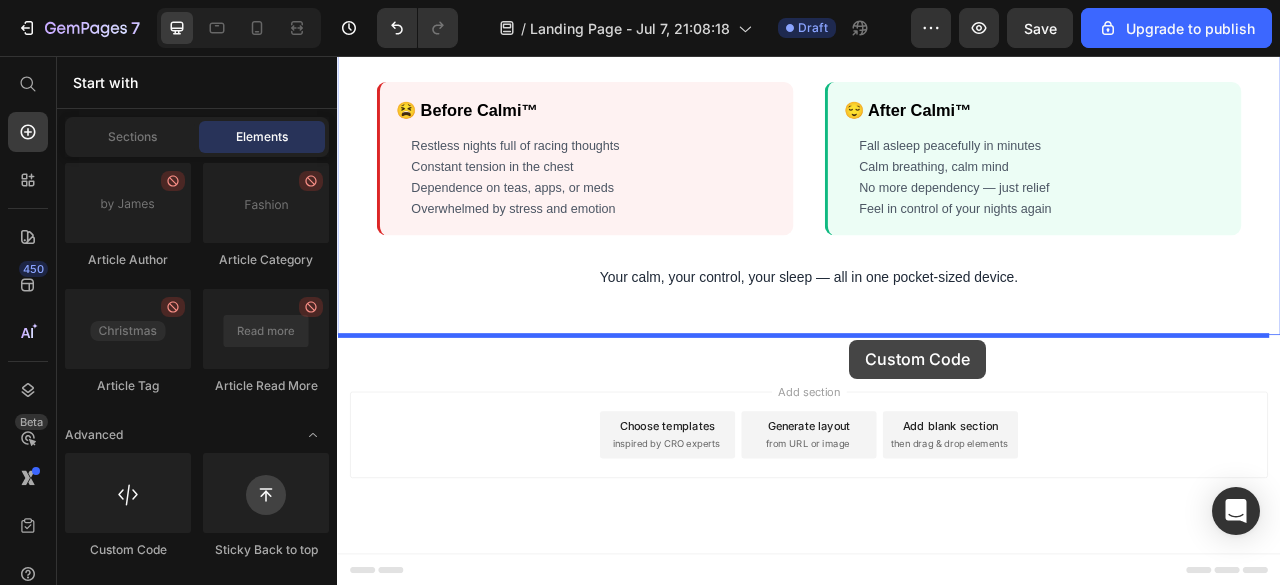 drag, startPoint x: 448, startPoint y: 553, endPoint x: 986, endPoint y: 416, distance: 555.1694 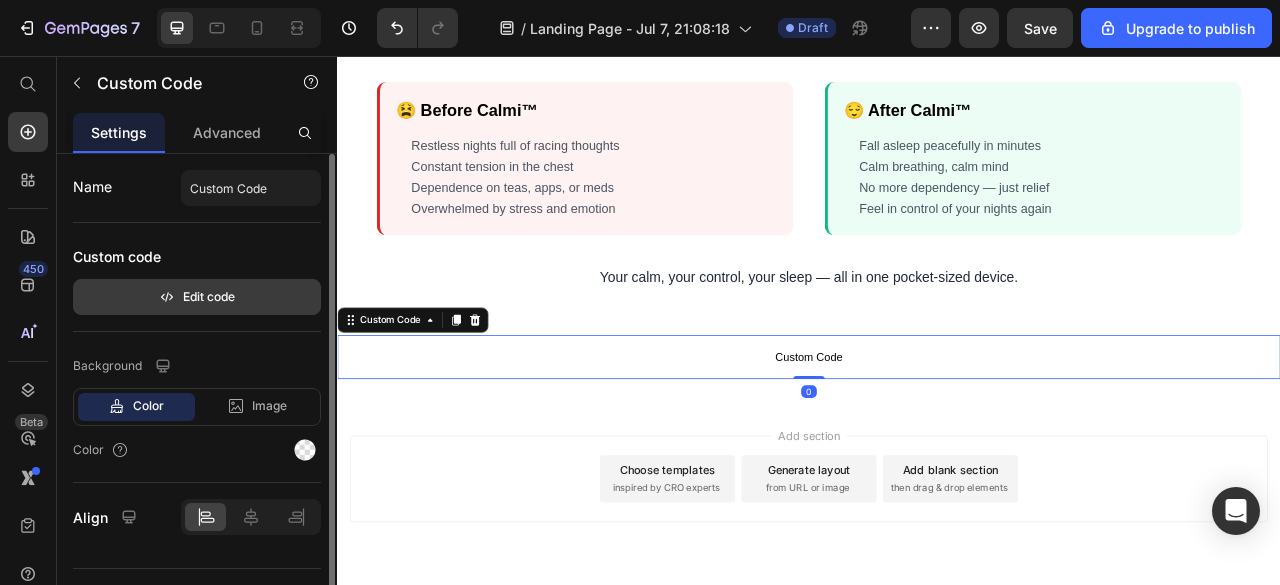 click on "Edit code" at bounding box center (197, 297) 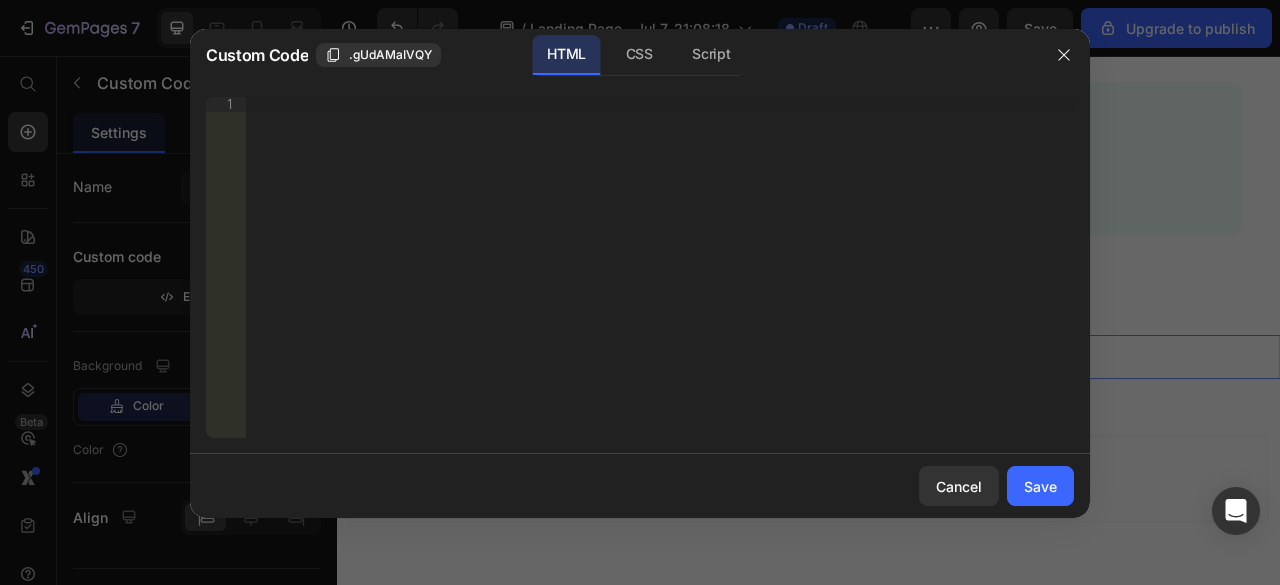 type 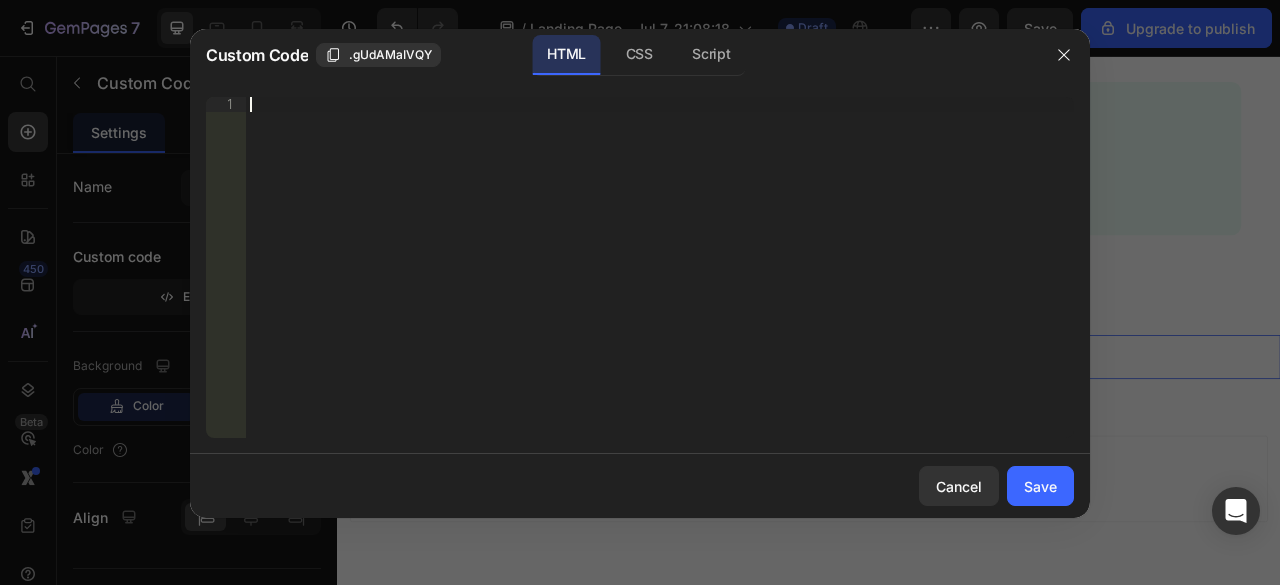click on "Insert the 3rd-party installation code, HTML code, or Liquid code to display custom content." at bounding box center [660, 282] 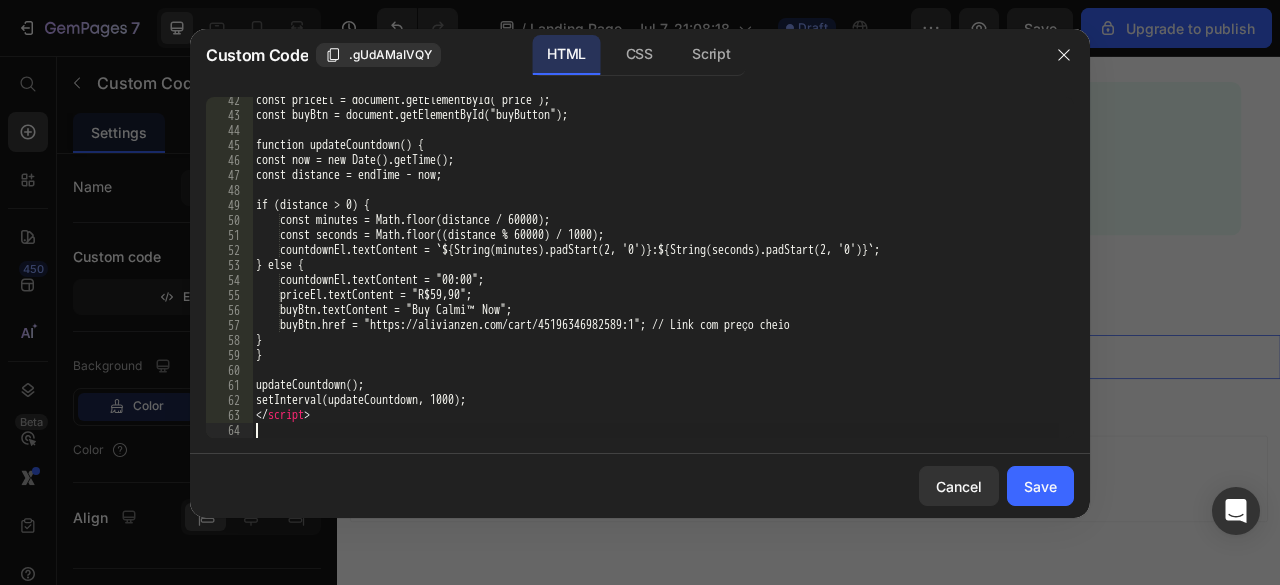 scroll, scrollTop: 648, scrollLeft: 0, axis: vertical 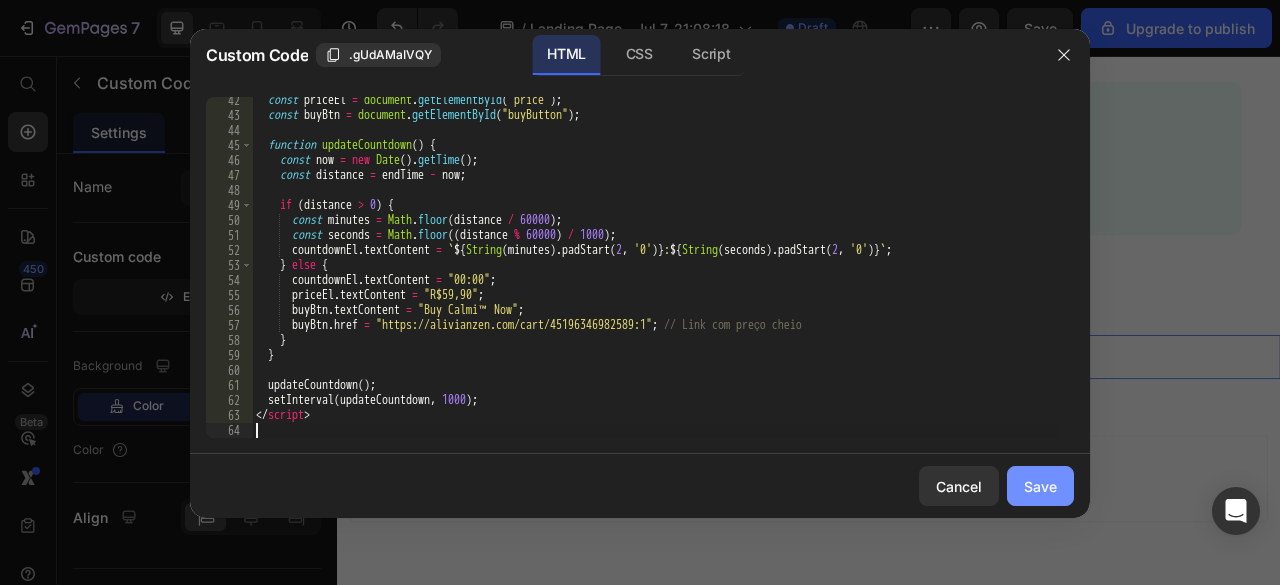 click on "Save" 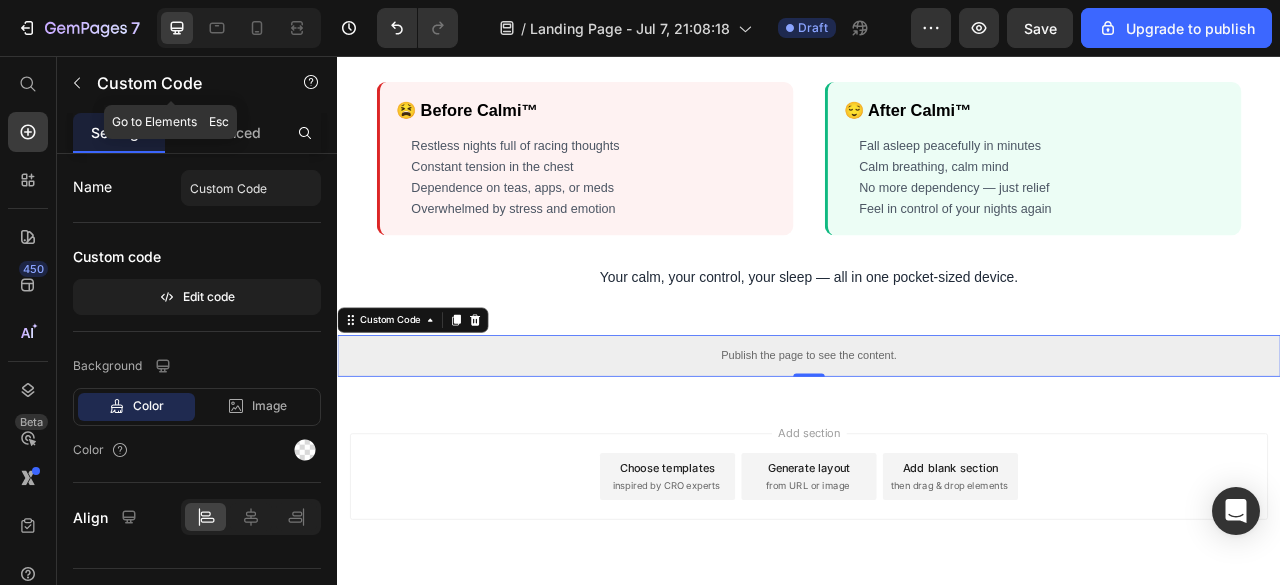 click at bounding box center [77, 83] 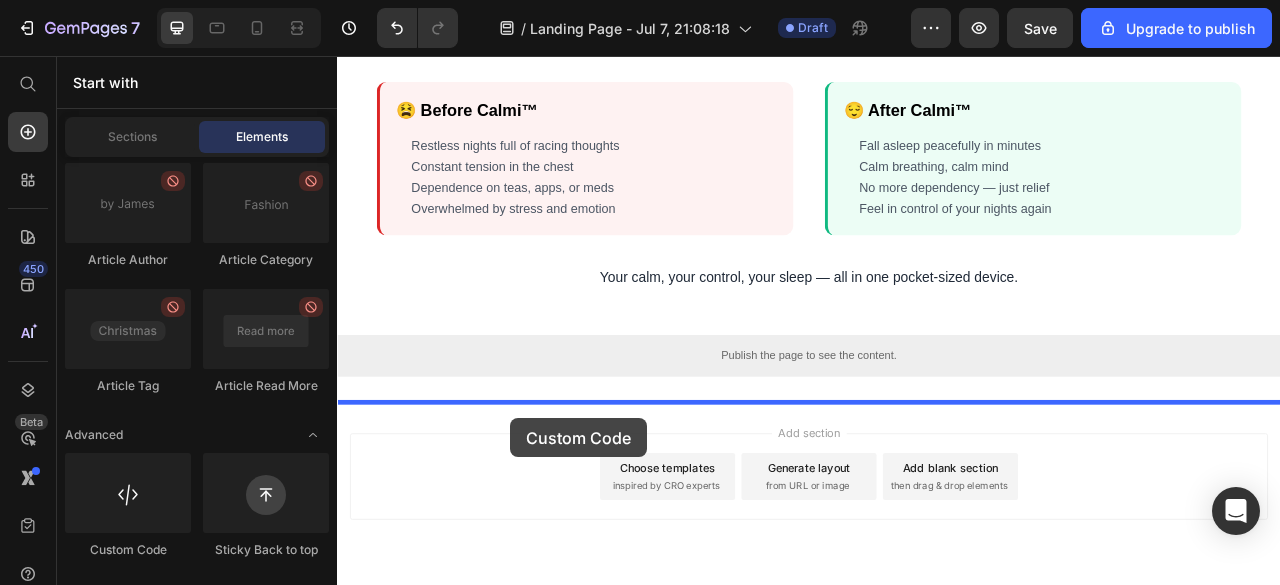 scroll, scrollTop: 2830, scrollLeft: 0, axis: vertical 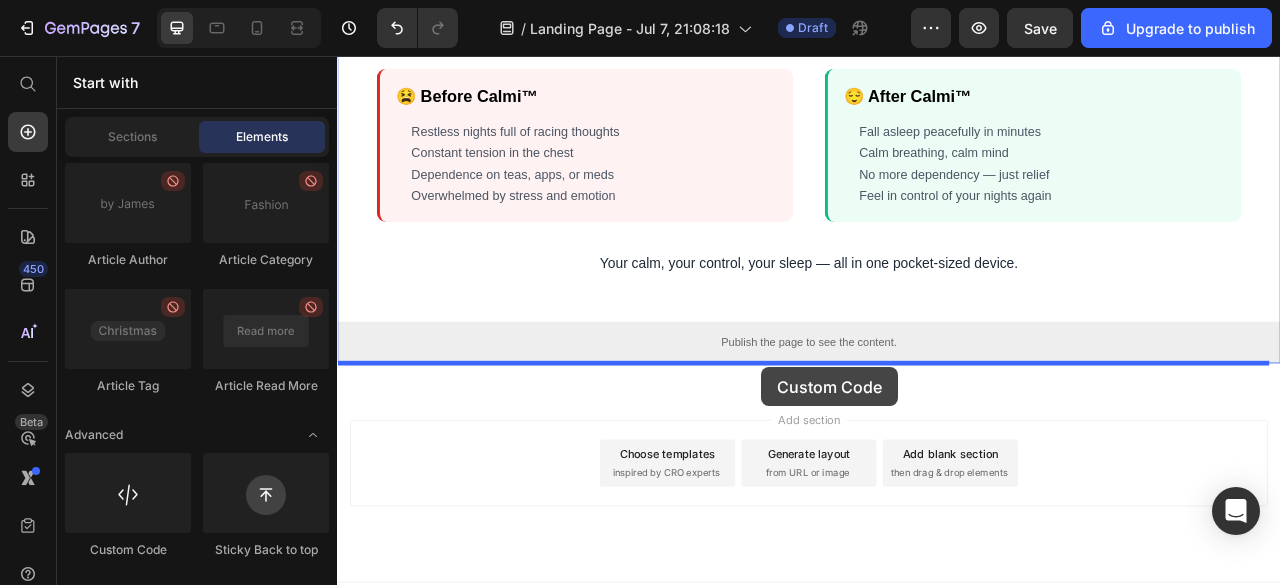 drag, startPoint x: 482, startPoint y: 555, endPoint x: 876, endPoint y: 452, distance: 407.24072 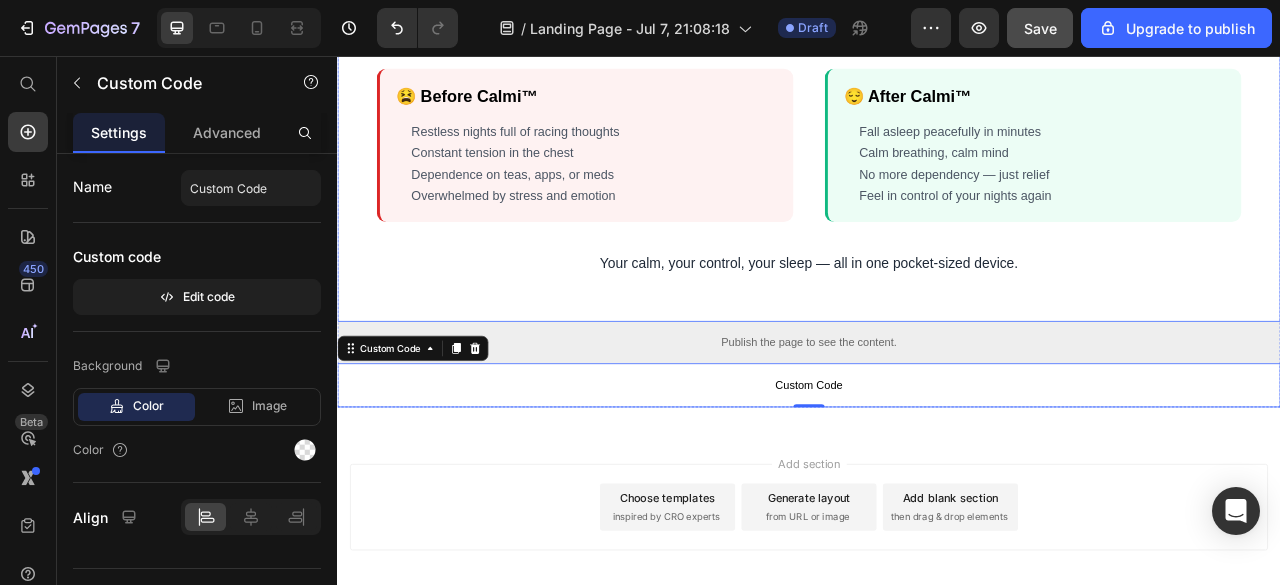 click on "Save" 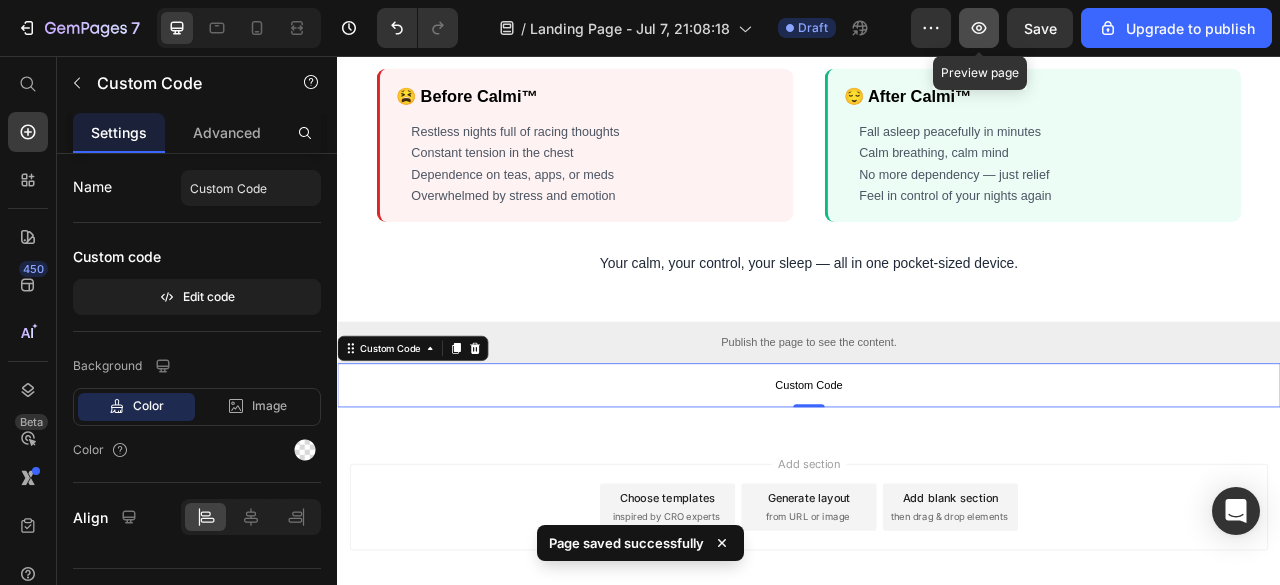 click 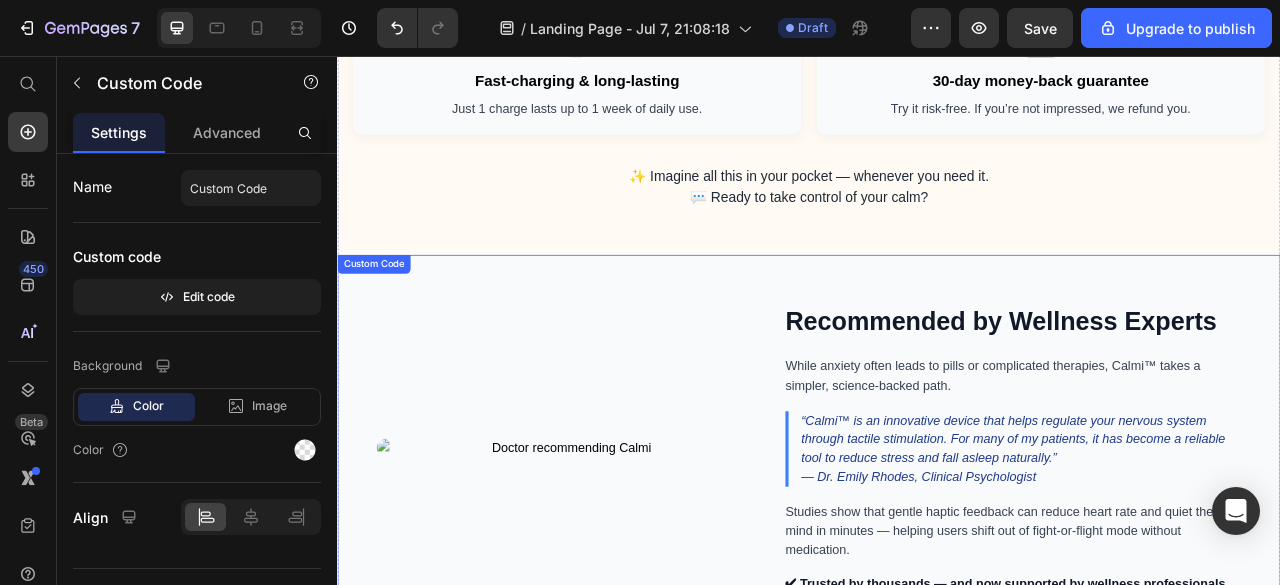 scroll, scrollTop: 1830, scrollLeft: 0, axis: vertical 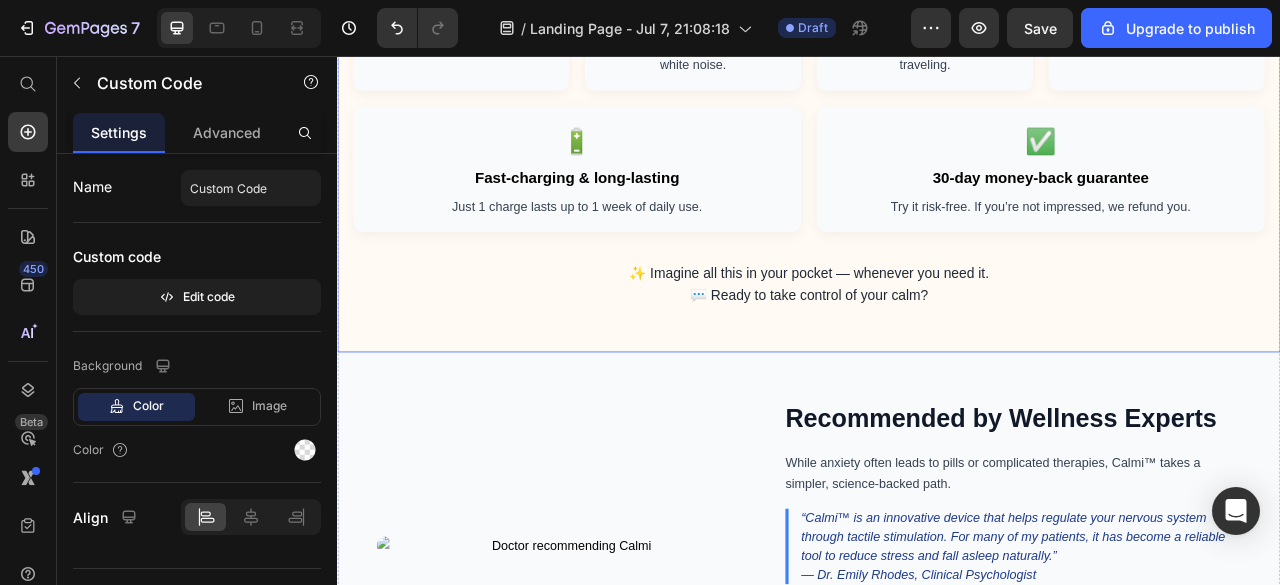 click on "Why thousands are choosing Calmi™ over pills and apps
🧠
Reduces anxiety in minutes
Feel calmer without medication, side effects or routines.
🛌
Fall asleep faster & stay asleep
Improves sleep quality naturally — no need for melatonin or white noise.
👋
Easy to use anytime, anywhere
Small, silent, and discreet. Use it at home, at work, or while traveling.
🌿
100% drug-free & safe
No dependency. No chemicals. Just natural nervous system support.
🔋
Fast-charging & long-lasting
Just 1 charge lasts up to 1 week of daily use.
✅
30-day money-back guarantee
Try it risk-free. If you’re not impressed, we refund you." at bounding box center [937, 73] 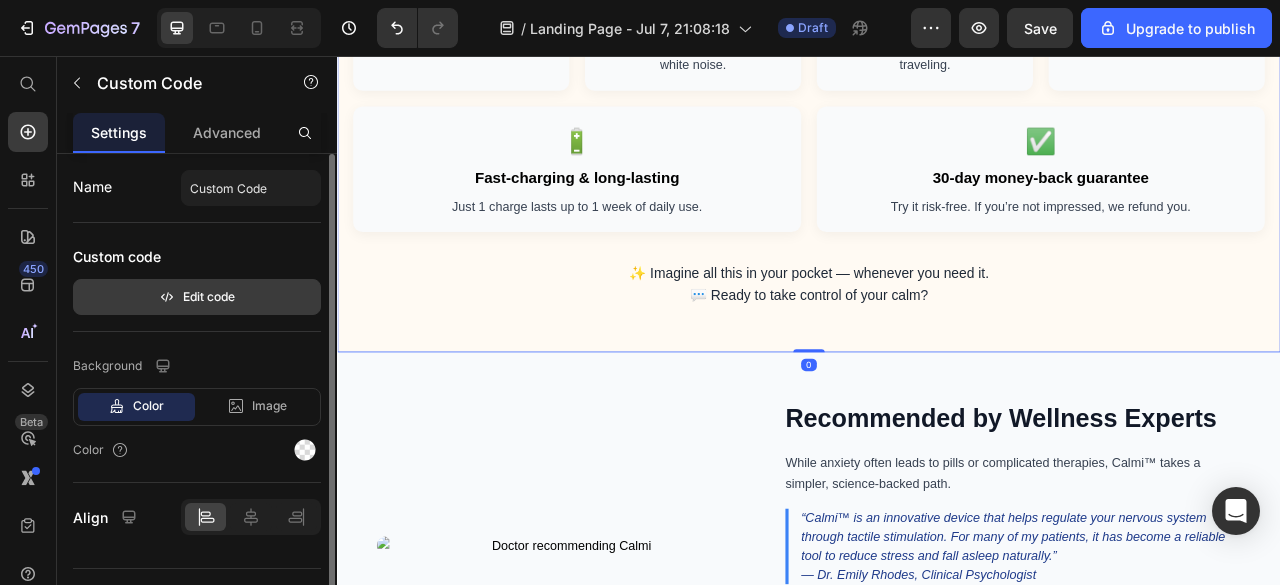 click on "Edit code" at bounding box center [197, 297] 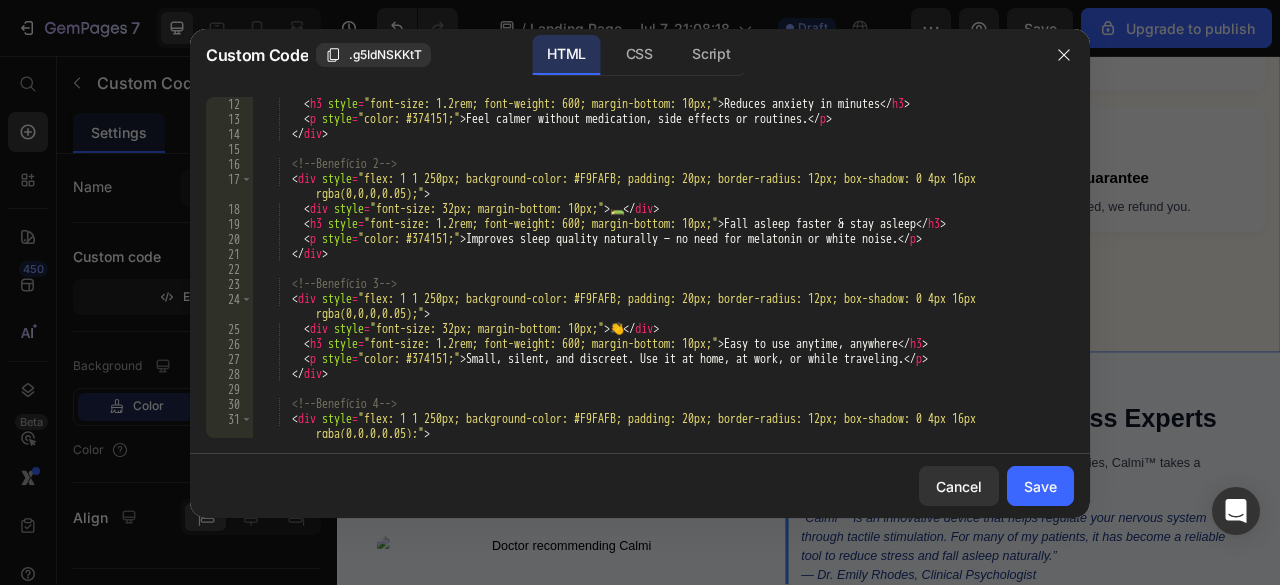 scroll, scrollTop: 0, scrollLeft: 0, axis: both 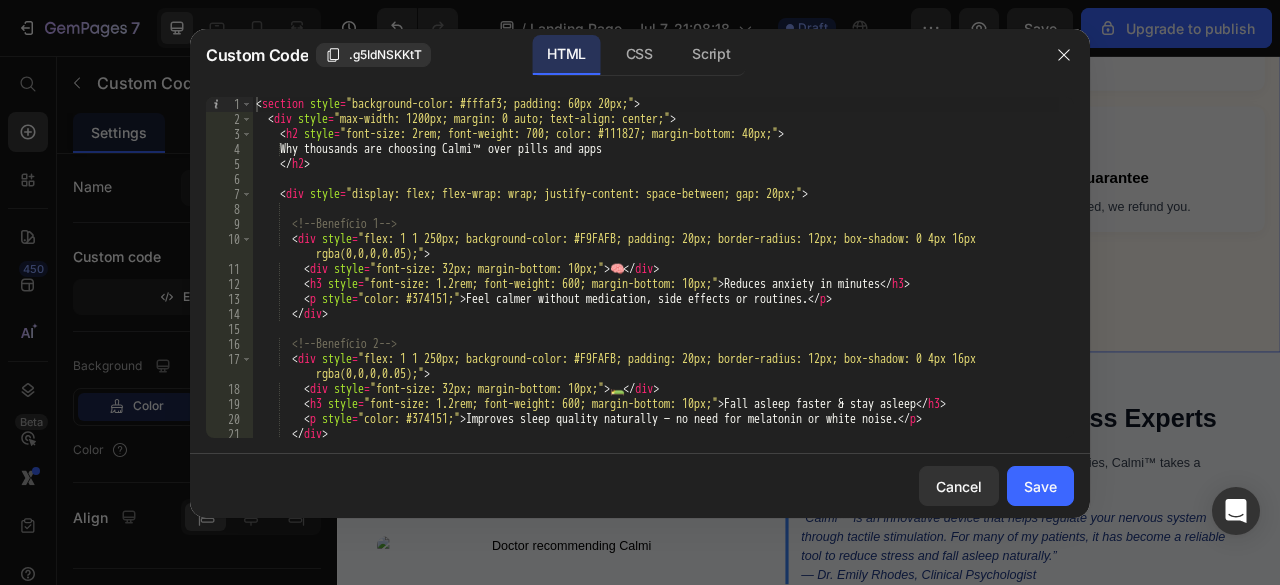 type on "<section style="background-color: #fffaf3; padding: 60px 20px;">" 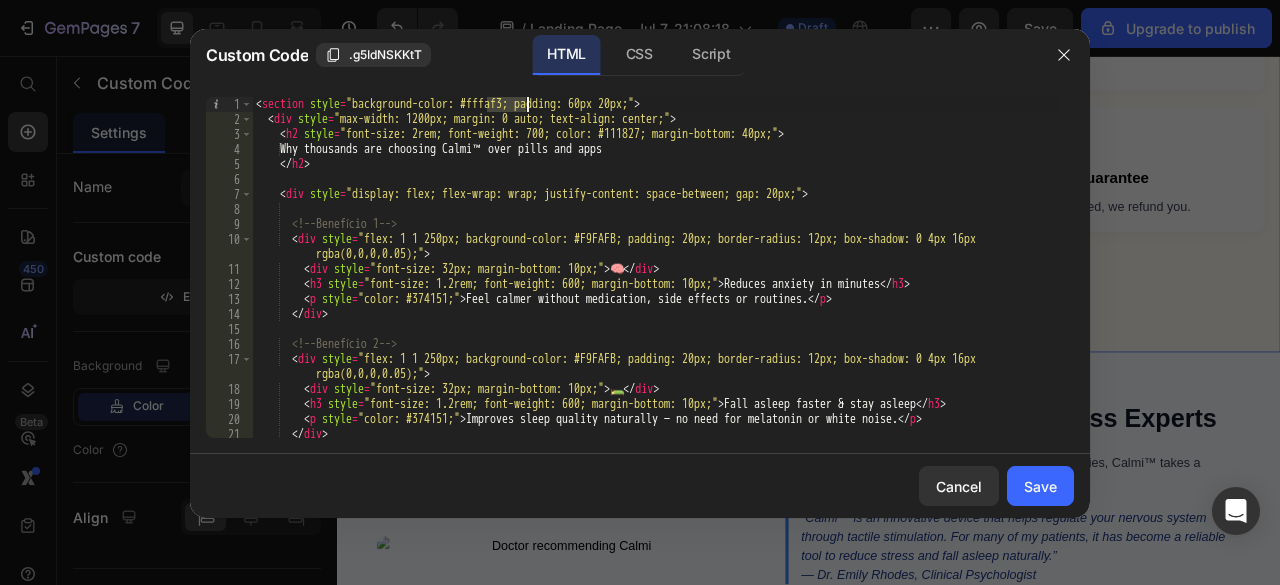 drag, startPoint x: 490, startPoint y: 101, endPoint x: 542, endPoint y: 107, distance: 52.34501 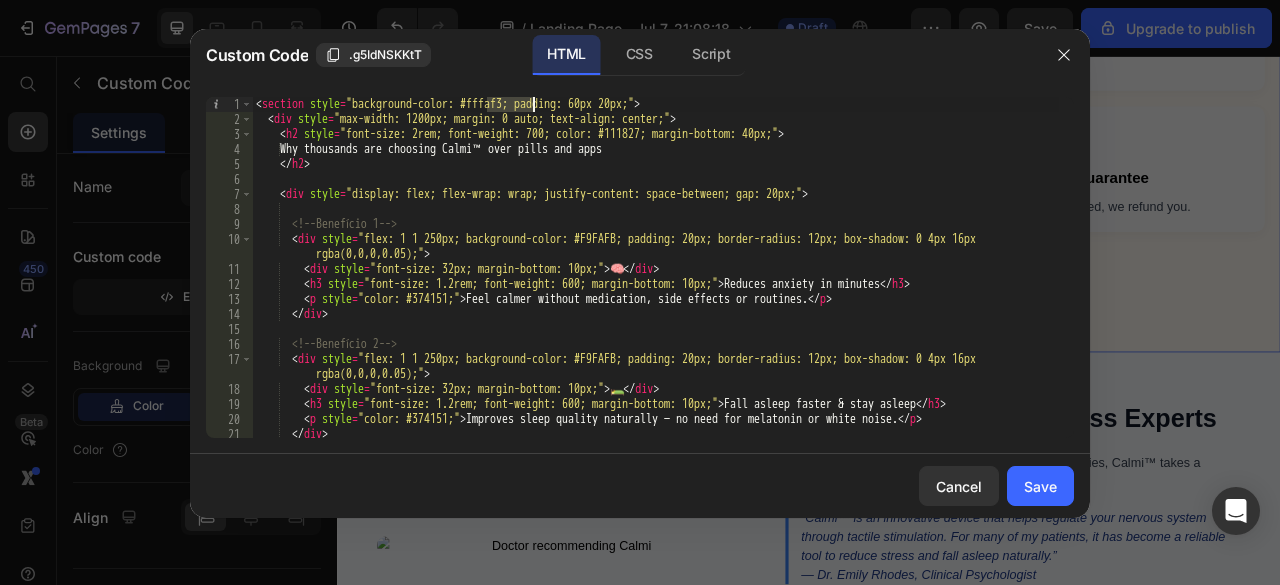 click on "< section   style = "background-color: #fffaf3; padding: 60px 20px;" >    < div   style = "max-width: 1200px; margin: 0 auto; text-align: center;" >      < h2   style = "font-size: 2rem; font-weight: 700; color: #111827; margin-bottom: 40px;" >        Why thousands are choosing Calmi™ over pills and apps      </ h2 >      < div   style = "display: flex; flex-wrap: wrap; justify-content: space-between; gap: 20px;" >                 <!--  Benefício 1  -->         < div   style = "flex: 1 1 250px; background-color: #F9FAFB; padding: 20px; border-radius: 12px; box-shadow: 0 4px 16px             rgba(0,0,0,0.05);" >           < div   style = "font-size: 32px; margin-bottom: 10px;" > 🧠 </ div >           < h3   style = "font-size: 1.2rem; font-weight: 600; margin-bottom: 10px;" > Reduces anxiety in minutes </ h3 >           < p   style = "color: #374151;" > Feel calmer without medication, side effects or routines. </ p >         </ div >         <!--  Benefício 2  -->         < div   style =" at bounding box center (655, 267) 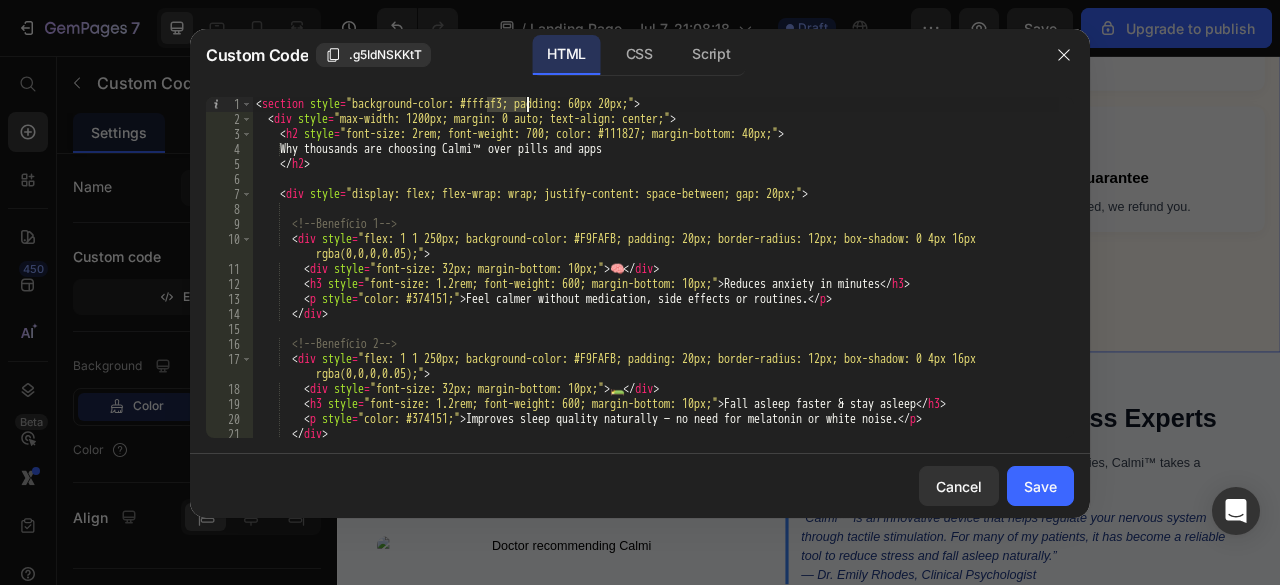 drag, startPoint x: 488, startPoint y: 104, endPoint x: 524, endPoint y: 105, distance: 36.013885 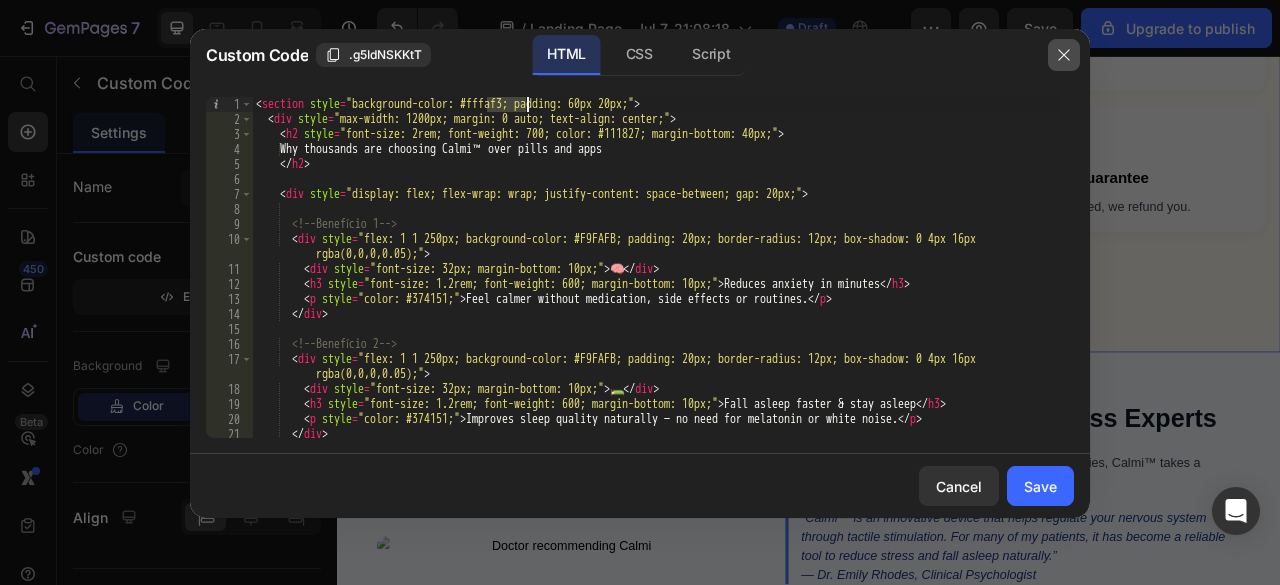 click at bounding box center [1064, 55] 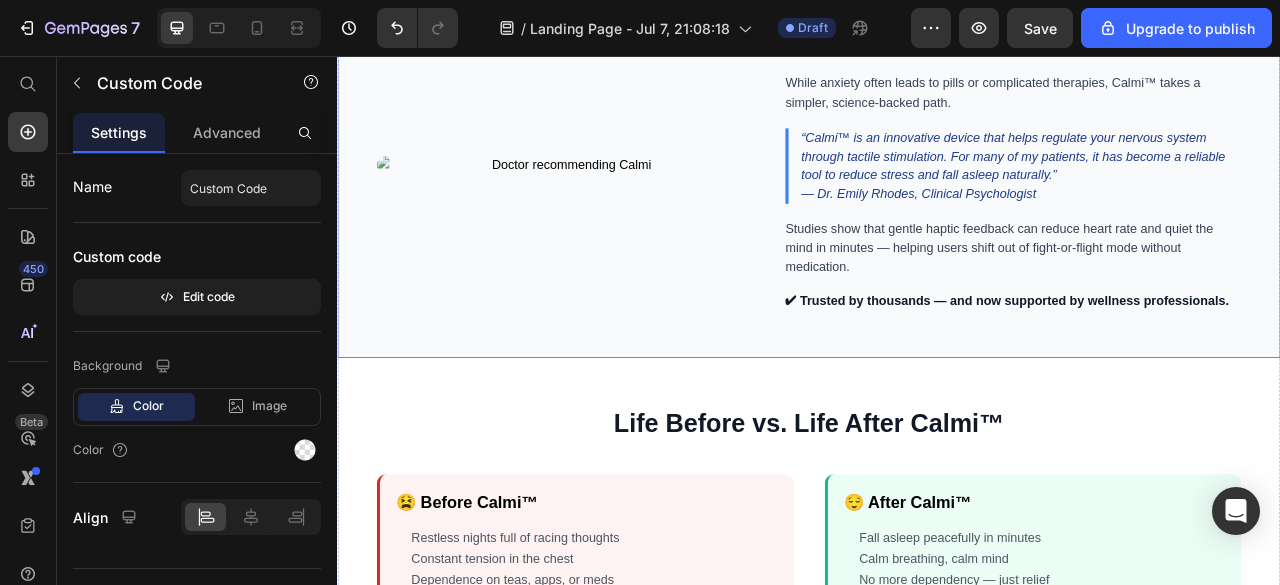 scroll, scrollTop: 2430, scrollLeft: 0, axis: vertical 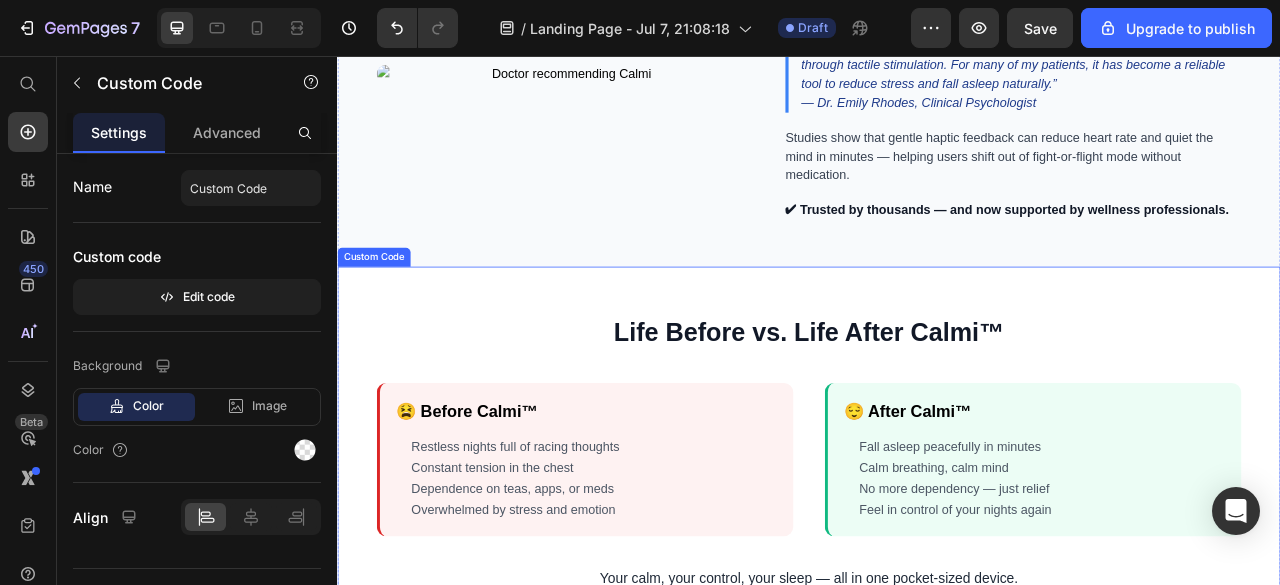click on "Life Before vs. Life After Calmi™" at bounding box center [937, 408] 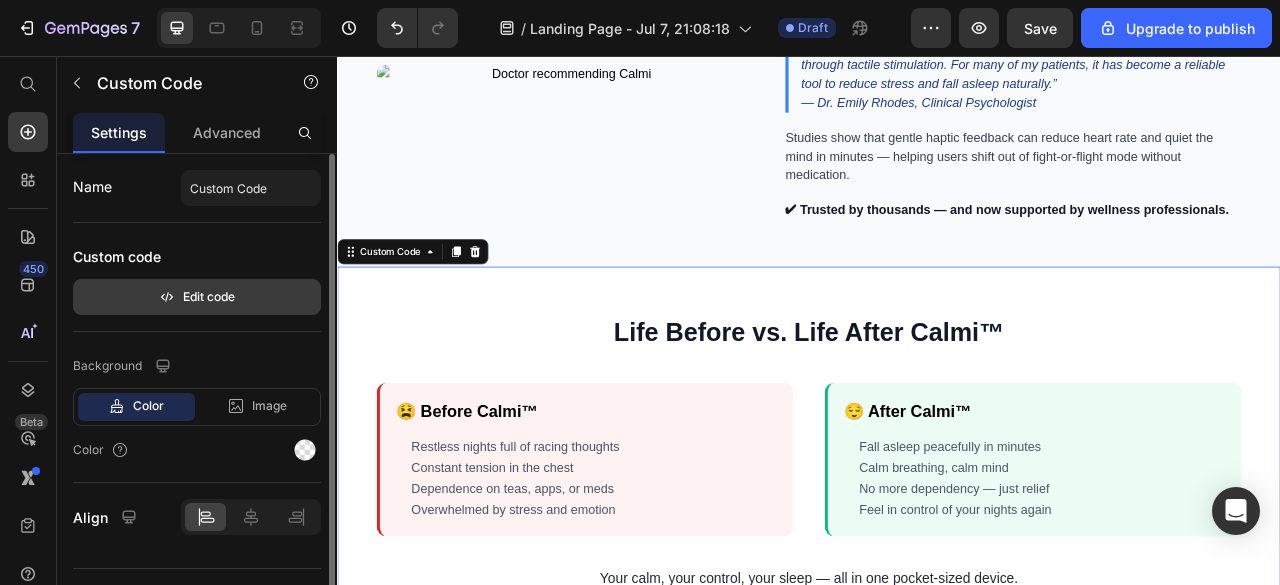 click on "Edit code" at bounding box center [197, 297] 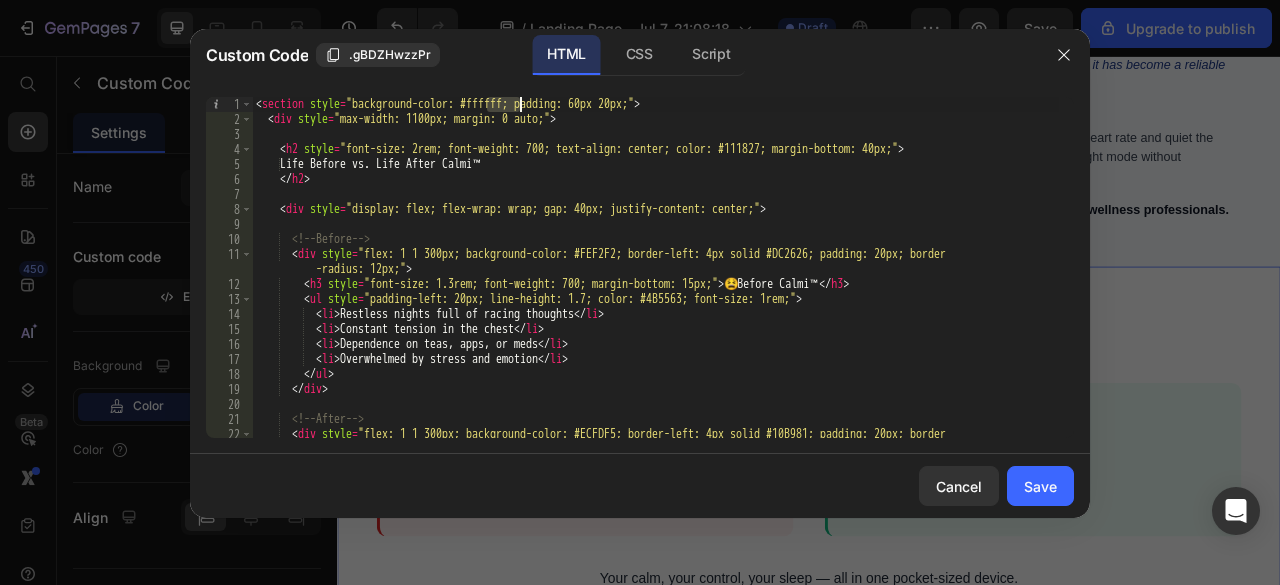 drag, startPoint x: 487, startPoint y: 100, endPoint x: 523, endPoint y: 103, distance: 36.124783 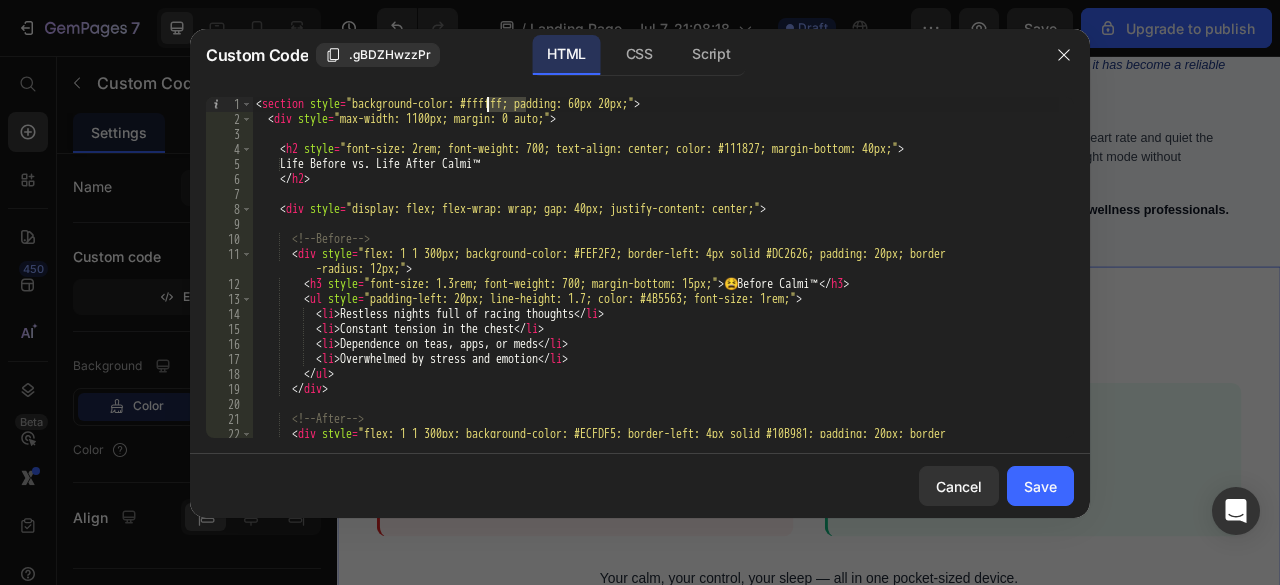 drag, startPoint x: 524, startPoint y: 103, endPoint x: 490, endPoint y: 103, distance: 34 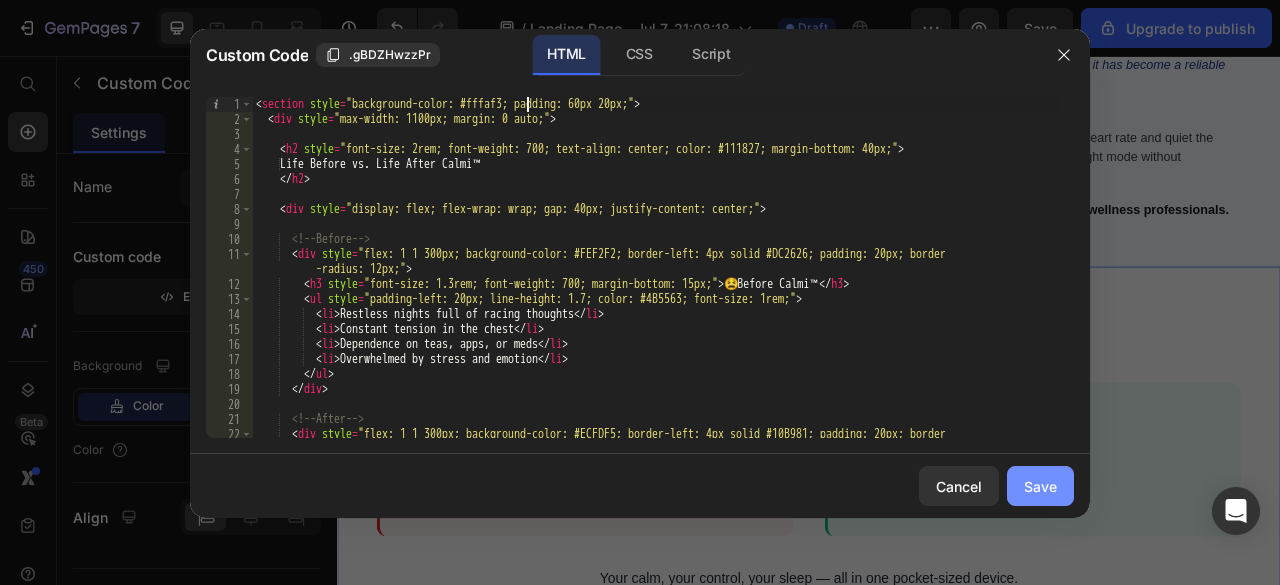 click on "Save" at bounding box center (1040, 486) 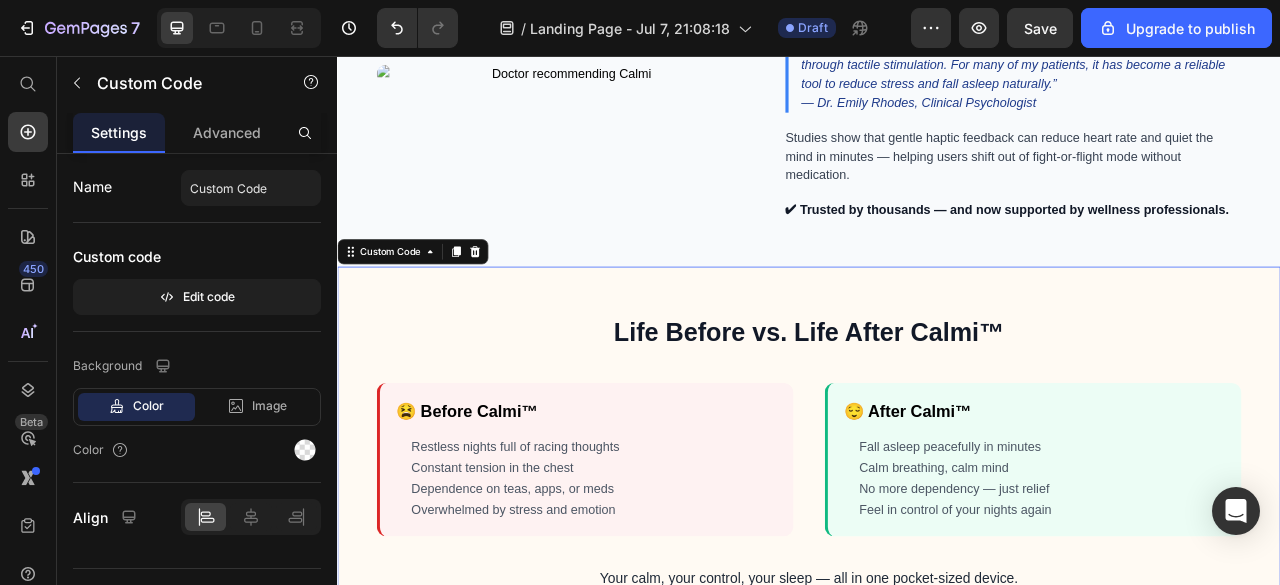 scroll, scrollTop: 2530, scrollLeft: 0, axis: vertical 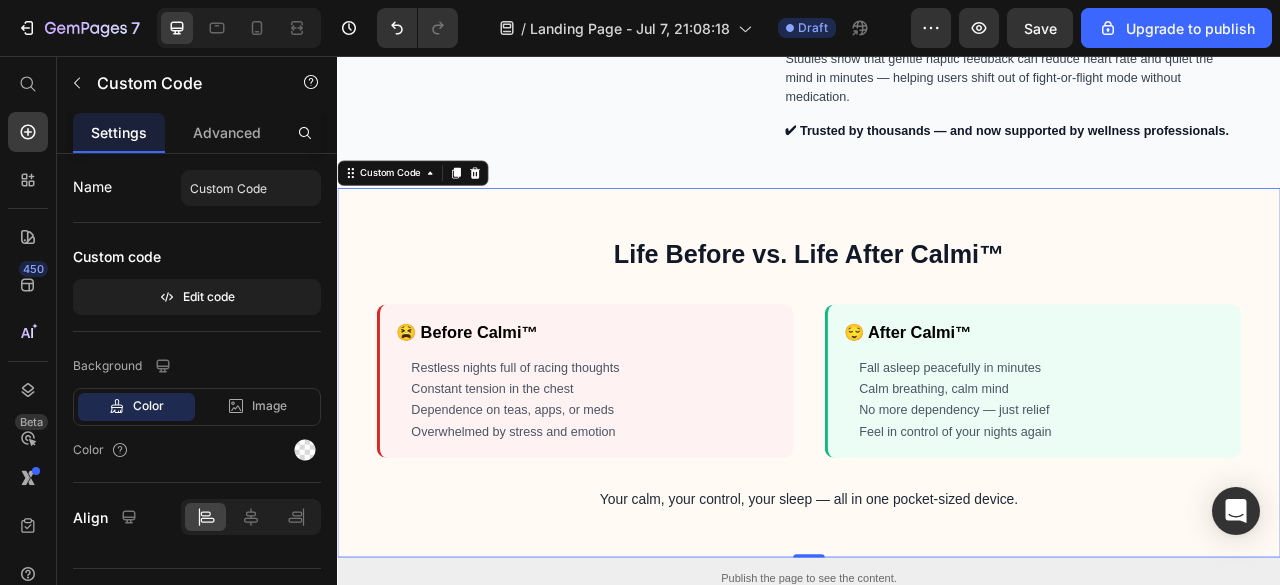 click on "Life Before vs. Life After Calmi™
😫 Before Calmi™
Restless nights full of racing thoughts
Constant tension in the chest
Dependence on teas, apps, or meds
Overwhelmed by stress and emotion
😌 After Calmi™
Fall asleep peacefully in minutes
Calm breathing, calm mind
No more dependency — just relief
Feel in control of your nights again
Your calm, your control, your sleep — all in one pocket-sized device." at bounding box center (937, 458) 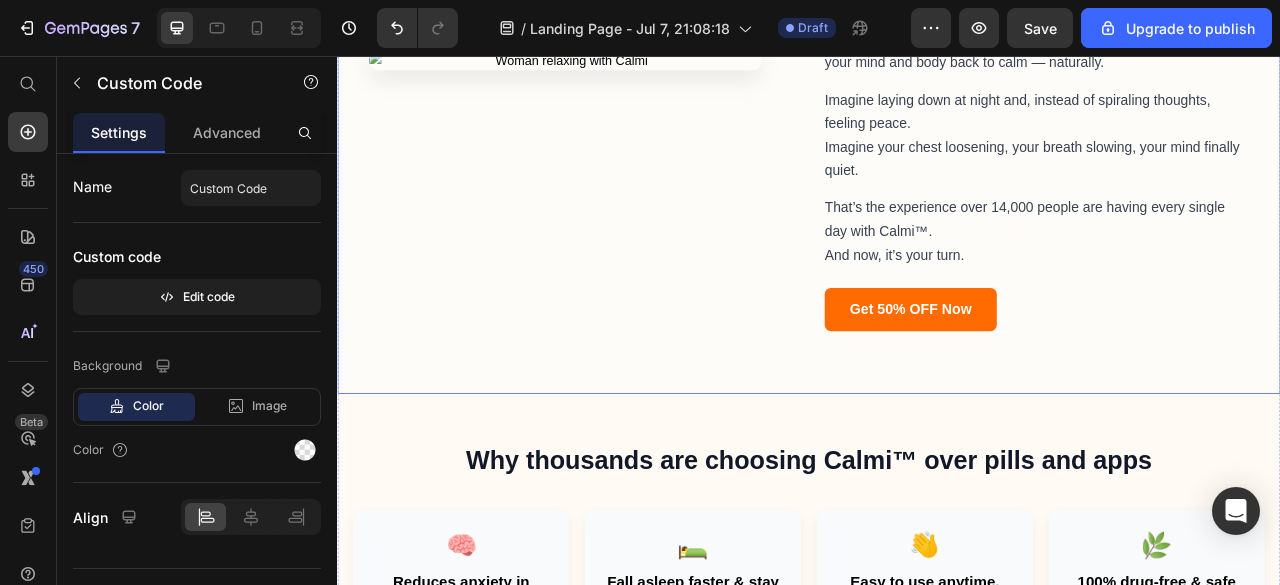 scroll, scrollTop: 1100, scrollLeft: 0, axis: vertical 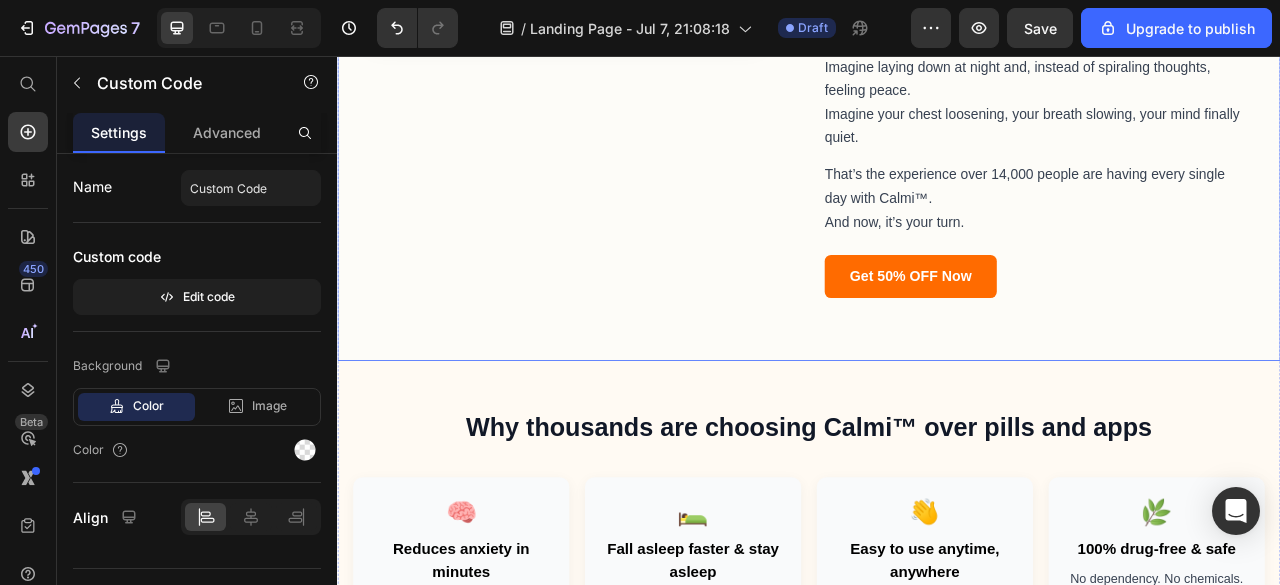 click on "Can’t sleep? Heart racing at night? You’re not alone — and you’re not helpless.
Introducing  Calmi™ , the handheld device that helps calm your nervous system in under 2 minutes — without pills, noise, or side effects.
Designed for anyone who struggles with anxiety, racing thoughts, or restlessness, Calmi™ uses advanced neuro-balance pulses to bring your mind and body back to calm — naturally.
Imagine laying down at night and, instead of spiraling thoughts, feeling peace.
Imagine your chest loosening, your breath slowing, your mind finally quiet.
That’s the experience over 14,000 people are having every single day with Calmi™.
And now, it’s your turn.
Get 50% OFF Now" at bounding box center [937, 20] 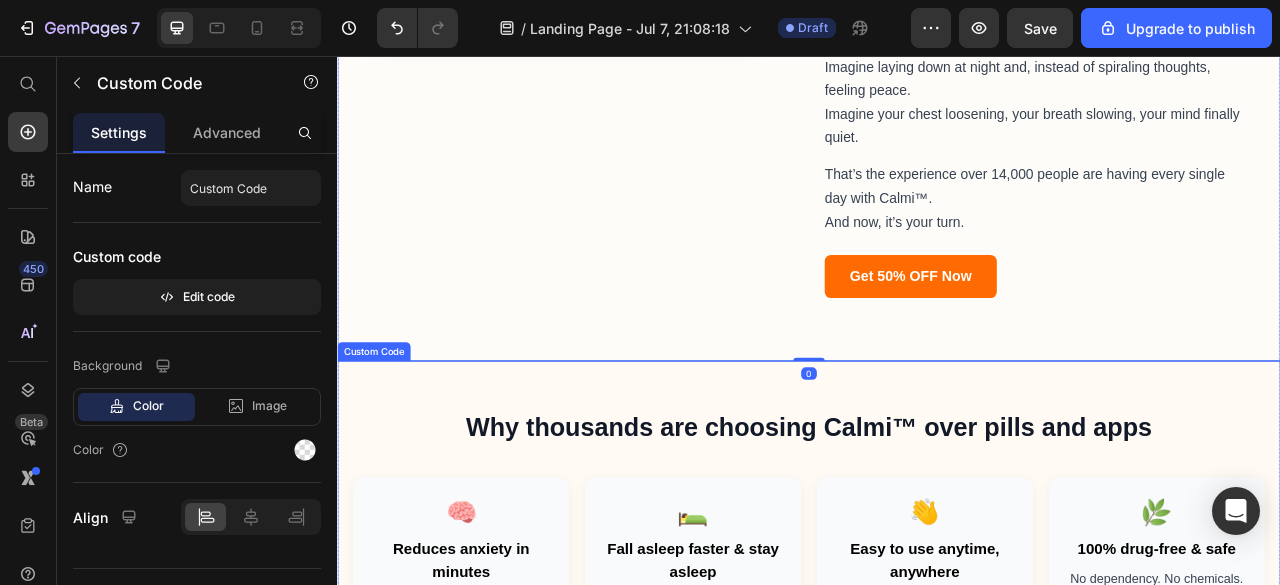 click on "Can’t sleep? Heart racing at night? You’re not alone — and you’re not helpless.
Introducing  Calmi™ , the handheld device that helps calm your nervous system in under 2 minutes — without pills, noise, or side effects.
Designed for anyone who struggles with anxiety, racing thoughts, or restlessness, Calmi™ uses advanced neuro-balance pulses to bring your mind and body back to calm — naturally.
Imagine laying down at night and, instead of spiraling thoughts, feeling peace.
Imagine your chest loosening, your breath slowing, your mind finally quiet.
That’s the experience over 14,000 people are having every single day with Calmi™.
And now, it’s your turn.
Get 50% OFF Now" at bounding box center (937, 20) 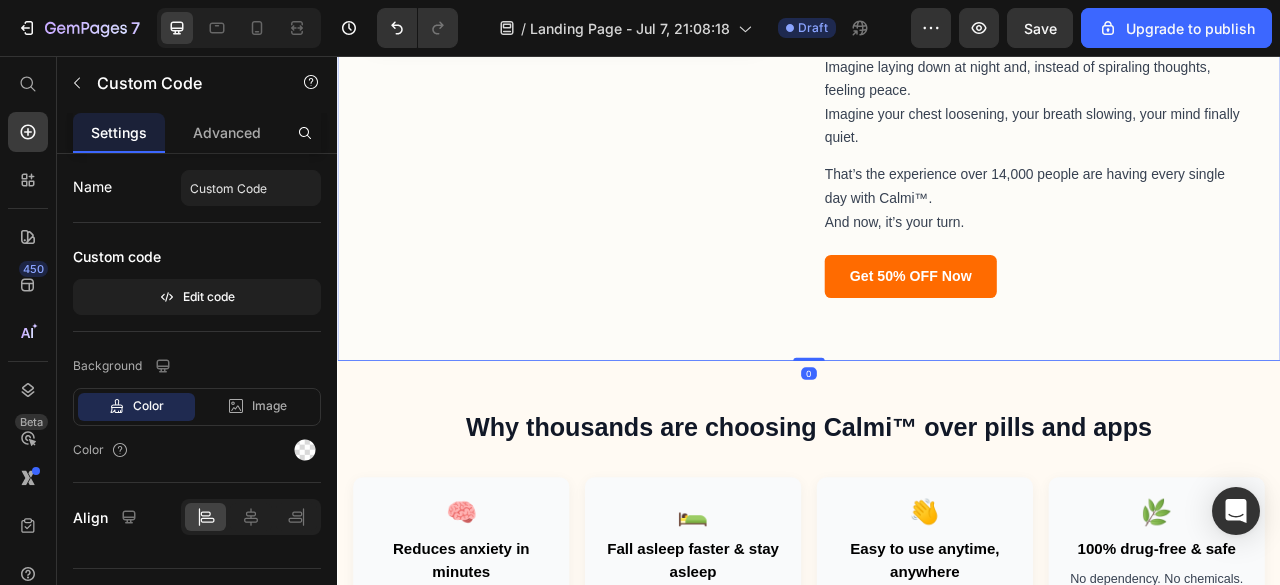 click on "Can’t sleep? Heart racing at night? You’re not alone — and you’re not helpless.
Introducing  Calmi™ , the handheld device that helps calm your nervous system in under 2 minutes — without pills, noise, or side effects.
Designed for anyone who struggles with anxiety, racing thoughts, or restlessness, Calmi™ uses advanced neuro-balance pulses to bring your mind and body back to calm — naturally.
Imagine laying down at night and, instead of spiraling thoughts, feeling peace.
Imagine your chest loosening, your breath slowing, your mind finally quiet.
That’s the experience over 14,000 people are having every single day with Calmi™.
And now, it’s your turn.
Get 50% OFF Now" at bounding box center [937, 20] 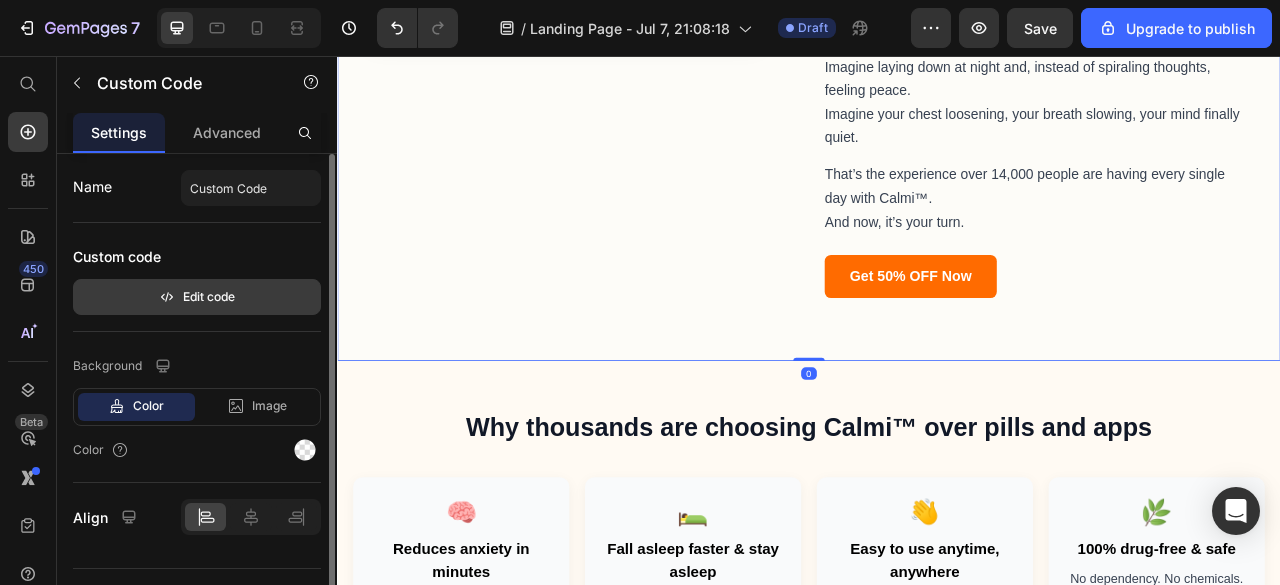click on "Edit code" at bounding box center (197, 297) 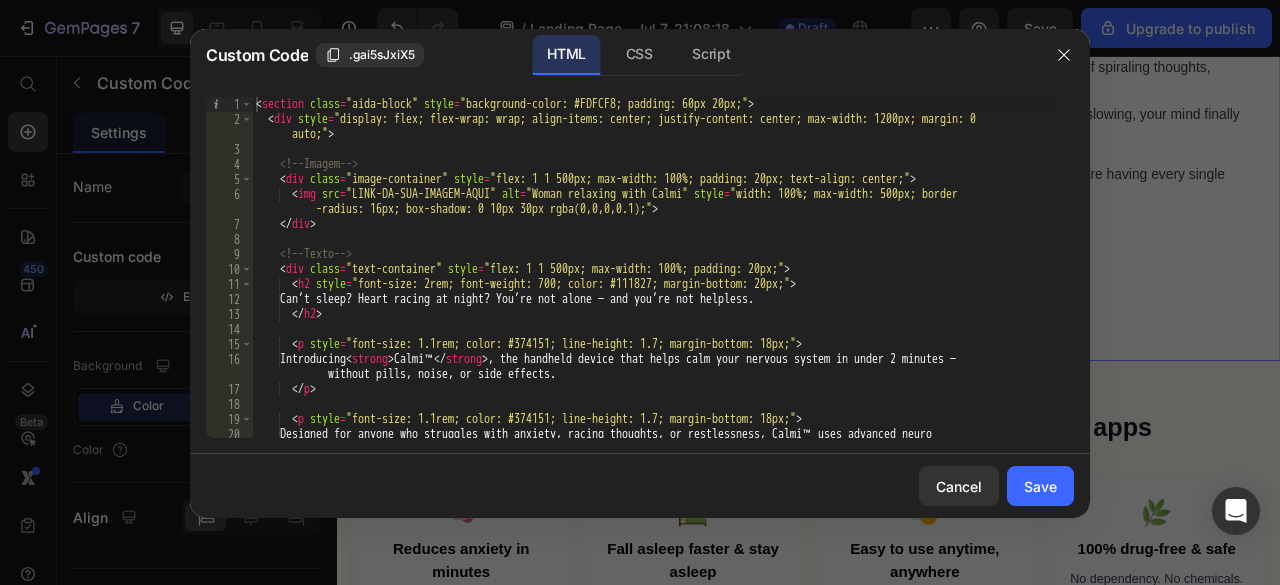 type on "<section class="aida-block" style="background-color: #FDFCF8; padding: 60px 20px;">" 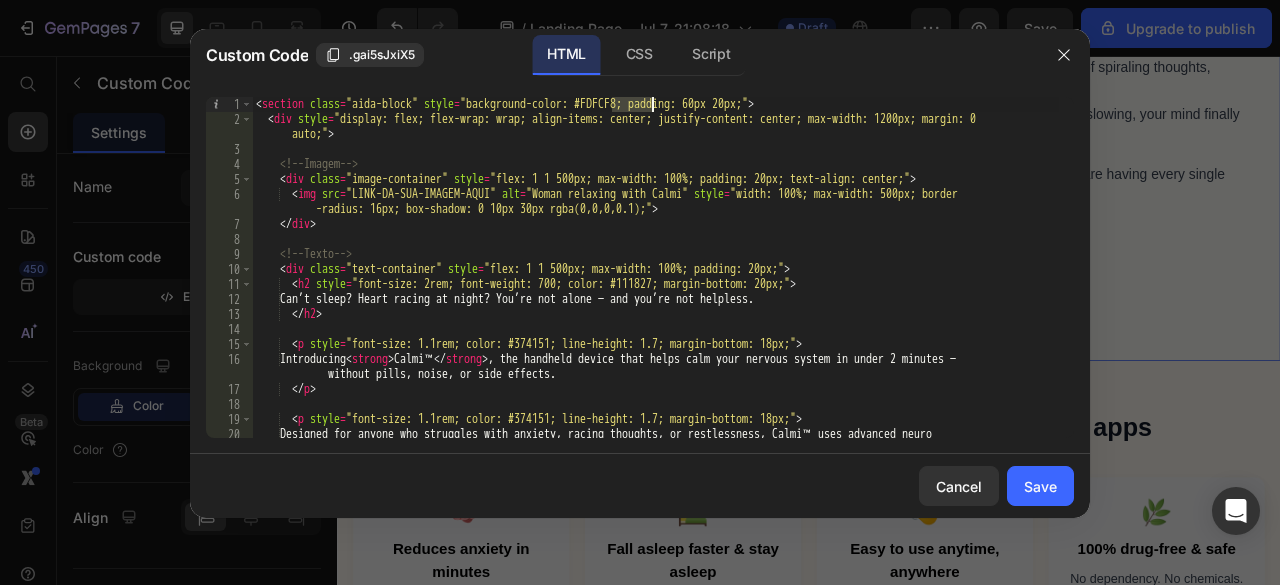 drag, startPoint x: 614, startPoint y: 109, endPoint x: 651, endPoint y: 103, distance: 37.48333 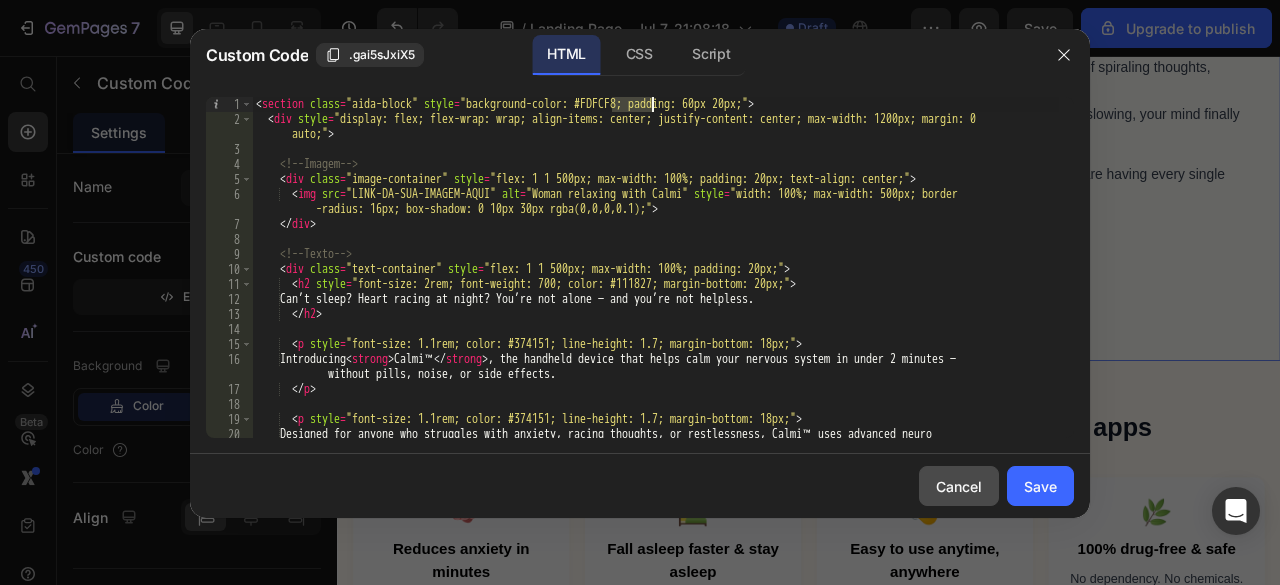click on "Cancel" at bounding box center [959, 486] 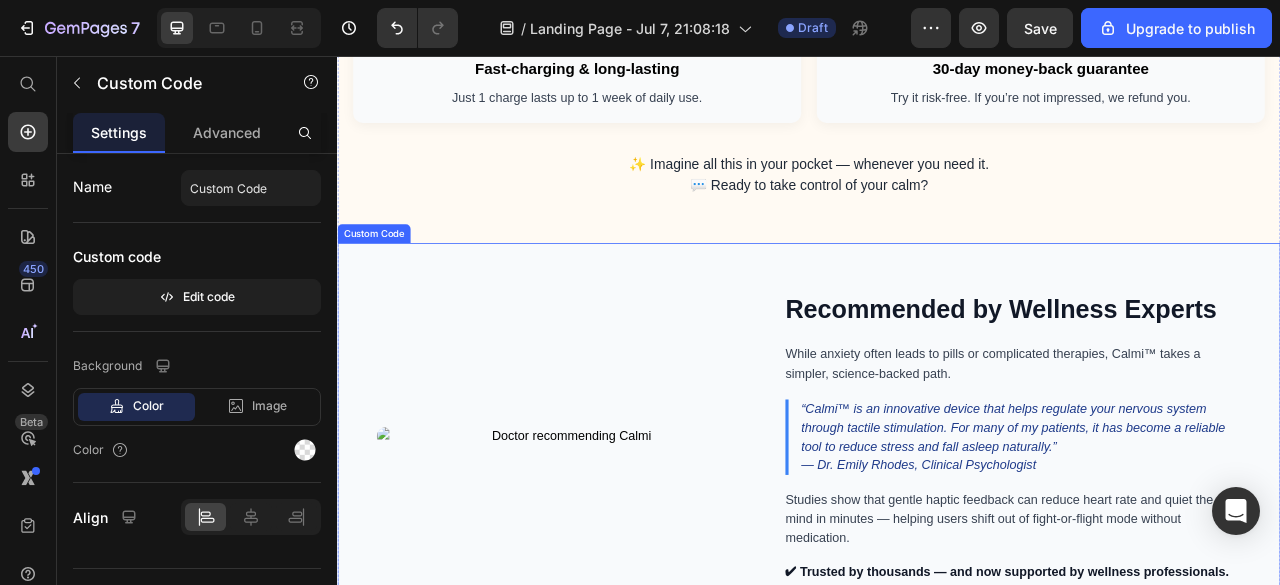 scroll, scrollTop: 2000, scrollLeft: 0, axis: vertical 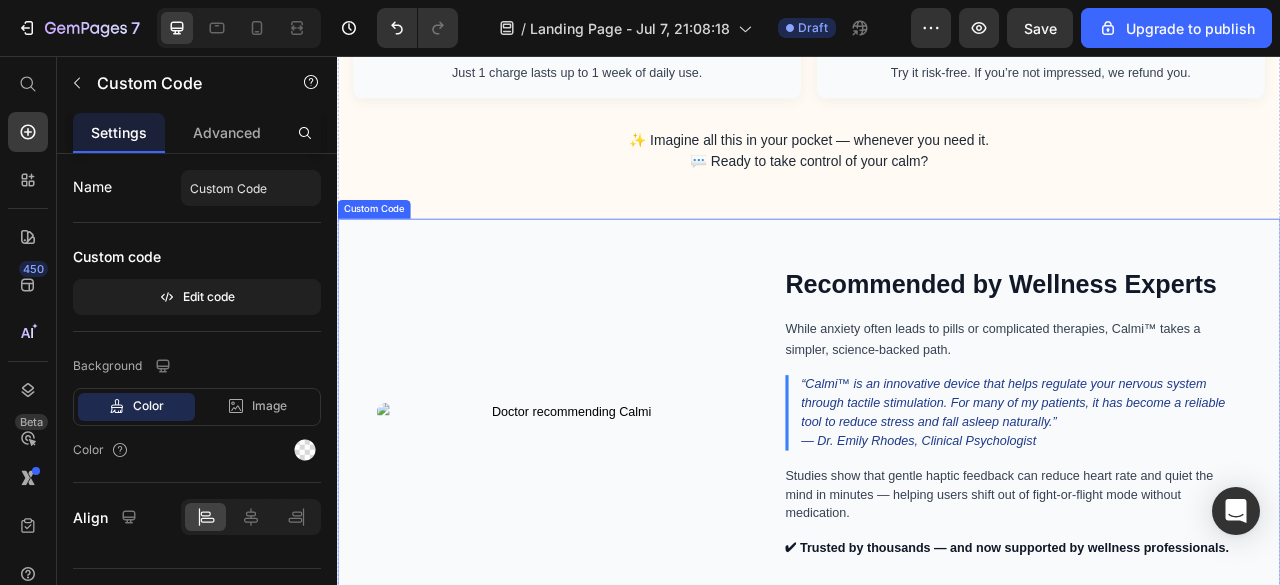 click on "Recommended by Wellness Experts
While anxiety often leads to pills or complicated therapies, Calmi™ takes a simpler, science-backed path.
“Calmi™ is an innovative device that helps regulate your nervous system through tactile stimulation. For many of my patients, it has become a reliable tool to reduce stress and fall asleep naturally.”
— Dr. Emily Rhodes, Clinical Psychologist
Studies show that gentle haptic feedback can reduce heart rate and quiet the mind in minutes — helping users shift out of fight-or-flight mode without medication.
✔ Trusted by thousands — and now supported by wellness professionals." at bounding box center (937, 508) 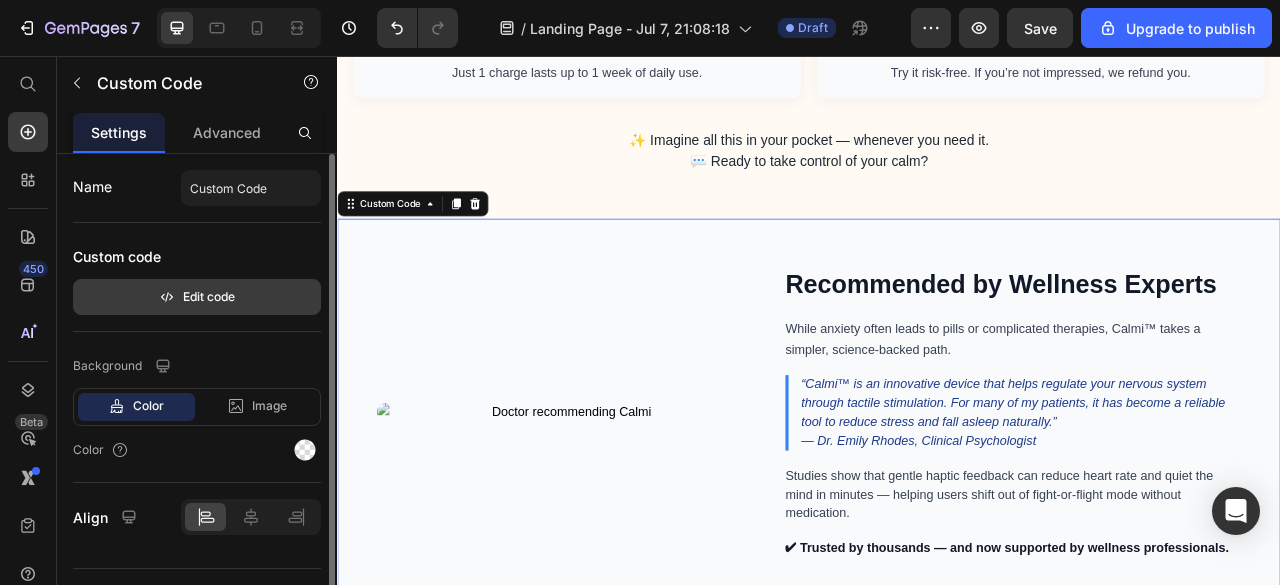 click on "Edit code" at bounding box center (197, 297) 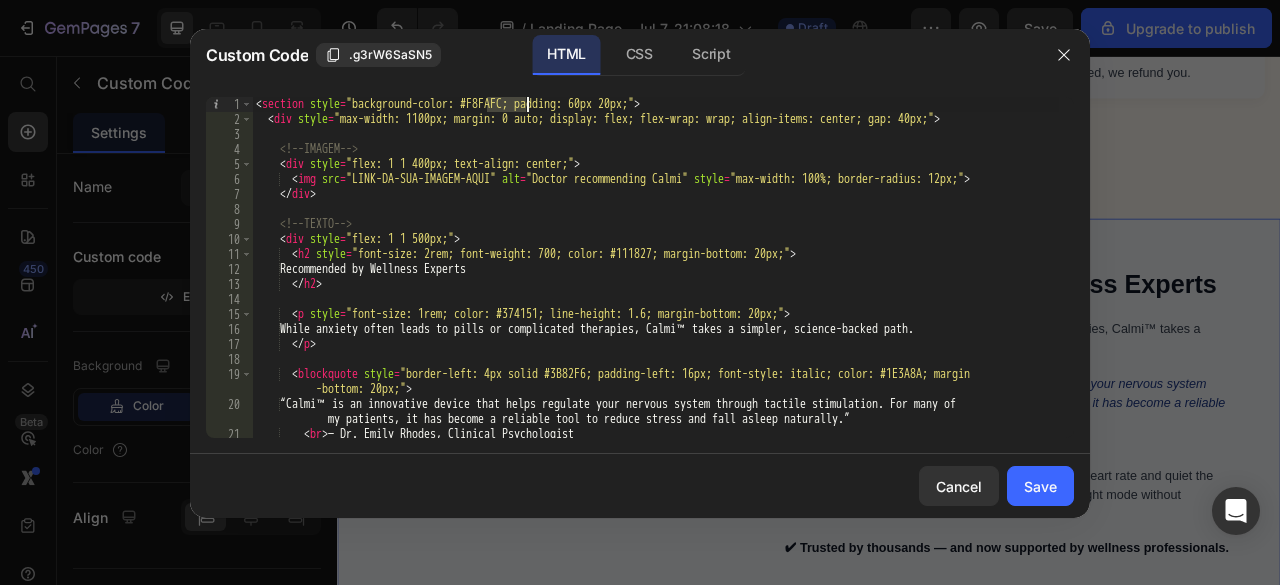 drag, startPoint x: 485, startPoint y: 103, endPoint x: 525, endPoint y: 103, distance: 40 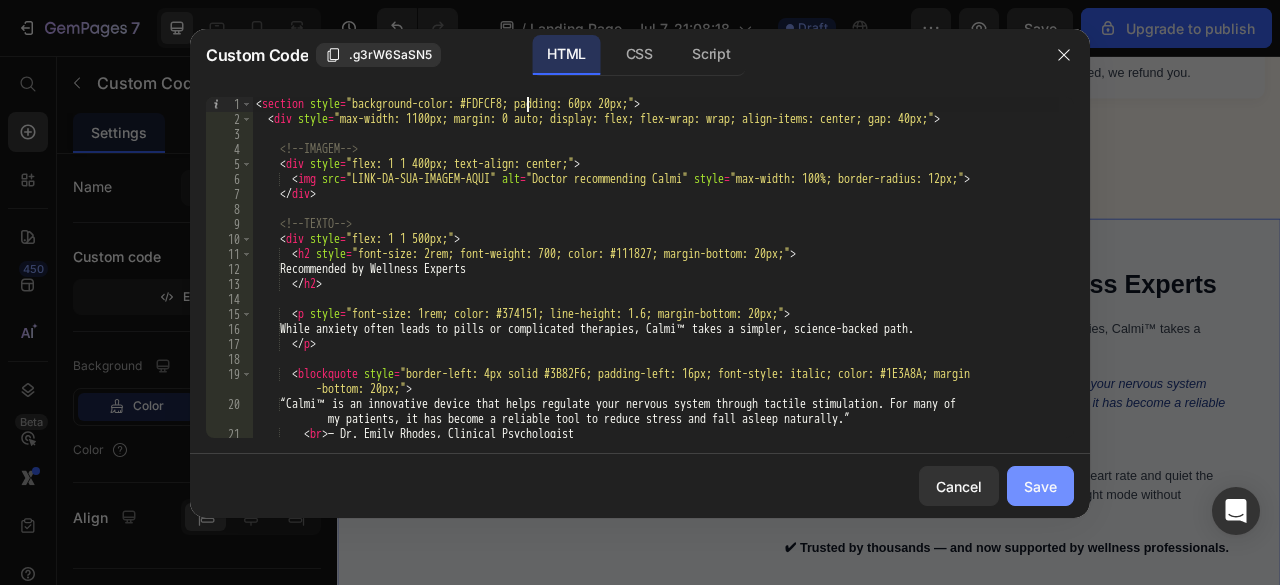 click on "Save" at bounding box center (1040, 486) 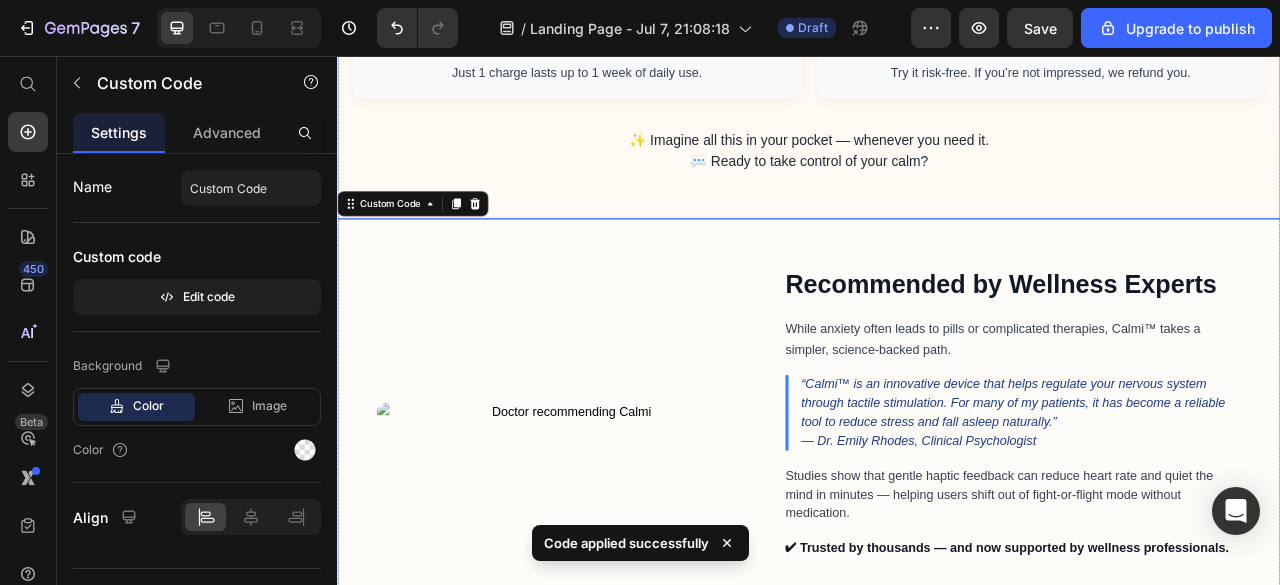 click on "Recommended by Wellness Experts
While anxiety often leads to pills or complicated therapies, Calmi™ takes a simpler, science-backed path.
“Calmi™ is an innovative device that helps regulate your nervous system through tactile stimulation. For many of my patients, it has become a reliable tool to reduce stress and fall asleep naturally.”
— Dr. Emily Rhodes, Clinical Psychologist
Studies show that gentle haptic feedback can reduce heart rate and quiet the mind in minutes — helping users shift out of fight-or-flight mode without medication.
✔ Trusted by thousands — and now supported by wellness professionals." at bounding box center [937, 508] 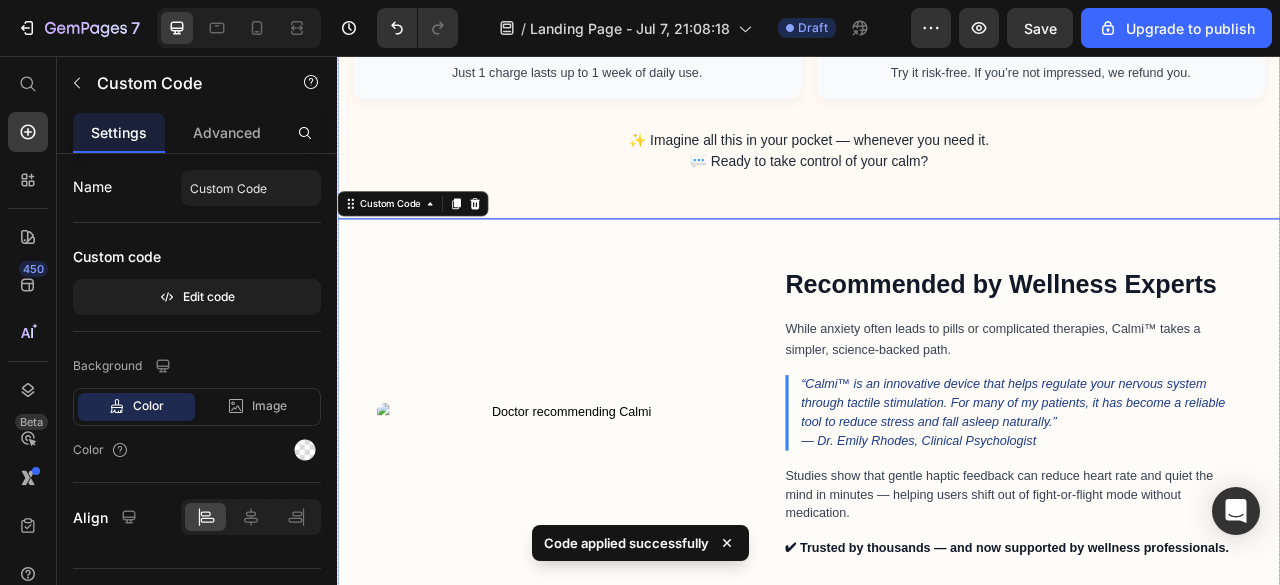 click on "Why thousands are choosing Calmi™ over pills and apps
🧠
Reduces anxiety in minutes
Feel calmer without medication, side effects or routines.
🛌
Fall asleep faster & stay asleep
Improves sleep quality naturally — no need for melatonin or white noise.
👋
Easy to use anytime, anywhere
Small, silent, and discreet. Use it at home, at work, or while traveling.
🌿
100% drug-free & safe
No dependency. No chemicals. Just natural nervous system support.
🔋
Fast-charging & long-lasting
Just 1 charge lasts up to 1 week of daily use.
✅
30-day money-back guarantee
Try it risk-free. If you’re not impressed, we refund you." at bounding box center [937, -97] 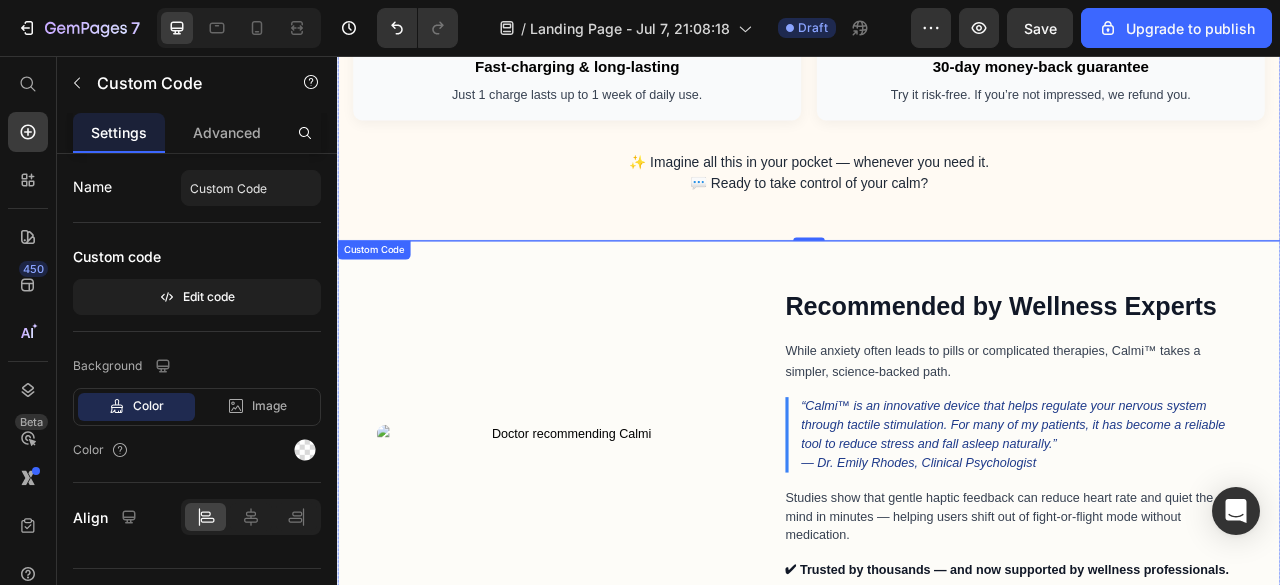 scroll, scrollTop: 1900, scrollLeft: 0, axis: vertical 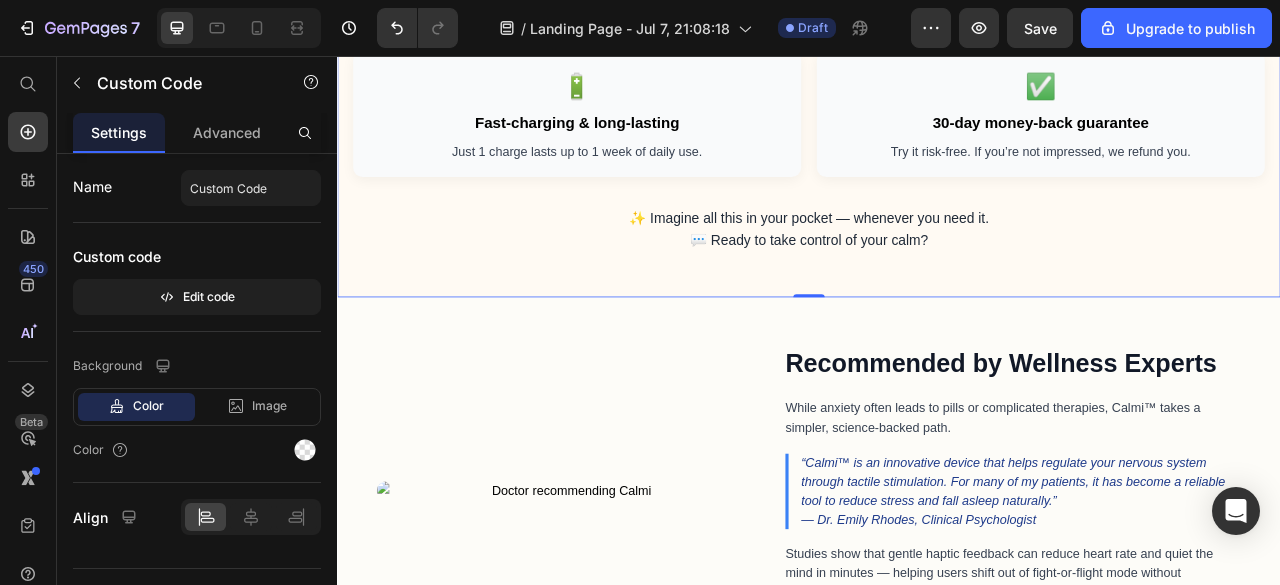 click on "✨ Imagine all this in your pocket — whenever you need it.
💬 Ready to take control of your calm?" at bounding box center (937, 276) 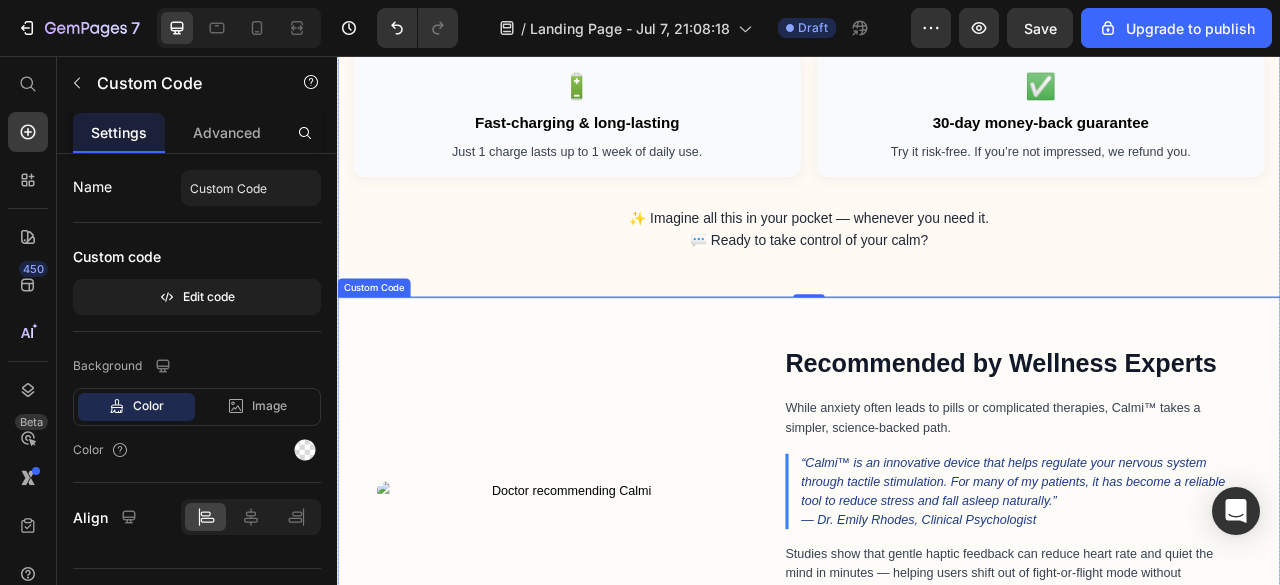 click on "Recommended by Wellness Experts
While anxiety often leads to pills or complicated therapies, Calmi™ takes a simpler, science-backed path.
“Calmi™ is an innovative device that helps regulate your nervous system through tactile stimulation. For many of my patients, it has become a reliable tool to reduce stress and fall asleep naturally.”
— Dr. Emily Rhodes, Clinical Psychologist
Studies show that gentle haptic feedback can reduce heart rate and quiet the mind in minutes — helping users shift out of fight-or-flight mode without medication.
✔ Trusted by thousands — and now supported by wellness professionals." at bounding box center [937, 608] 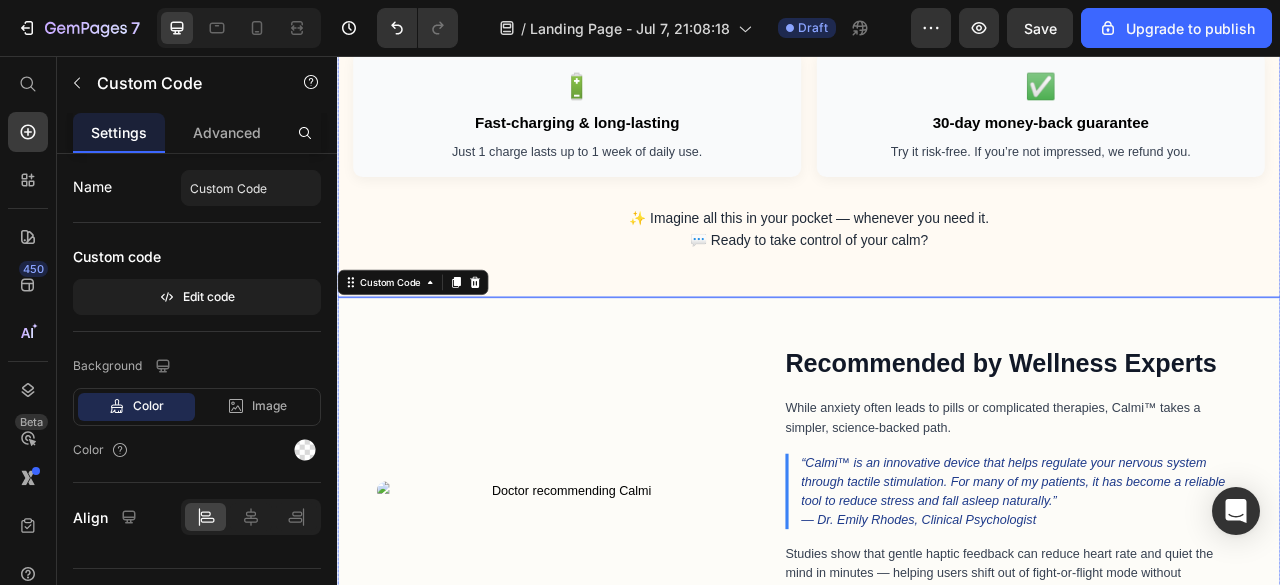 click on "✨ Imagine all this in your pocket — whenever you need it.
💬 Ready to take control of your calm?" at bounding box center [937, 276] 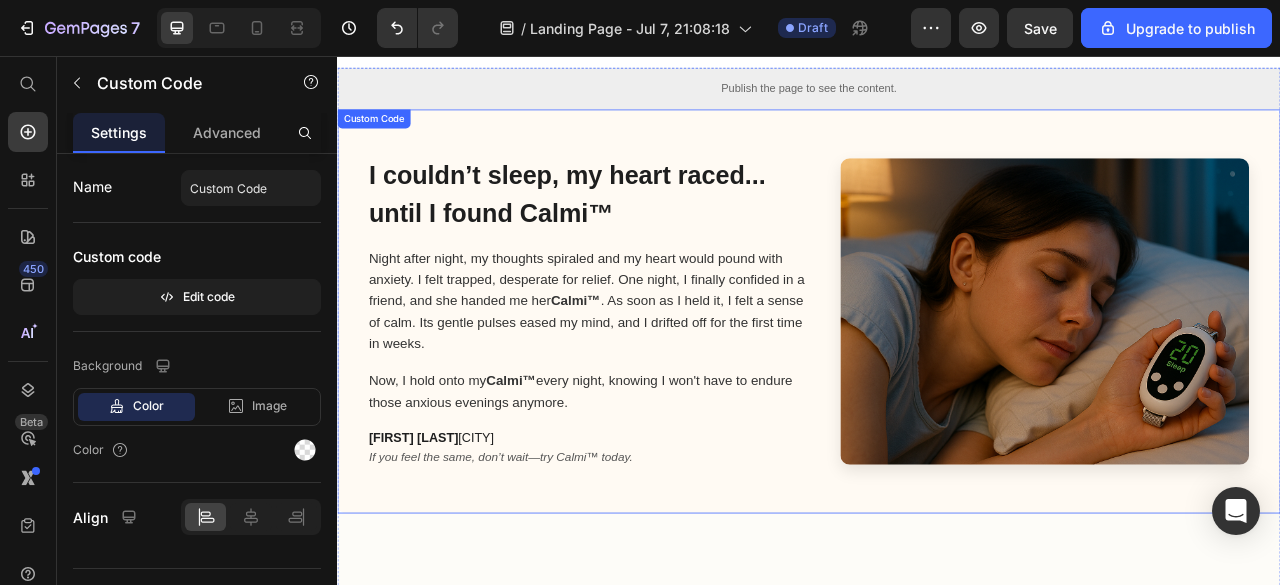 scroll, scrollTop: 22, scrollLeft: 0, axis: vertical 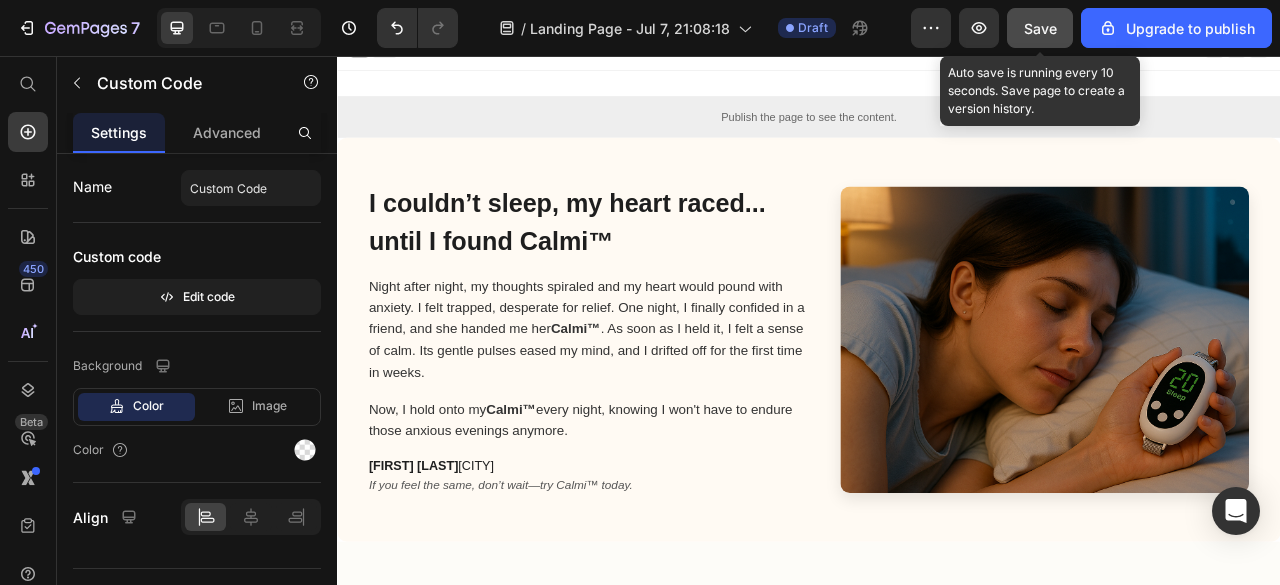 click on "Save" 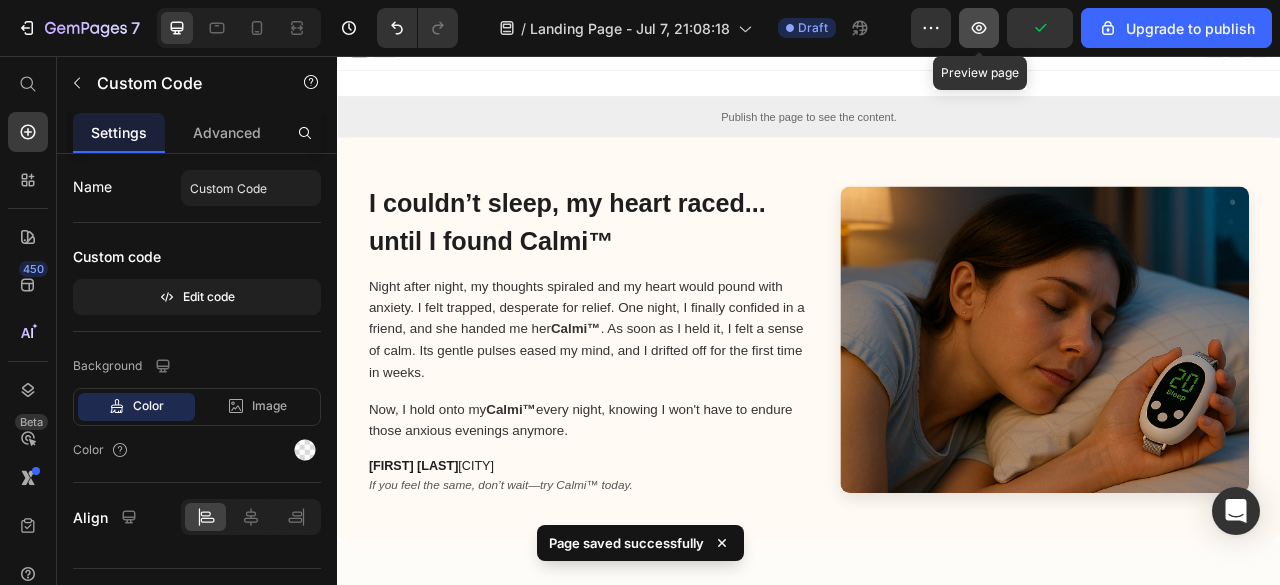 click 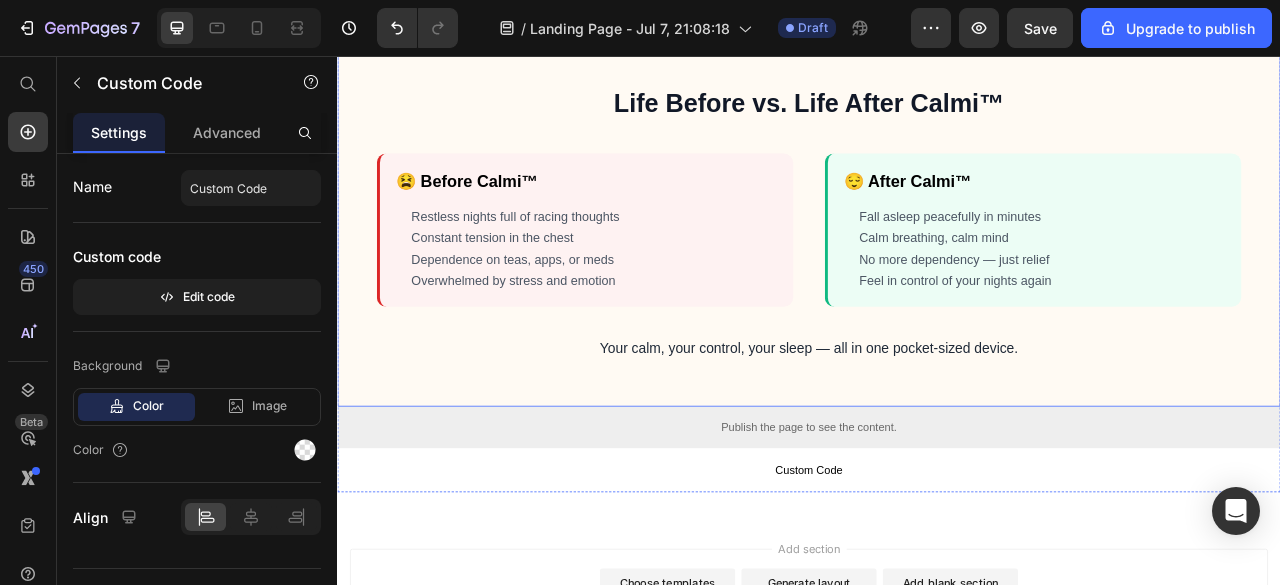 scroll, scrollTop: 2922, scrollLeft: 0, axis: vertical 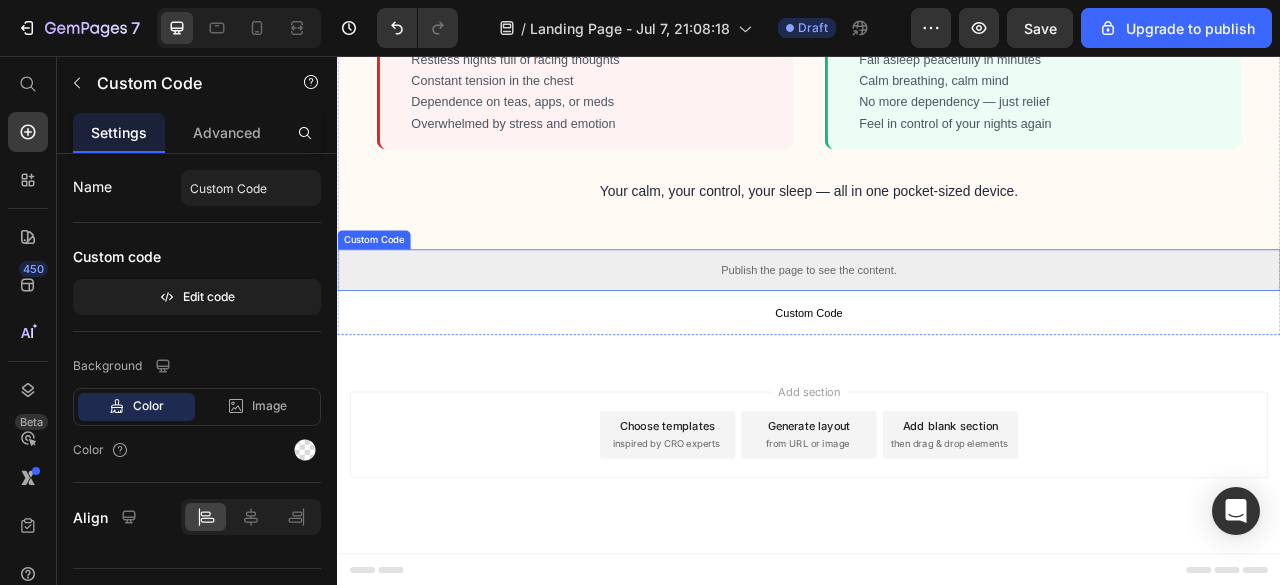 click on "Publish the page to see the content." at bounding box center [937, 328] 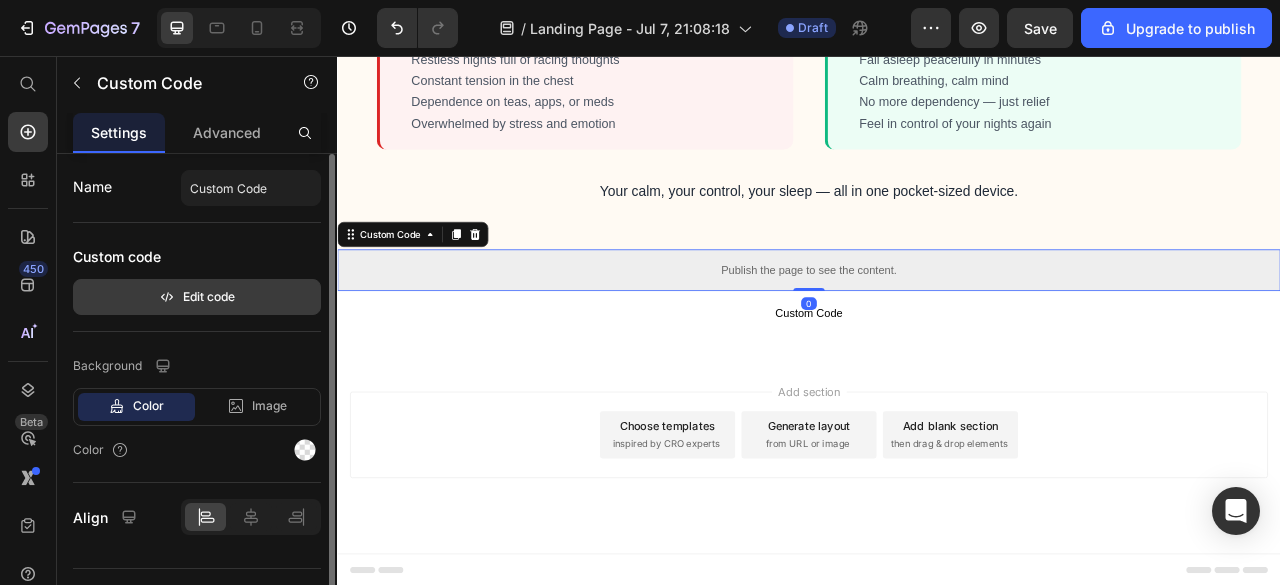 click on "Edit code" at bounding box center (197, 297) 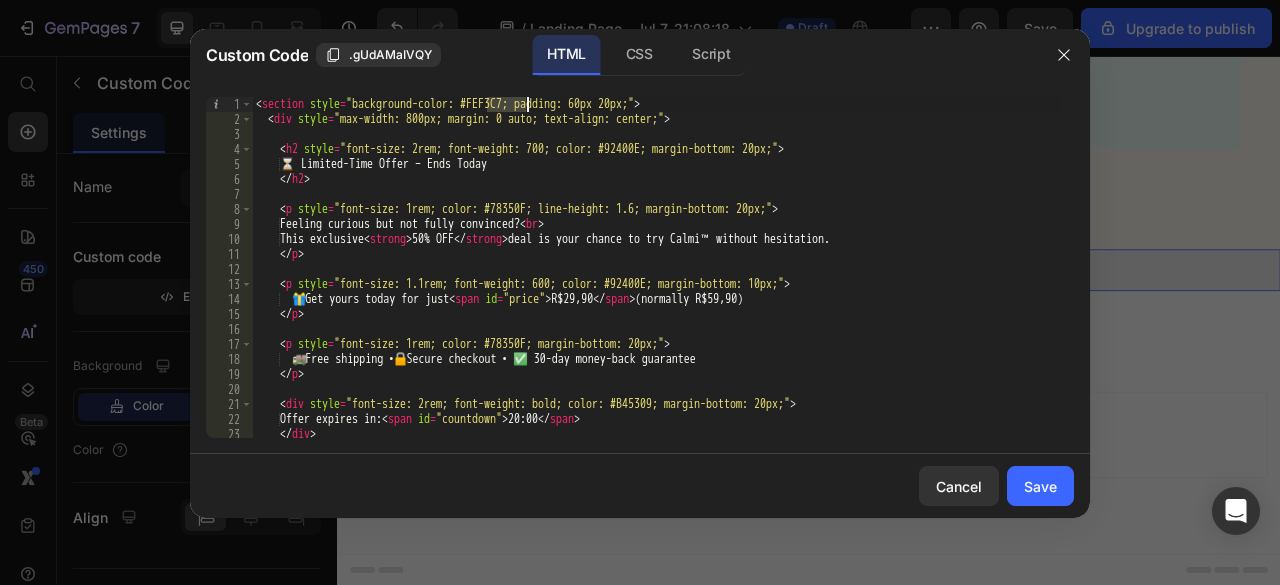 drag, startPoint x: 492, startPoint y: 103, endPoint x: 526, endPoint y: 102, distance: 34.0147 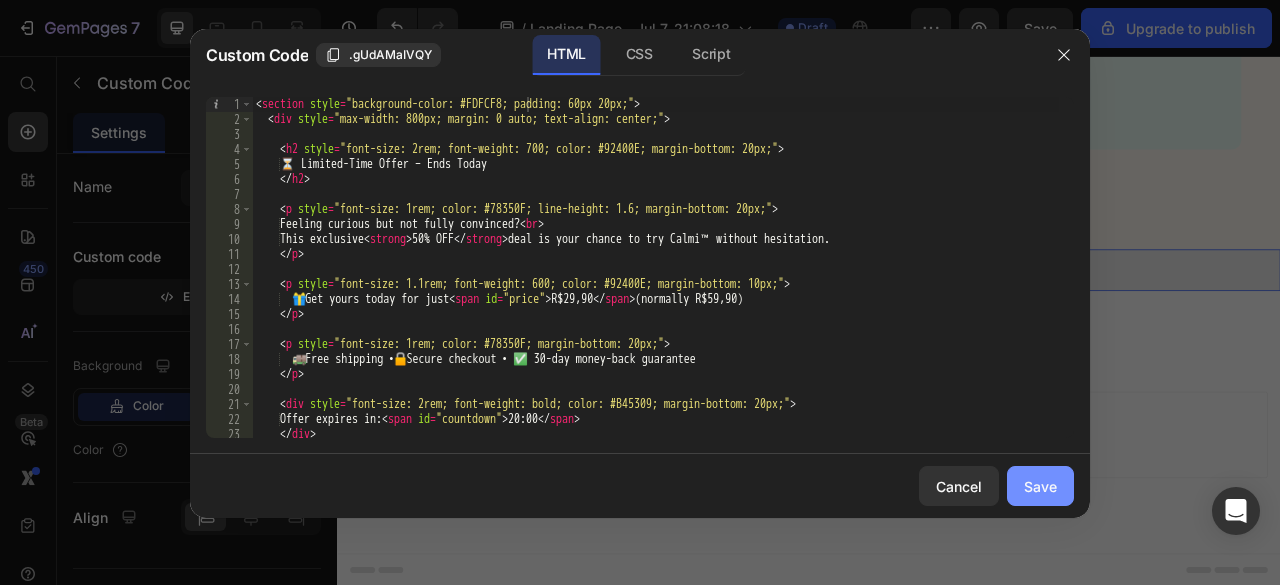 click on "Save" at bounding box center [1040, 486] 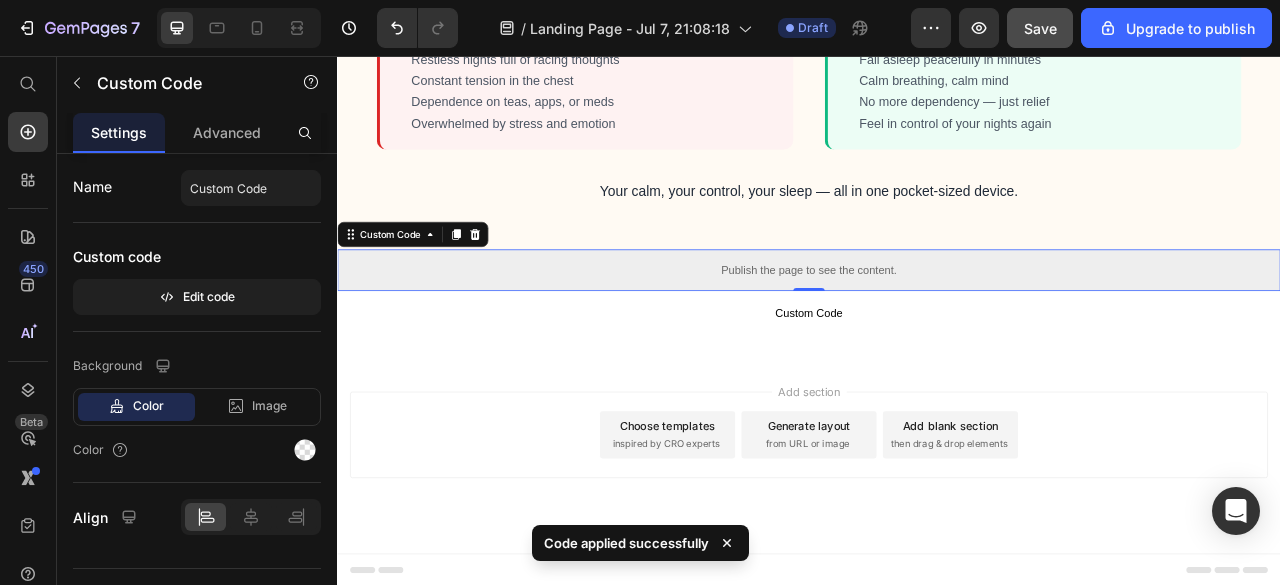click on "Save" at bounding box center [1040, 28] 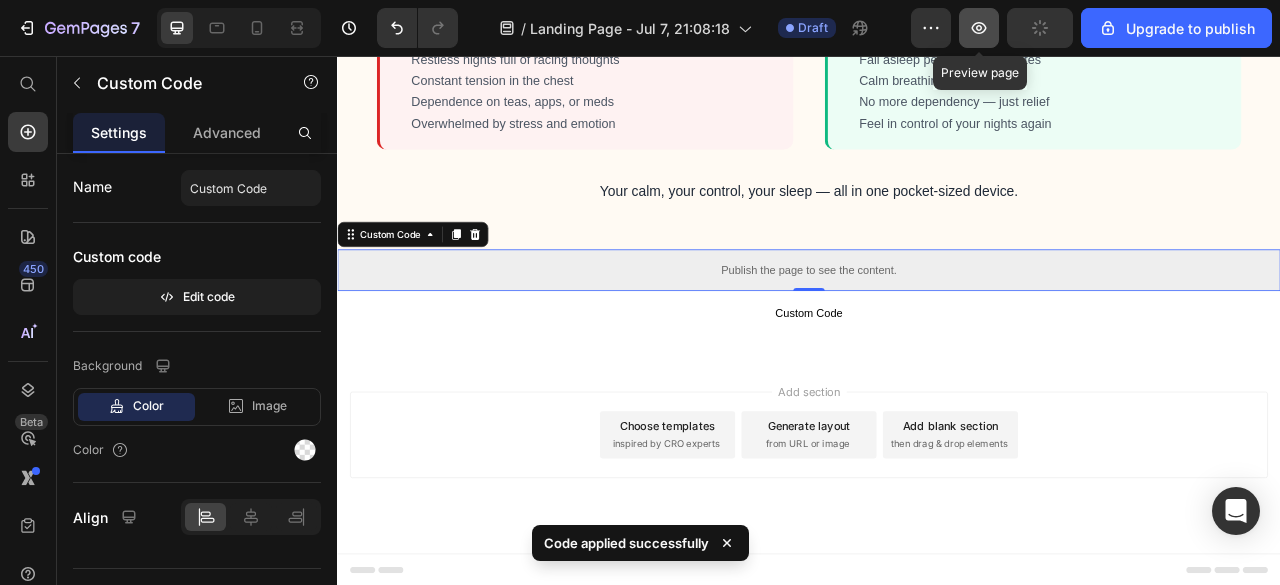 click 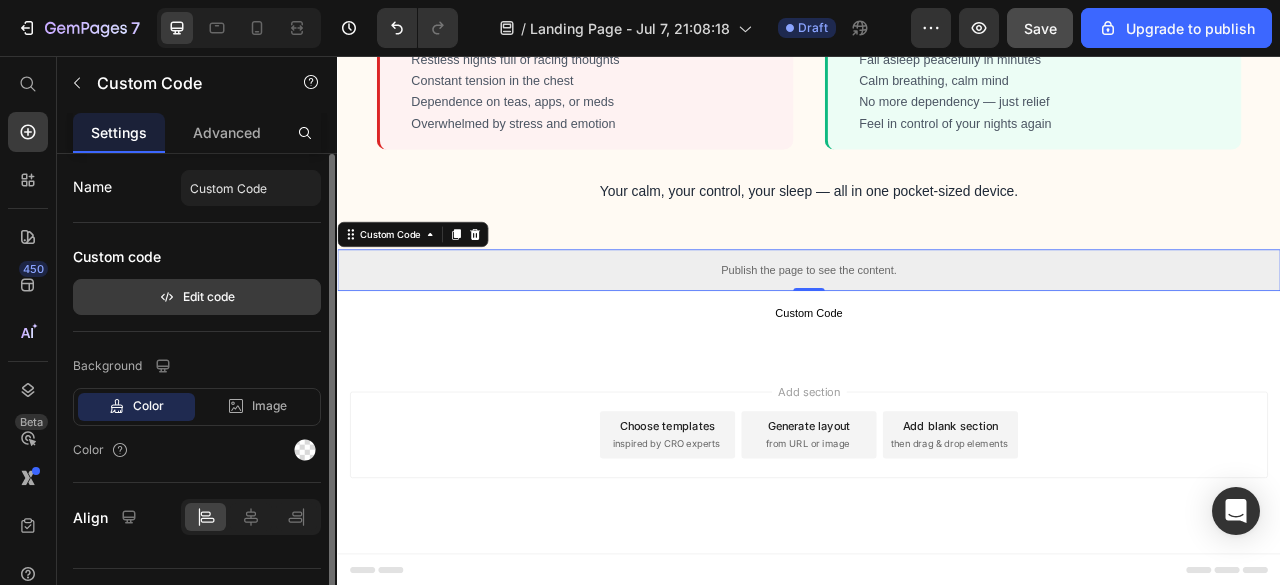 click on "Edit code" at bounding box center (197, 297) 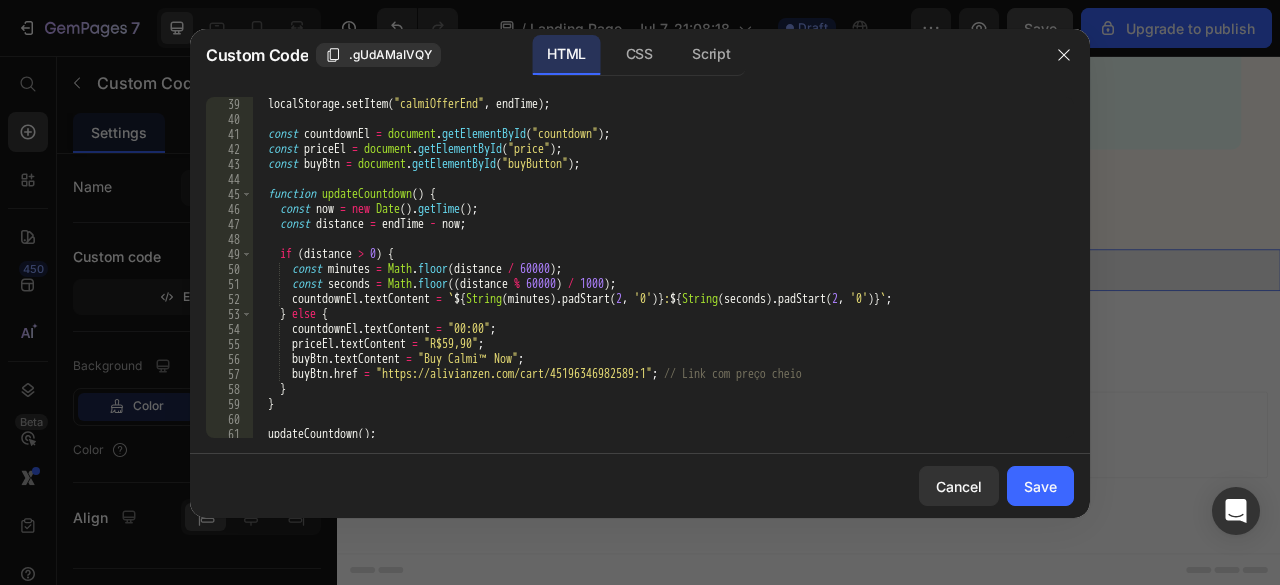 scroll, scrollTop: 600, scrollLeft: 0, axis: vertical 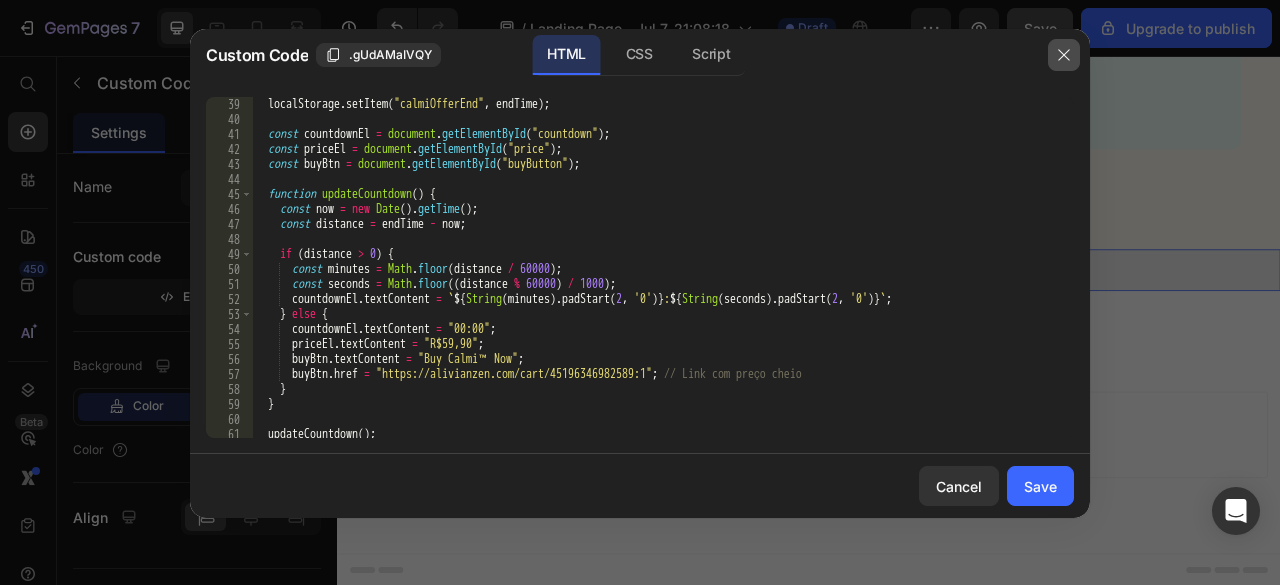 click at bounding box center (1064, 55) 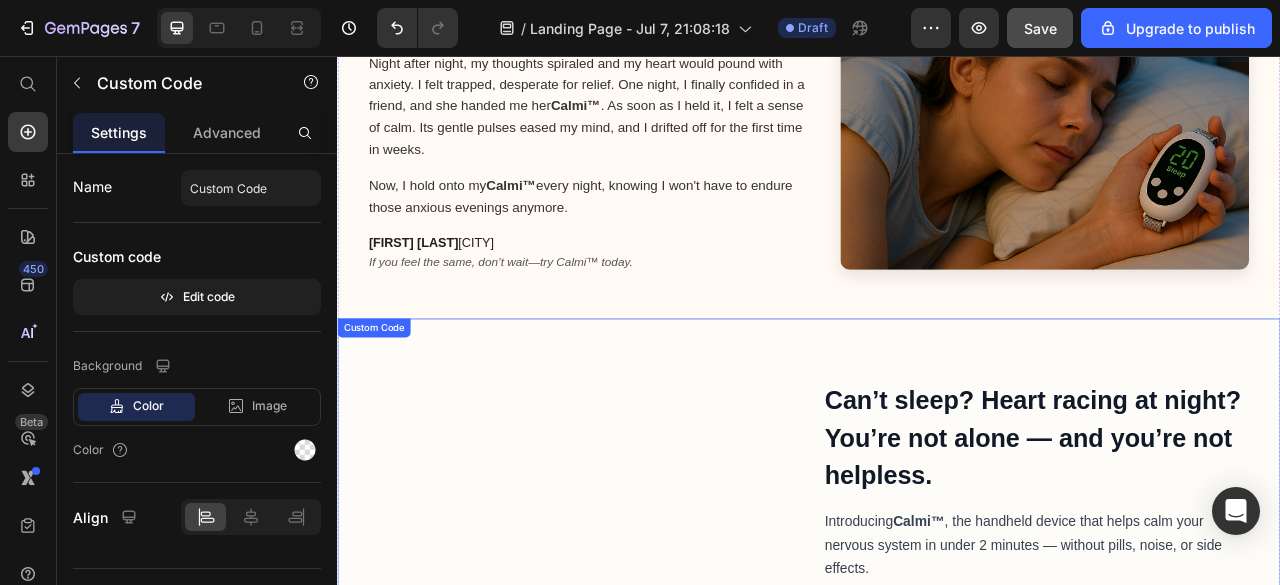 scroll, scrollTop: 0, scrollLeft: 0, axis: both 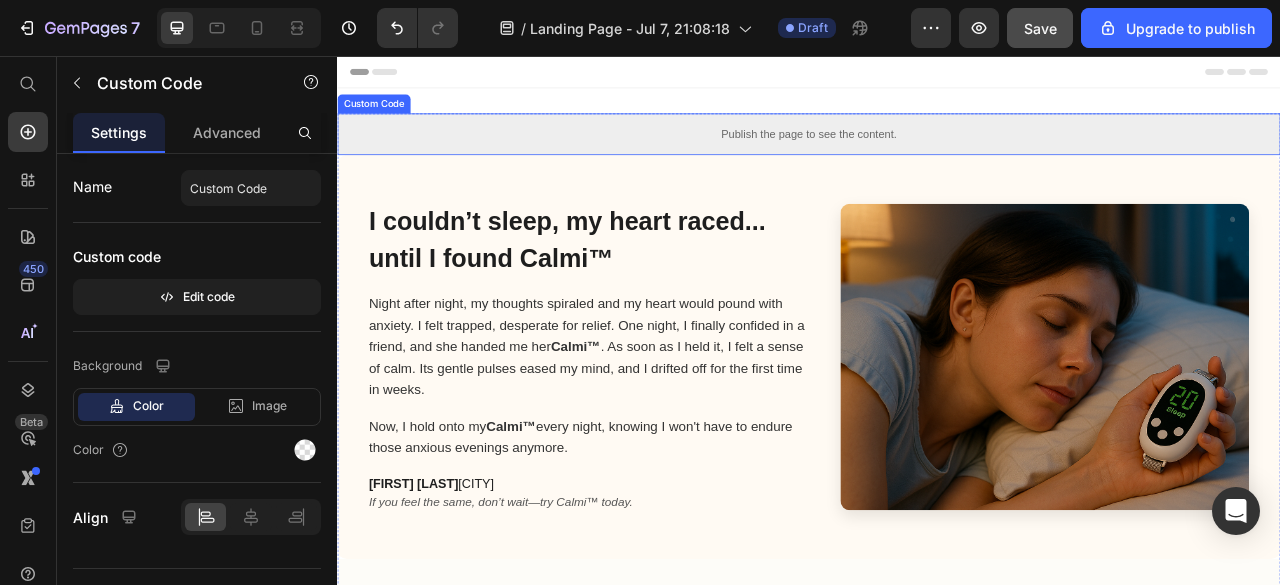 click on "Publish the page to see the content." at bounding box center [937, 155] 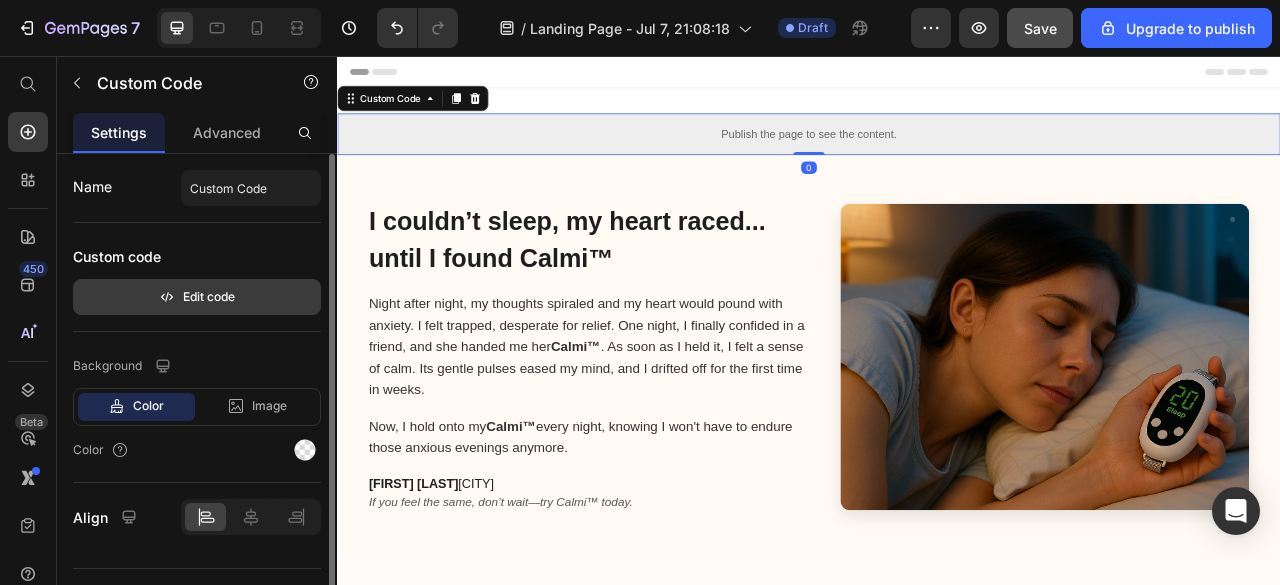 click on "Edit code" at bounding box center (197, 297) 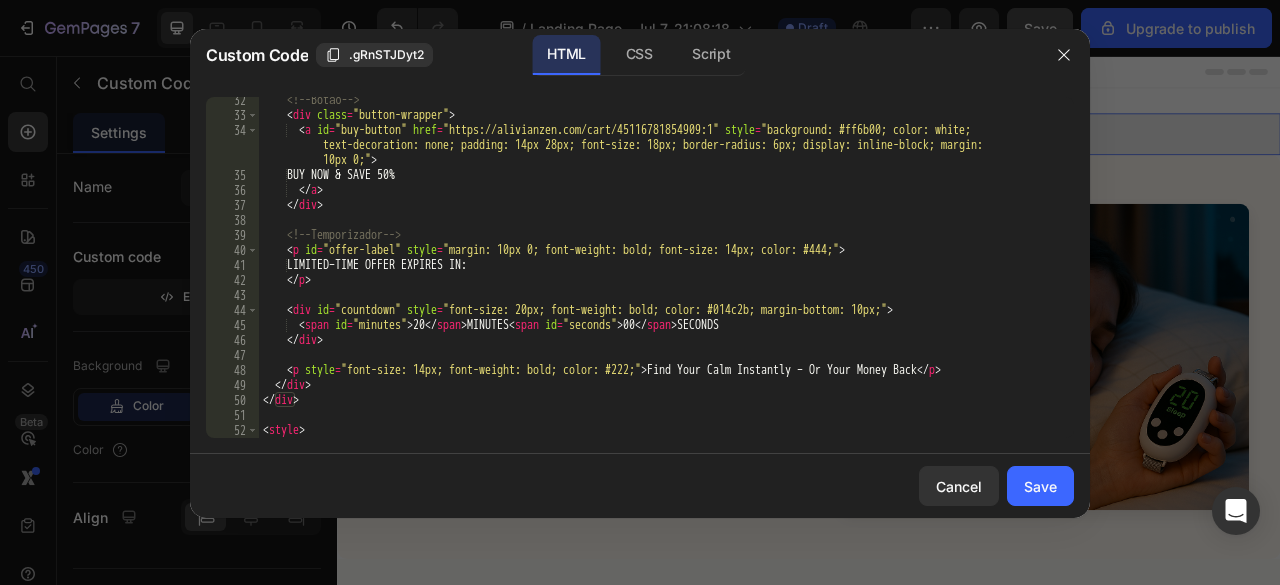 scroll, scrollTop: 469, scrollLeft: 0, axis: vertical 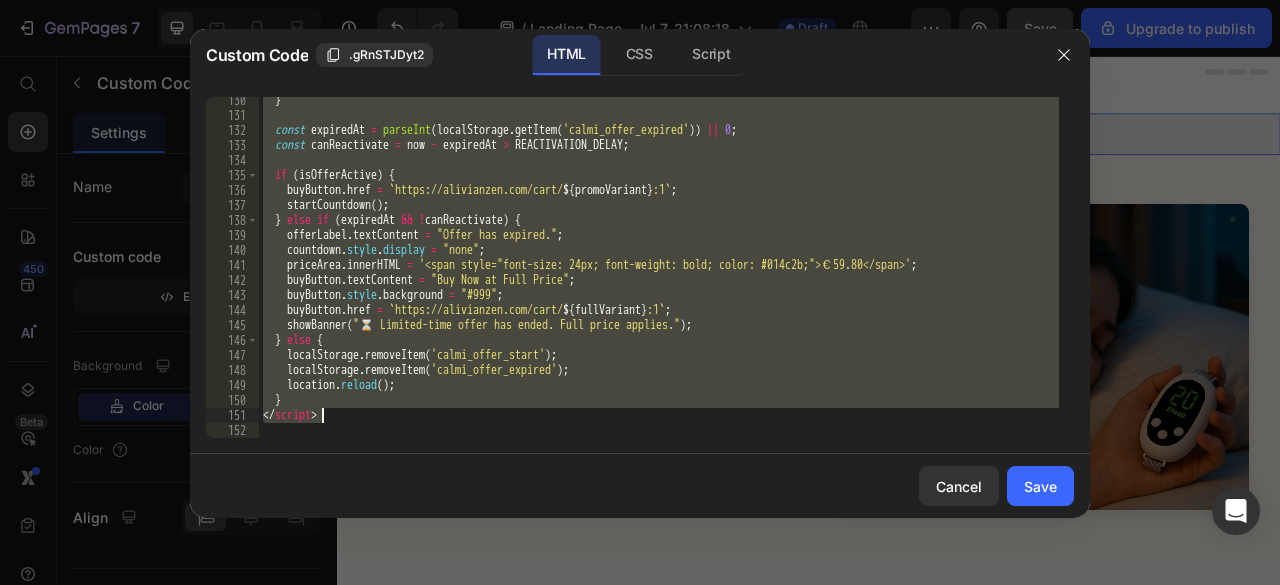 drag, startPoint x: 284, startPoint y: 295, endPoint x: 495, endPoint y: 417, distance: 243.73141 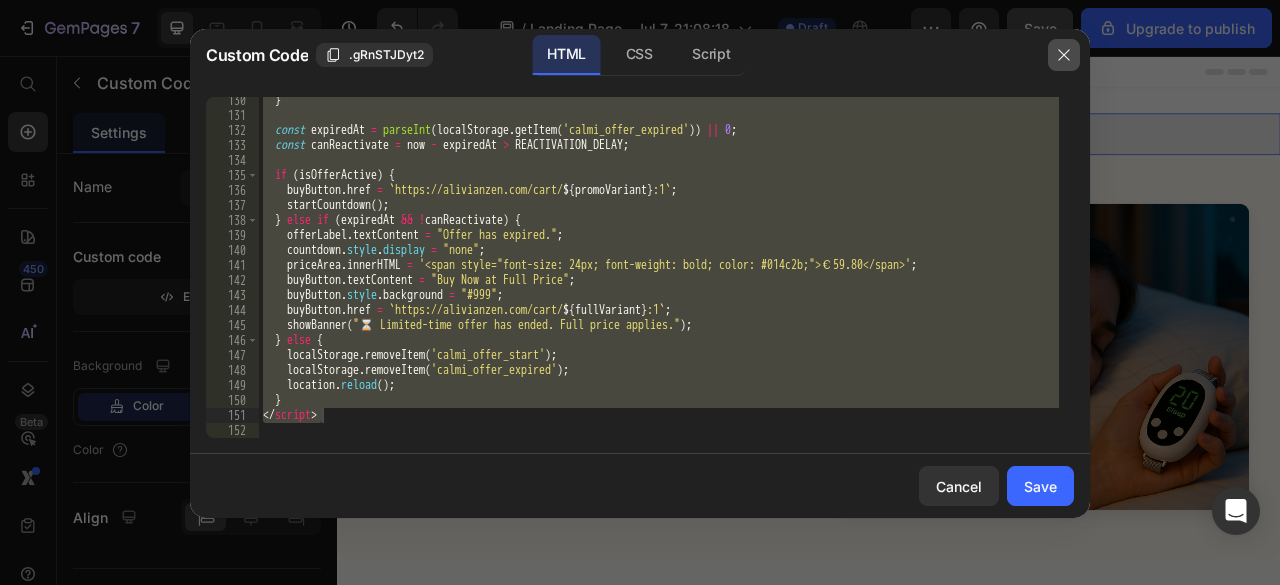 drag, startPoint x: 1064, startPoint y: 53, endPoint x: 932, endPoint y: 8, distance: 139.45967 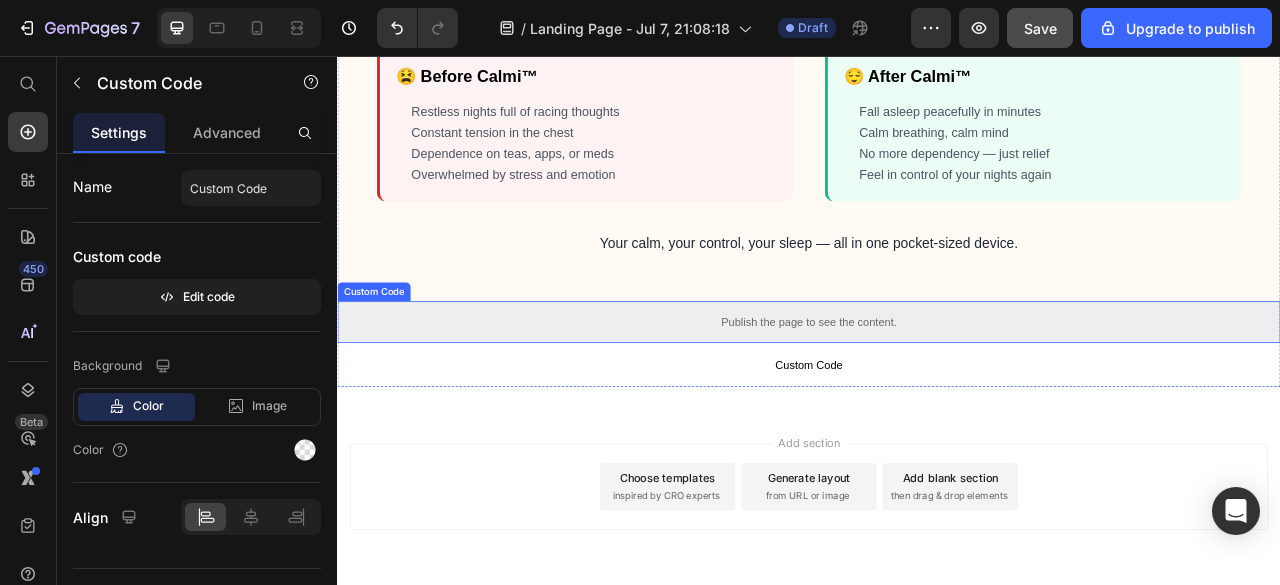 scroll, scrollTop: 2900, scrollLeft: 0, axis: vertical 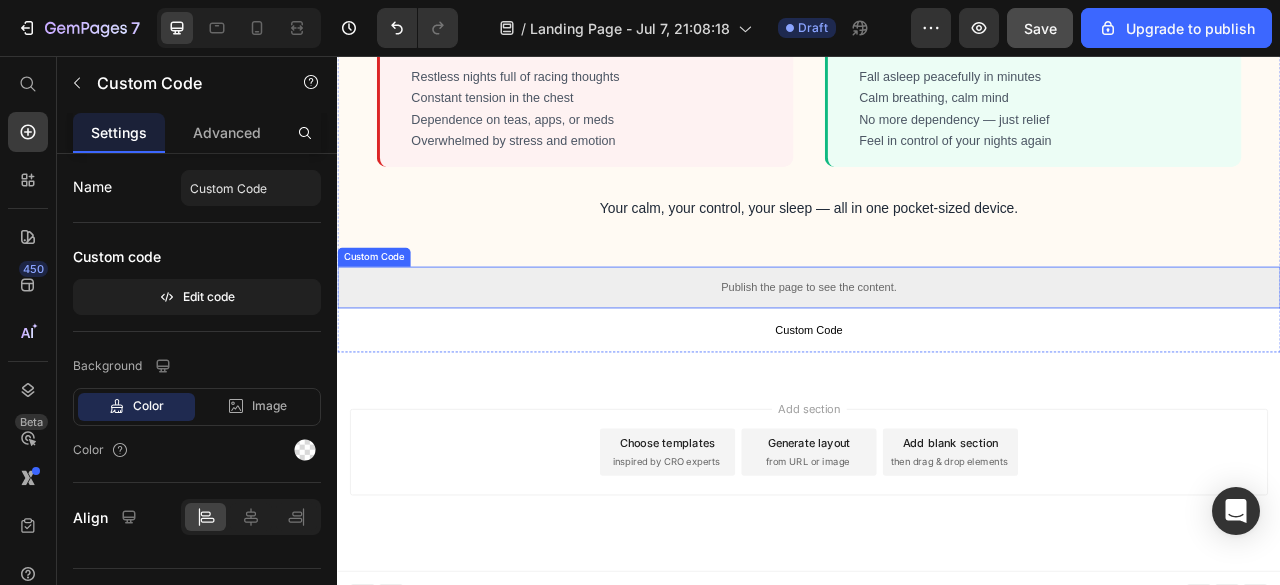 click on "Publish the page to see the content." at bounding box center [937, 350] 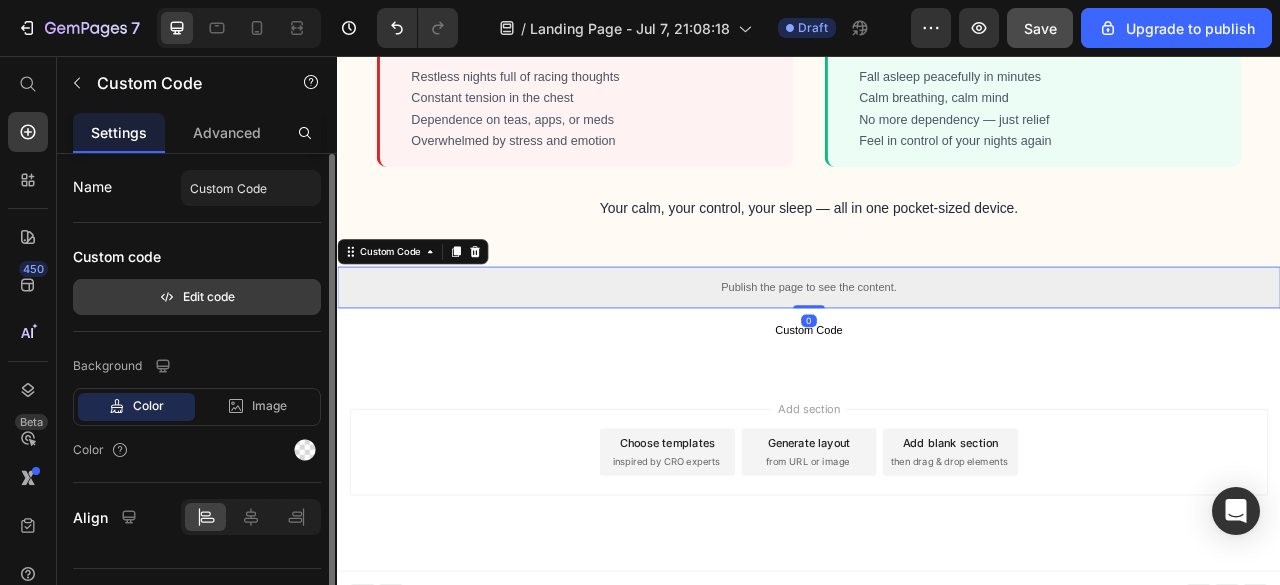 click on "Edit code" at bounding box center (197, 297) 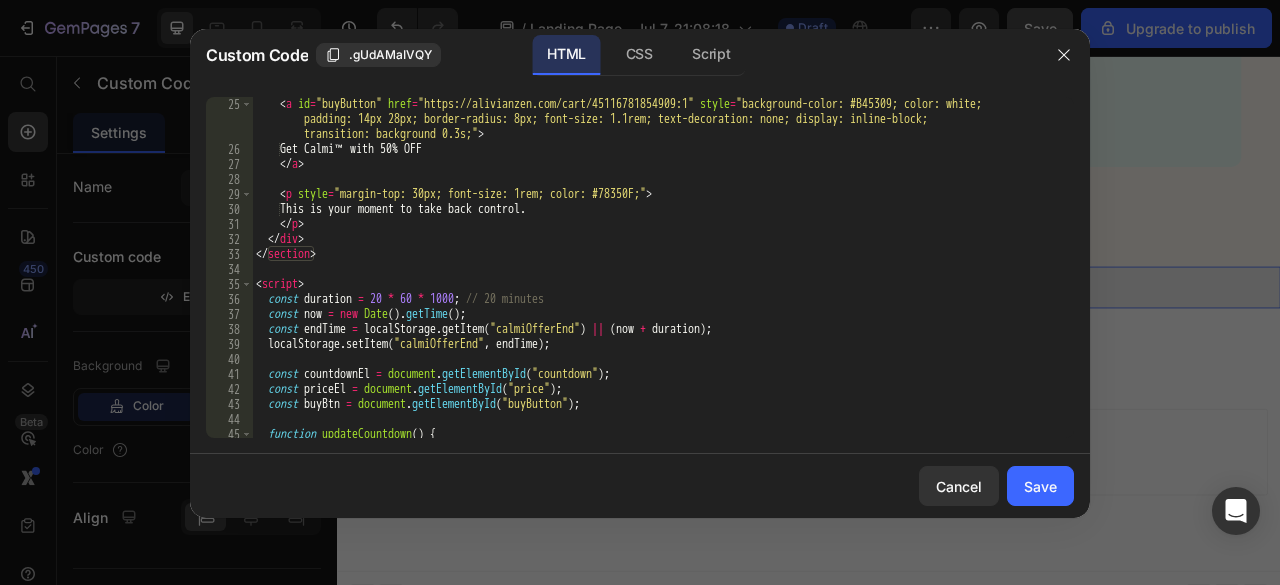 scroll, scrollTop: 360, scrollLeft: 0, axis: vertical 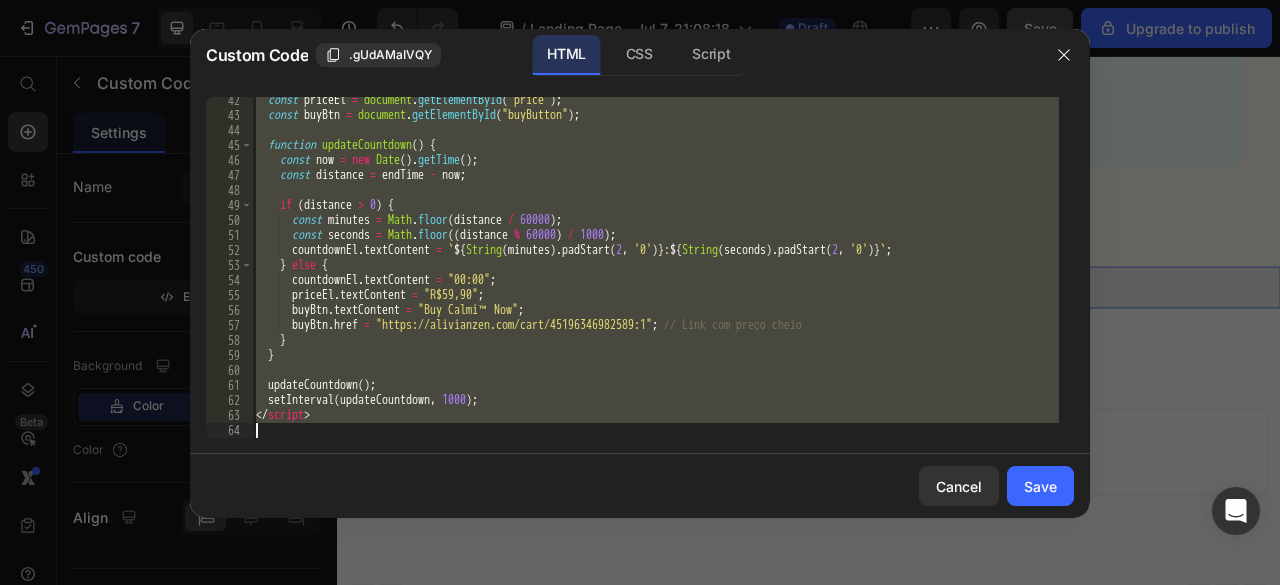 drag, startPoint x: 257, startPoint y: 279, endPoint x: 513, endPoint y: 431, distance: 297.7247 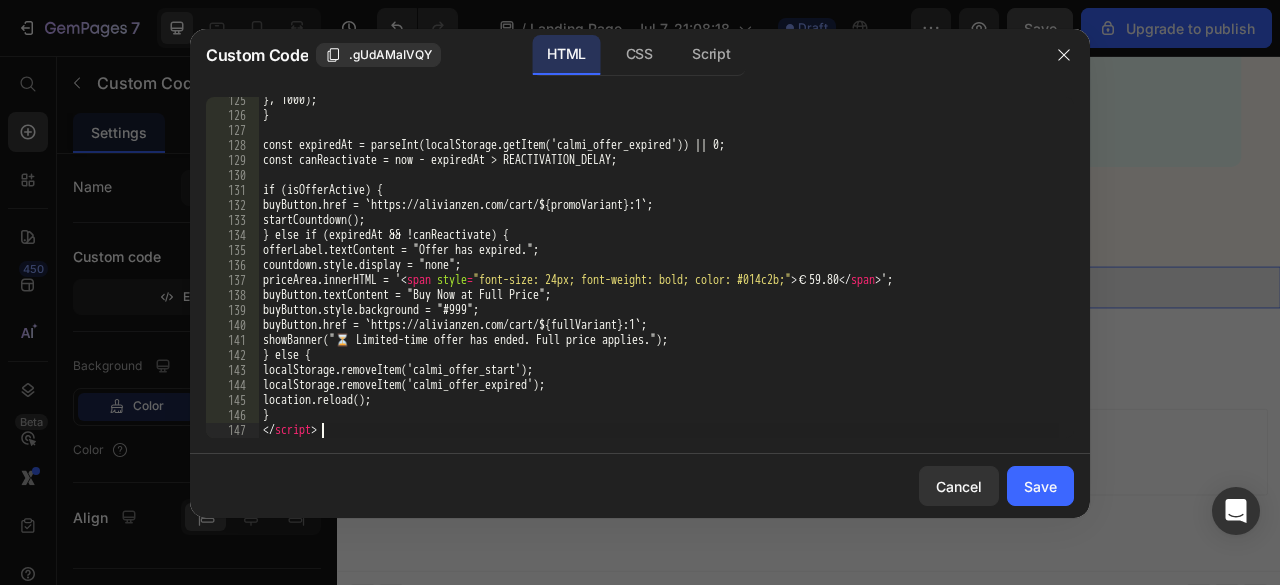 scroll, scrollTop: 1894, scrollLeft: 0, axis: vertical 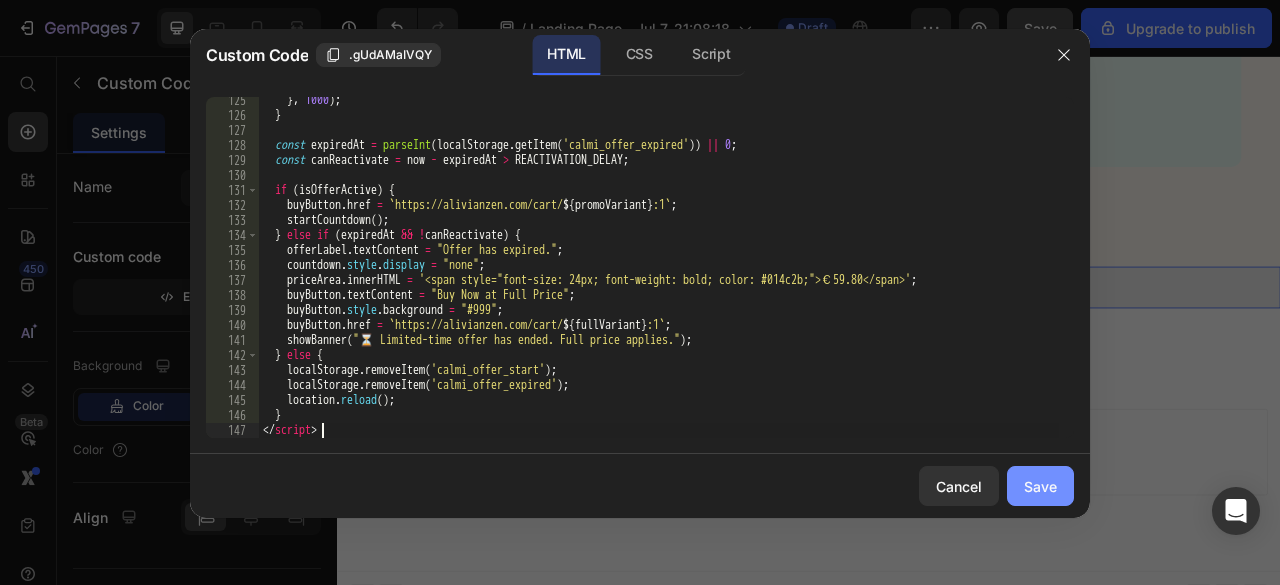drag, startPoint x: 1051, startPoint y: 481, endPoint x: 908, endPoint y: 541, distance: 155.0774 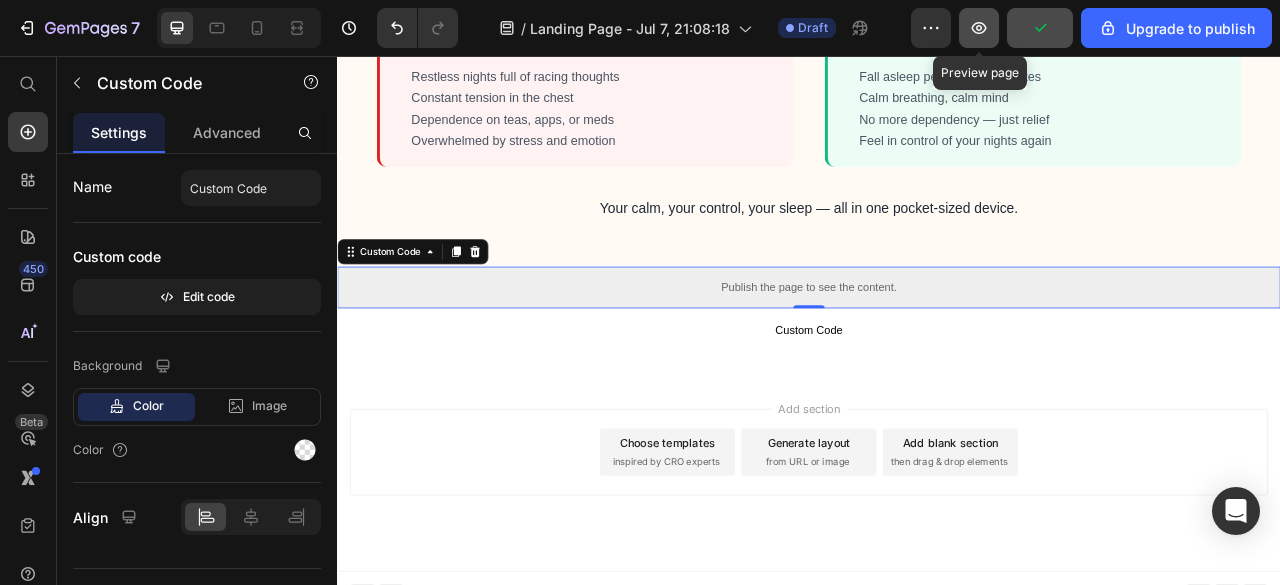 click 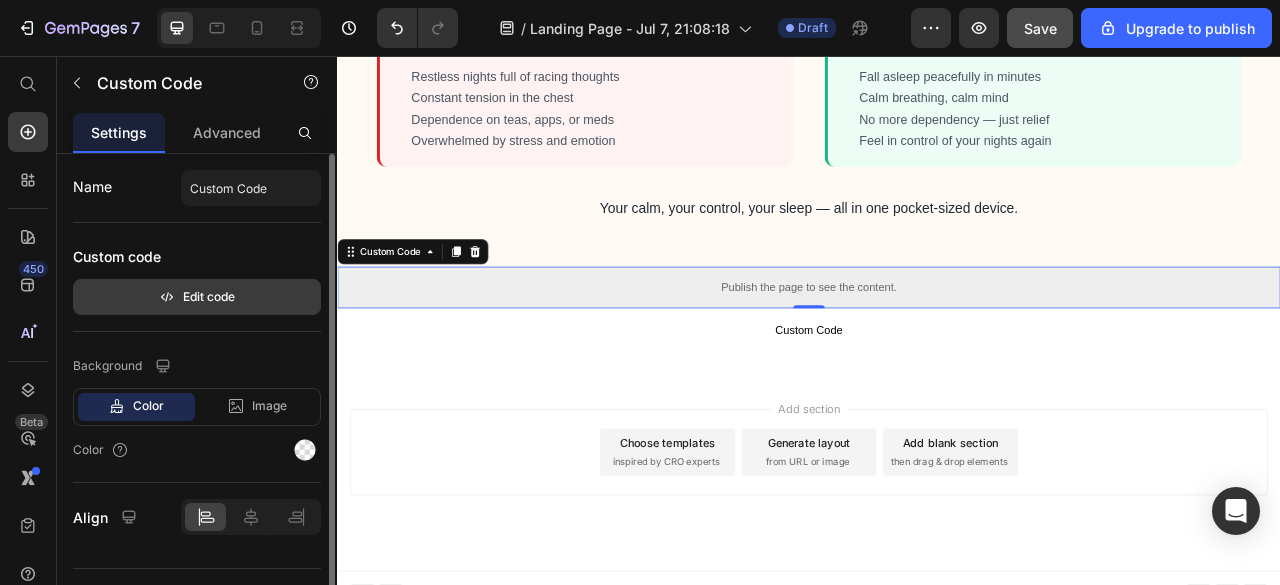 click on "Edit code" at bounding box center (197, 297) 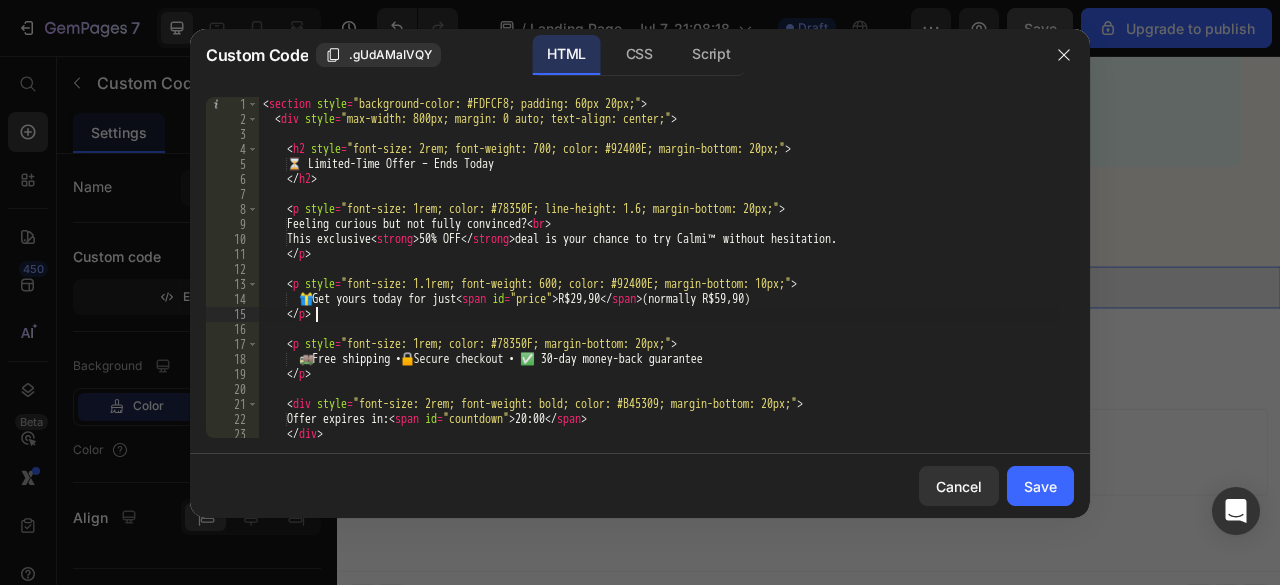 click on "< section   style = "background-color: #FDFCF8; padding: 60px 20px;" >    < div   style = "max-width: 800px; margin: 0 auto; text-align: center;" >      < h2   style = "font-size: 2rem; font-weight: 700; color: #92400E; margin-bottom: 20px;" >        ⏳ Limited-Time Offer – Ends Today      </ h2 >      < p   style = "font-size: 1rem; color: #78350F; line-height: 1.6; margin-bottom: 20px;" >        Feeling curious but not fully convinced? < br >        This exclusive  < strong > 50% OFF </ strong >  deal is your chance to try Calmi™ without hesitation.      </ p >      < p   style = "font-size: 1.1rem; font-weight: 600; color: #92400E; margin-bottom: 10px;" >         🎁  Get yours today for just  < span   id = "price" > R$29,90 </ span >  (normally R$59,90)      </ p >      < p   style = "font-size: 1rem; color: #78350F; margin-bottom: 20px;" >         🚚  Free shipping •  🔒  Secure checkout • ✅ 30-day money-back guarantee      </ p >      < div   style = >        Offer expires in:  < span" at bounding box center [659, 282] 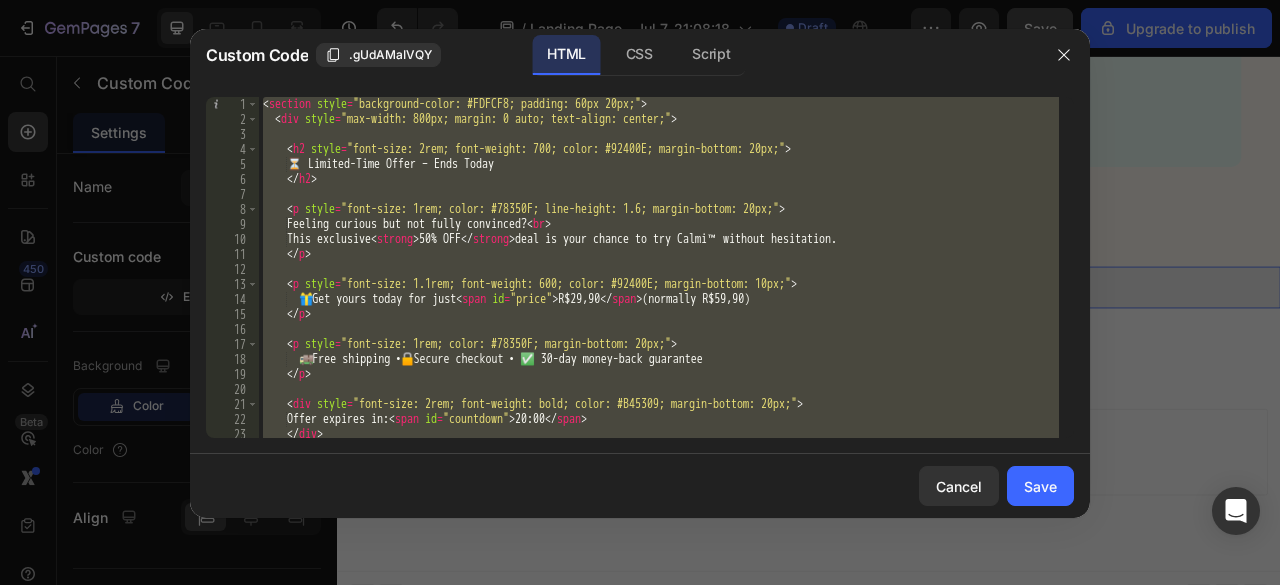 paste 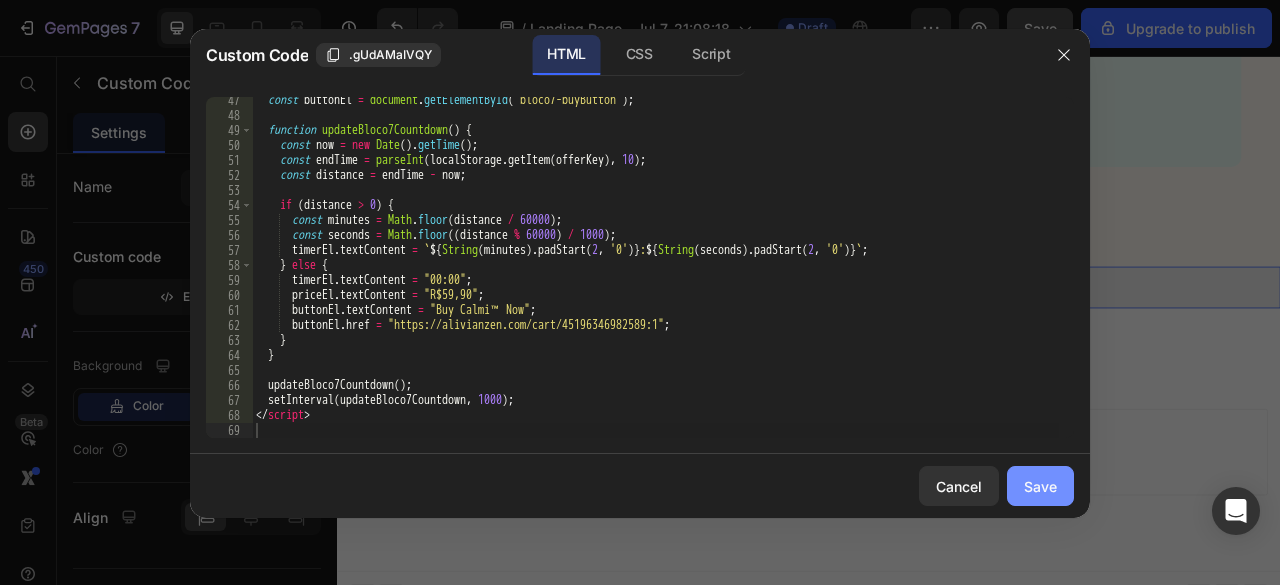 click on "Save" 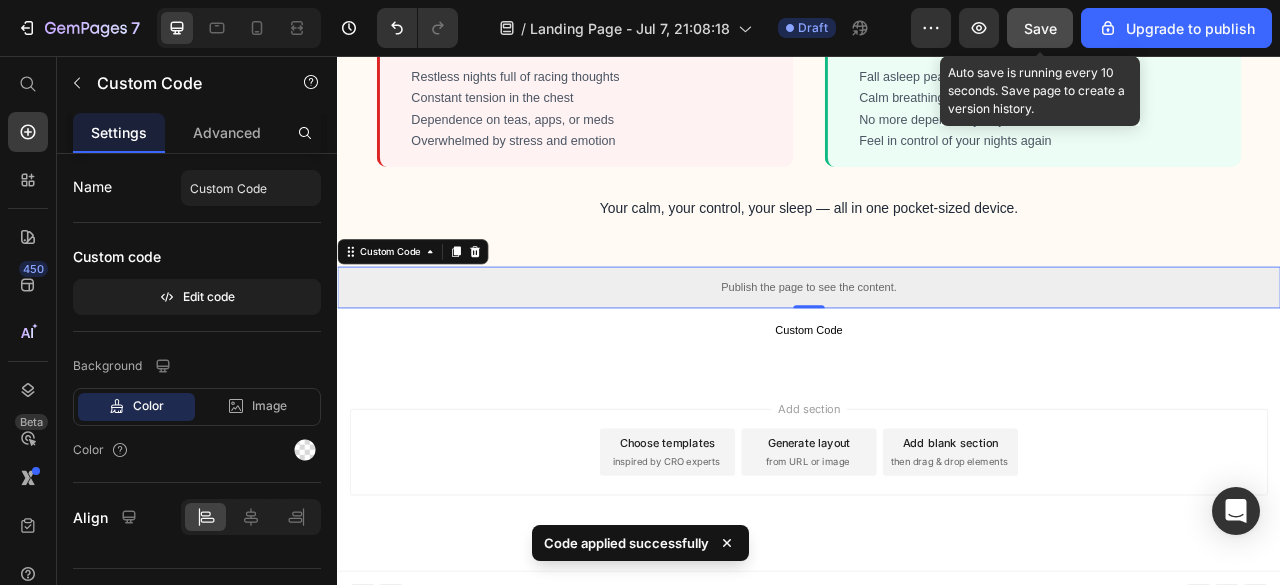 click on "Save" 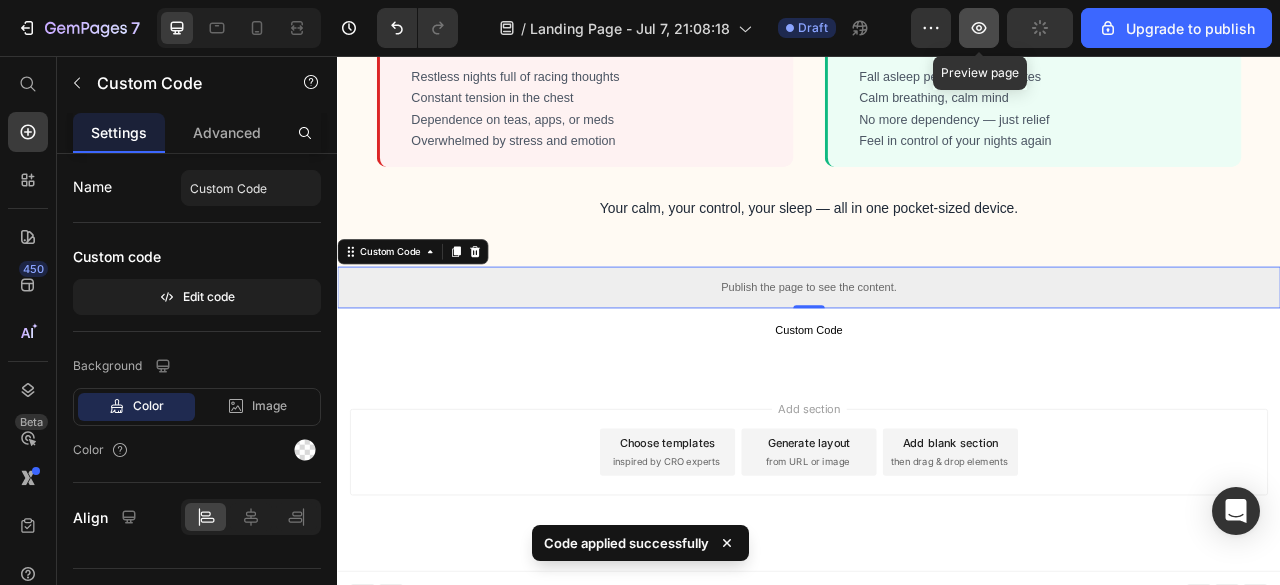 click 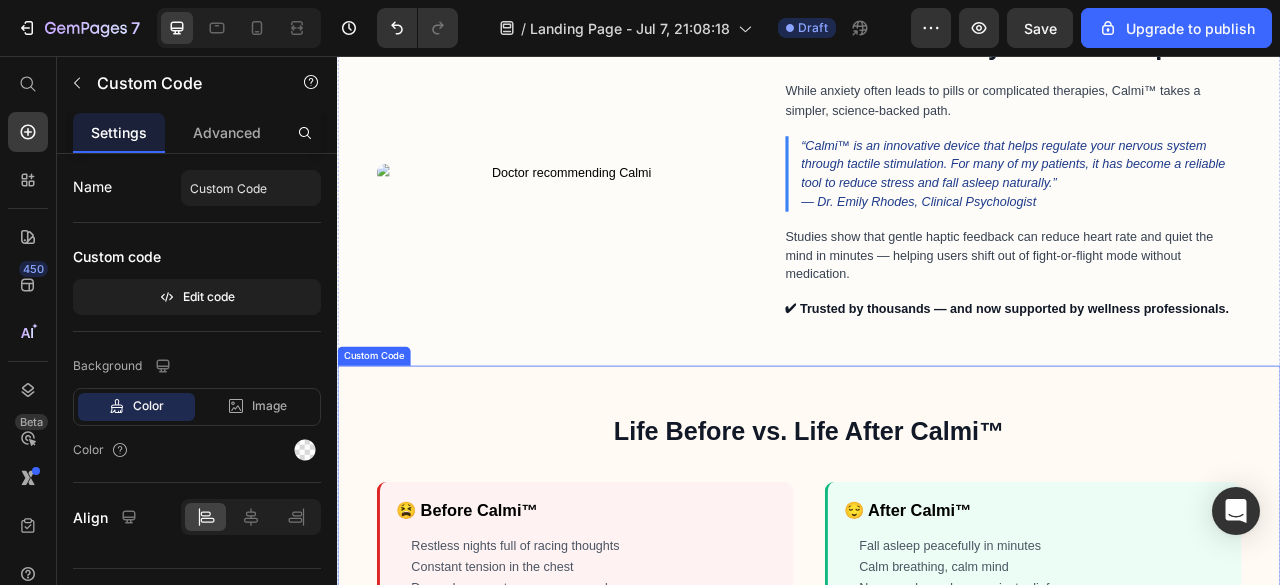 scroll, scrollTop: 2300, scrollLeft: 0, axis: vertical 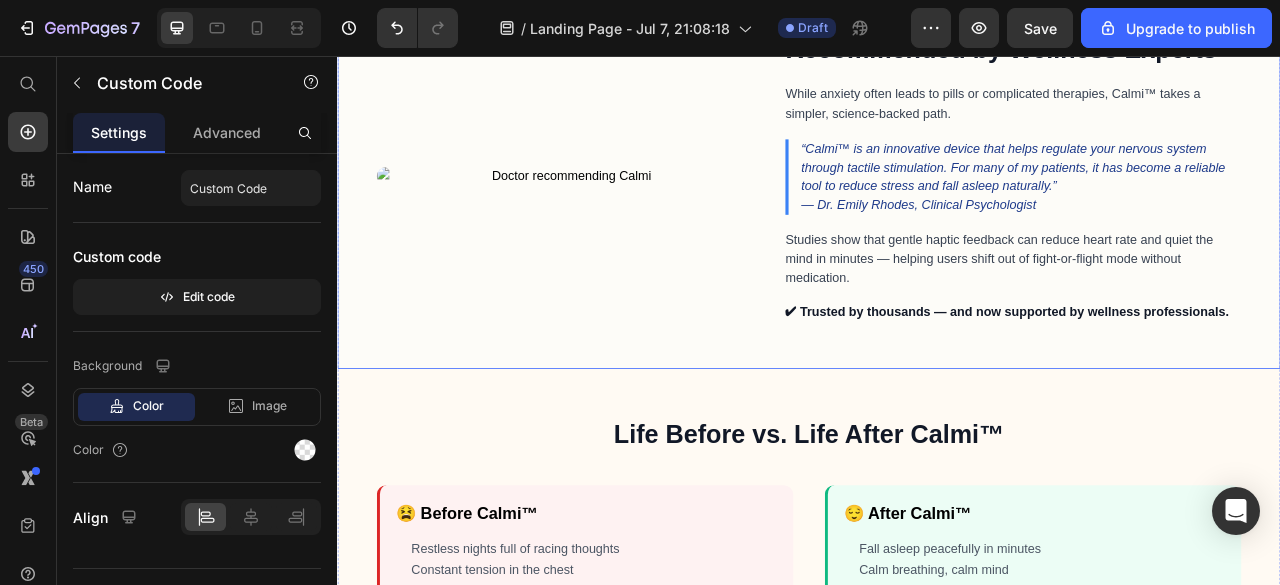 click on "Recommended by Wellness Experts
While anxiety often leads to pills or complicated therapies, Calmi™ takes a simpler, science-backed path.
“Calmi™ is an innovative device that helps regulate your nervous system through tactile stimulation. For many of my patients, it has become a reliable tool to reduce stress and fall asleep naturally.”
— Dr. Emily Rhodes, Clinical Psychologist
Studies show that gentle haptic feedback can reduce heart rate and quiet the mind in minutes — helping users shift out of fight-or-flight mode without medication.
✔ Trusted by thousands — and now supported by wellness professionals." at bounding box center [937, 208] 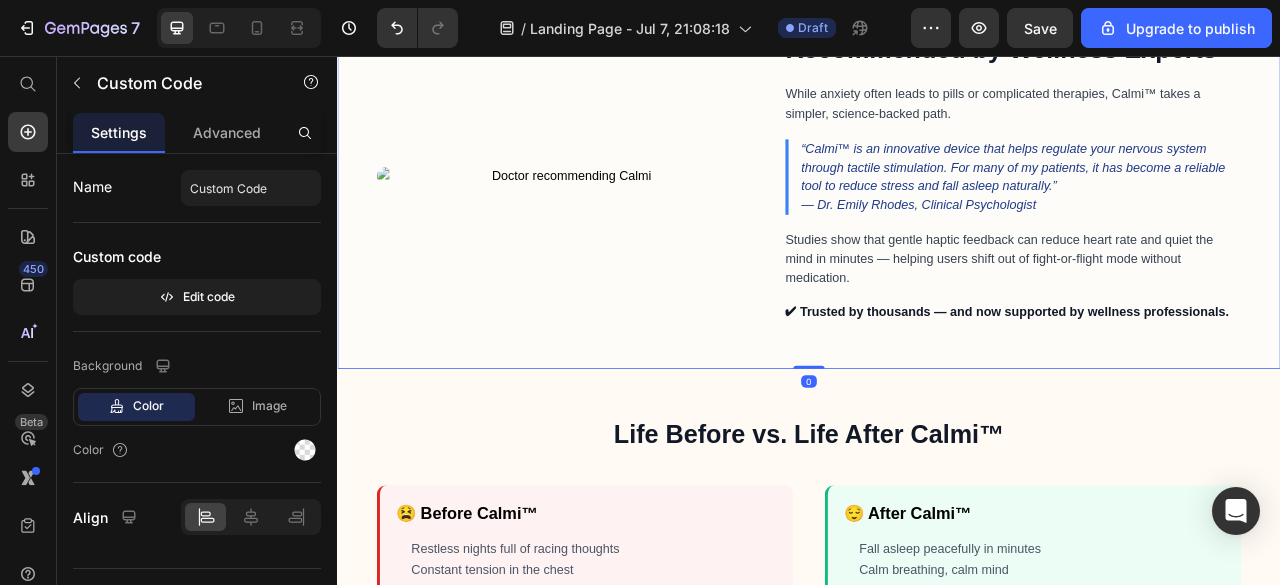 click on "Recommended by Wellness Experts
While anxiety often leads to pills or complicated therapies, Calmi™ takes a simpler, science-backed path.
“Calmi™ is an innovative device that helps regulate your nervous system through tactile stimulation. For many of my patients, it has become a reliable tool to reduce stress and fall asleep naturally.”
— Dr. Emily Rhodes, Clinical Psychologist
Studies show that gentle haptic feedback can reduce heart rate and quiet the mind in minutes — helping users shift out of fight-or-flight mode without medication.
✔ Trusted by thousands — and now supported by wellness professionals." at bounding box center (937, 208) 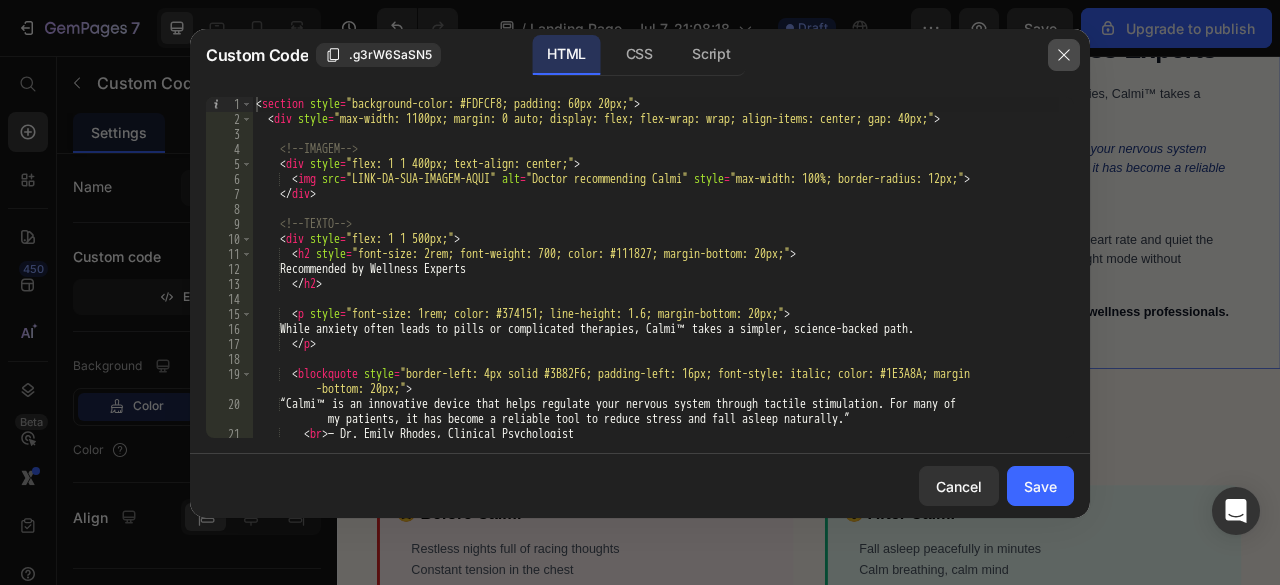 click 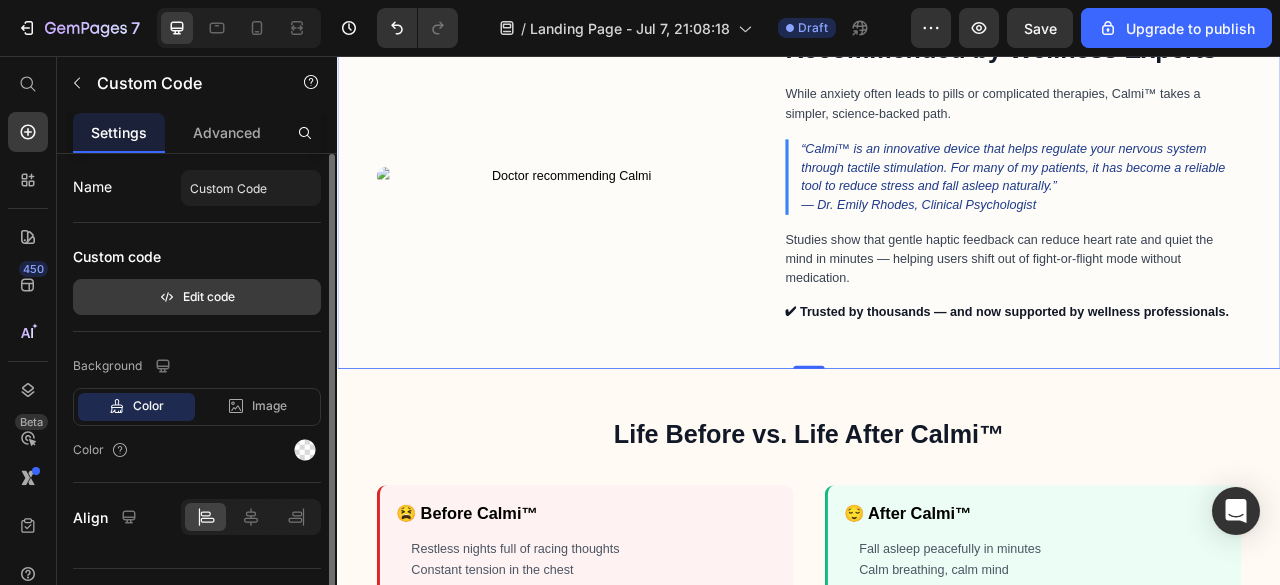 click on "Edit code" at bounding box center [197, 297] 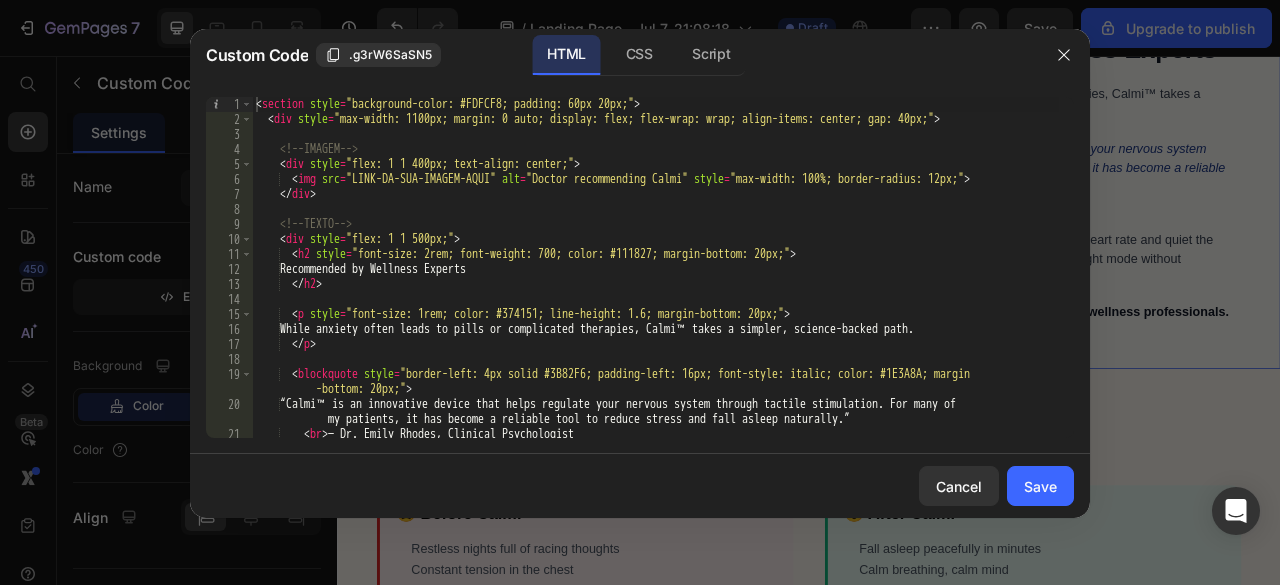type on "<section style="background-color: #FDFCF8; padding: 60px 20px;">" 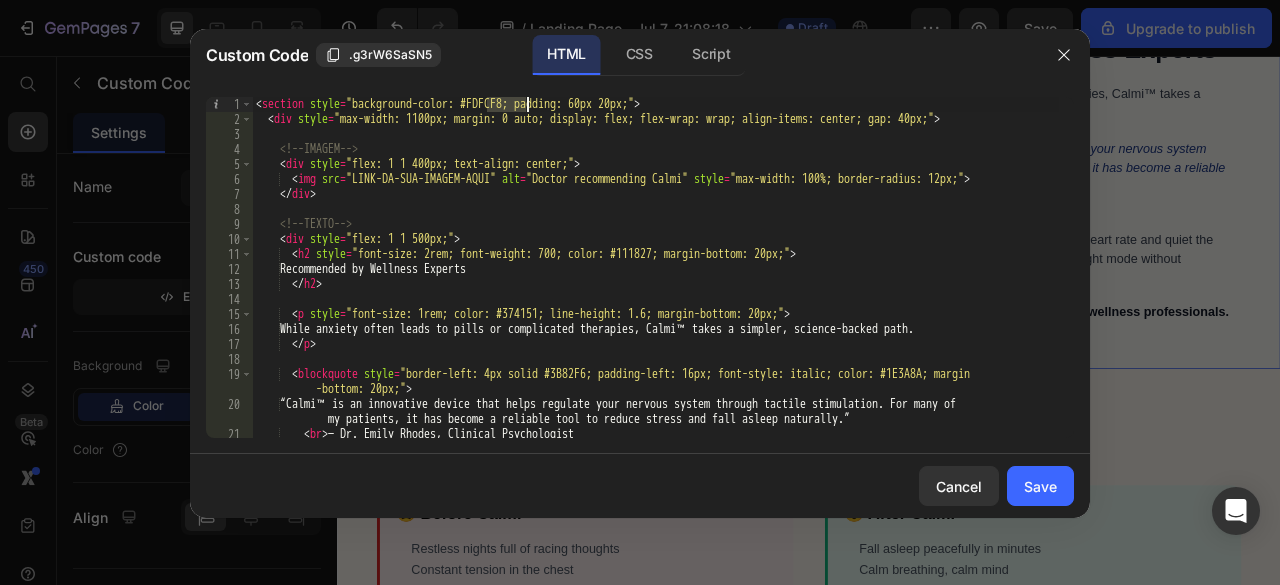 drag, startPoint x: 486, startPoint y: 101, endPoint x: 527, endPoint y: 101, distance: 41 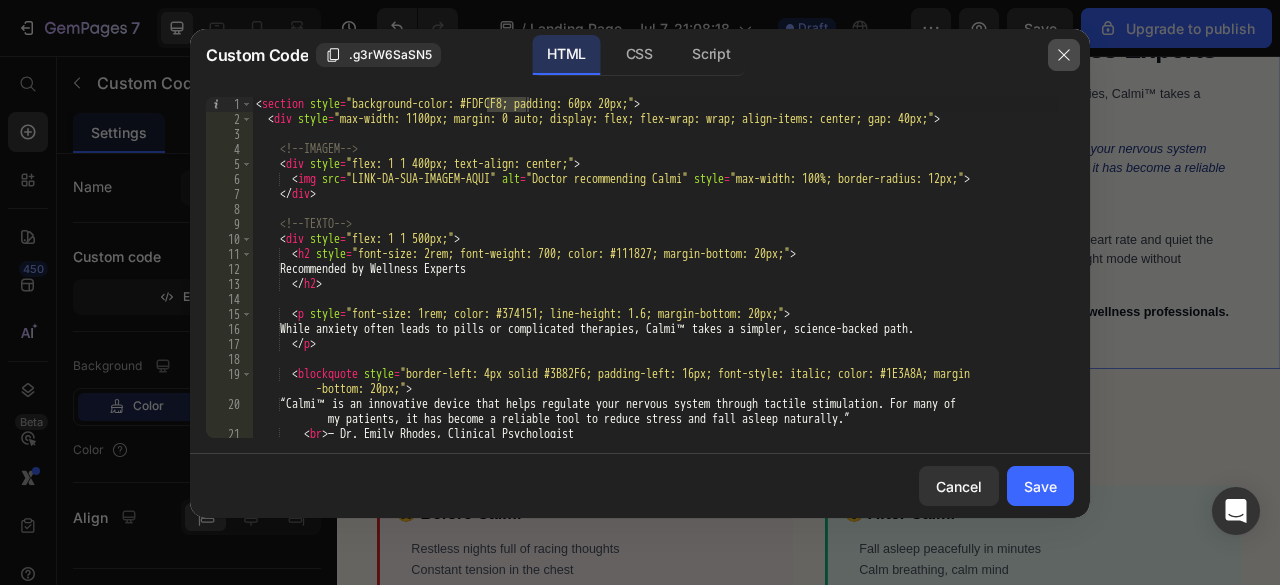 click 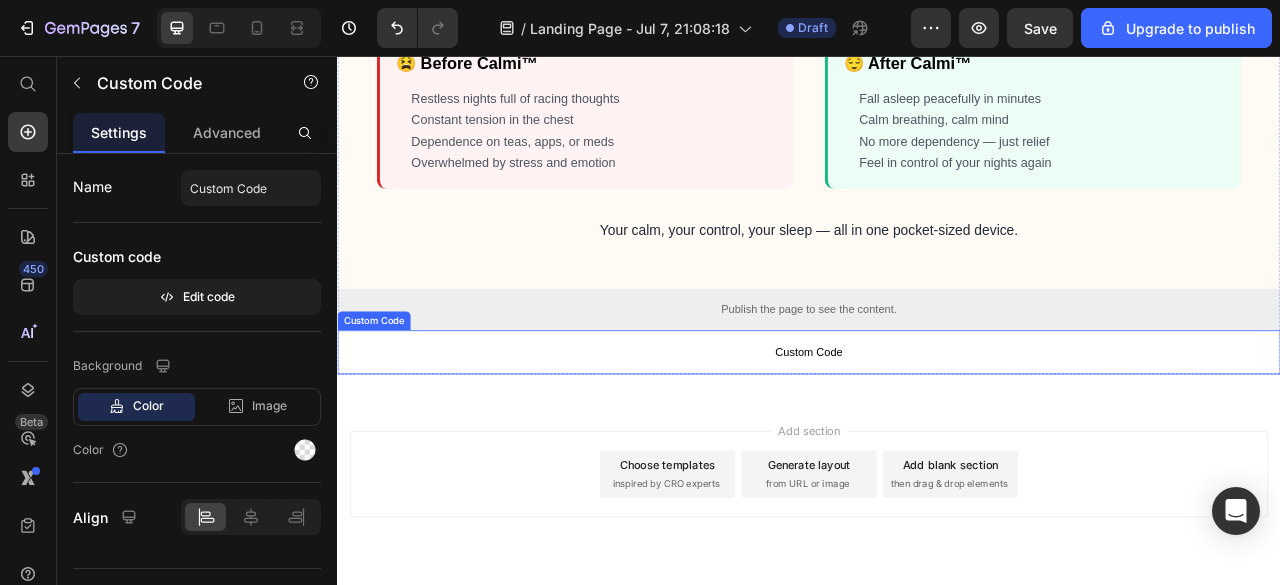 scroll, scrollTop: 2922, scrollLeft: 0, axis: vertical 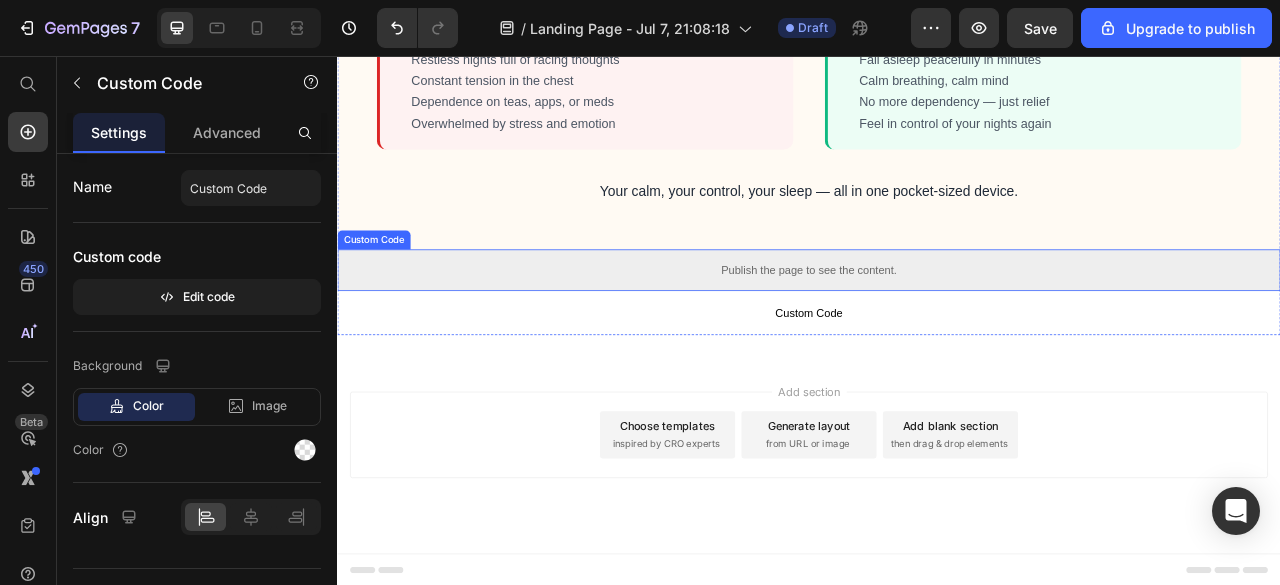 click on "Publish the page to see the content." at bounding box center (937, 328) 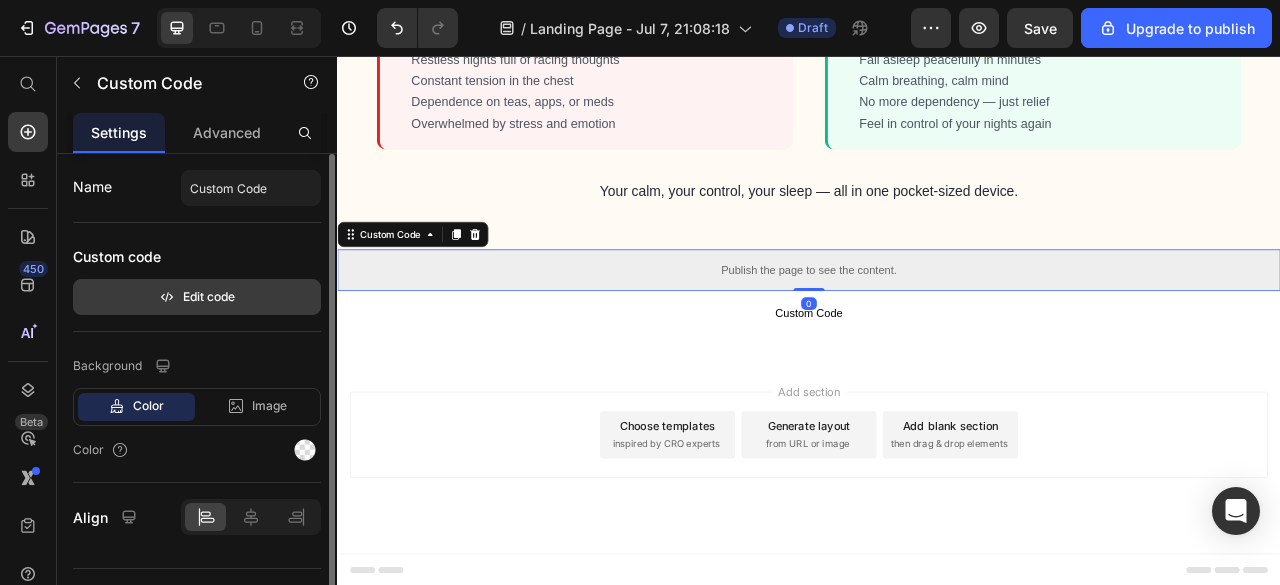 click on "Edit code" at bounding box center [197, 297] 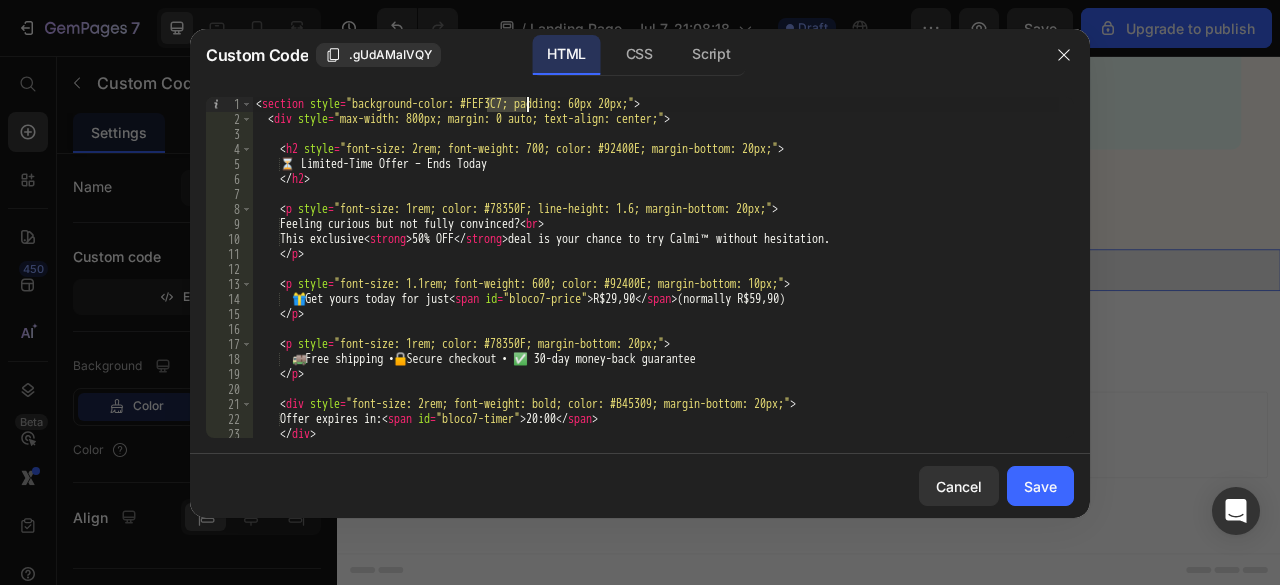 drag, startPoint x: 485, startPoint y: 103, endPoint x: 525, endPoint y: 108, distance: 40.311287 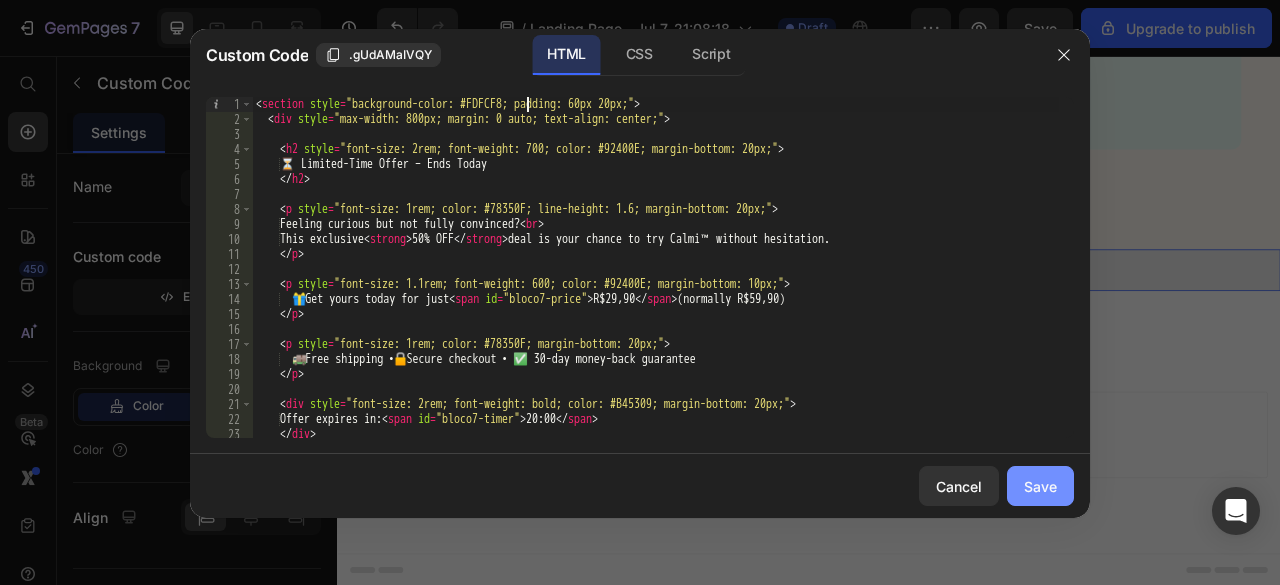 click on "Save" at bounding box center (1040, 486) 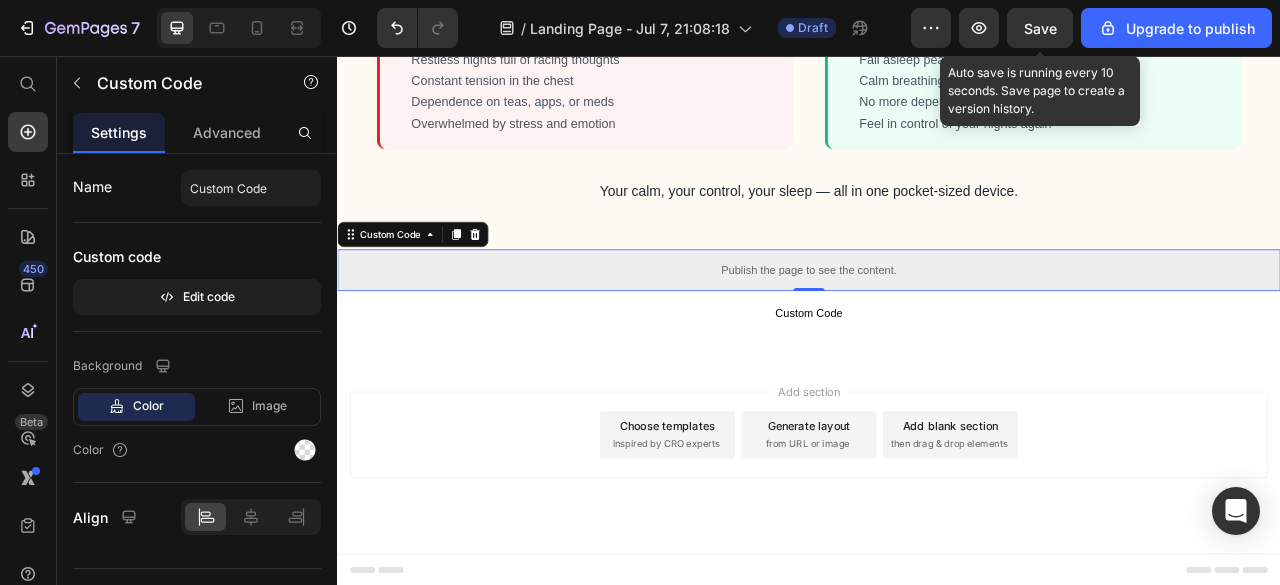 click on "Save" at bounding box center (1040, 28) 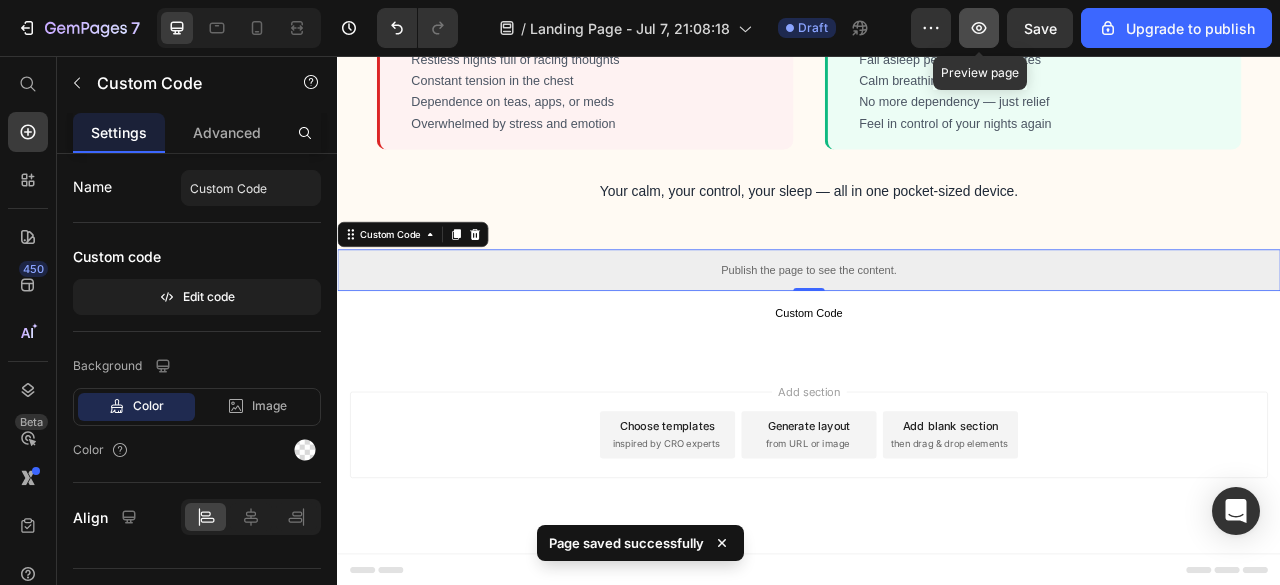 click 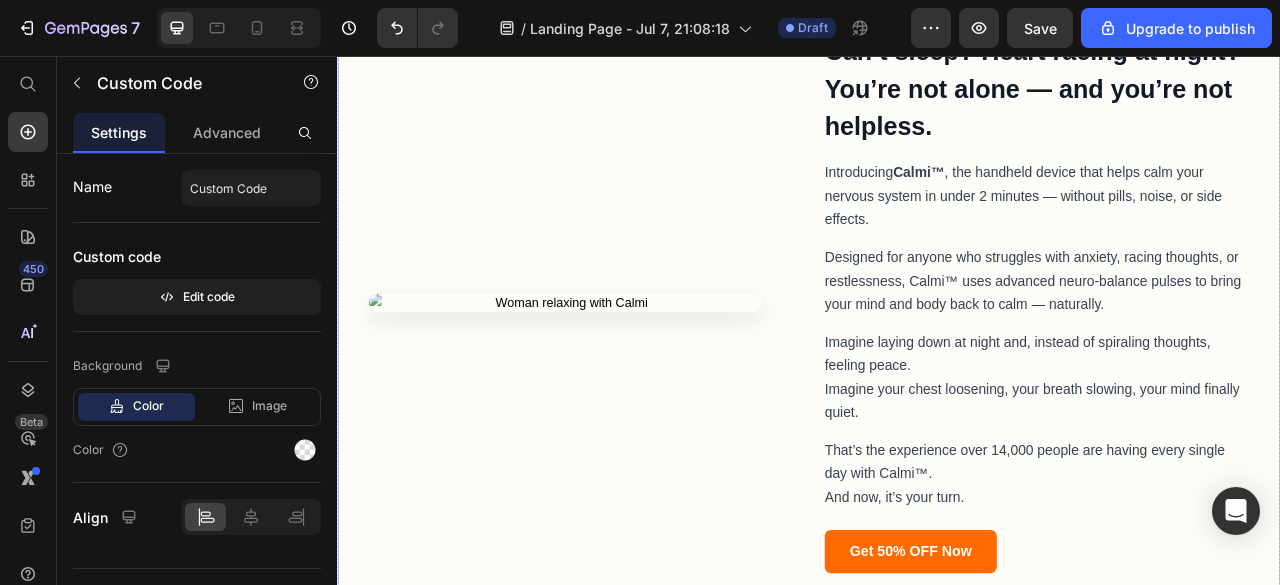 scroll, scrollTop: 1100, scrollLeft: 0, axis: vertical 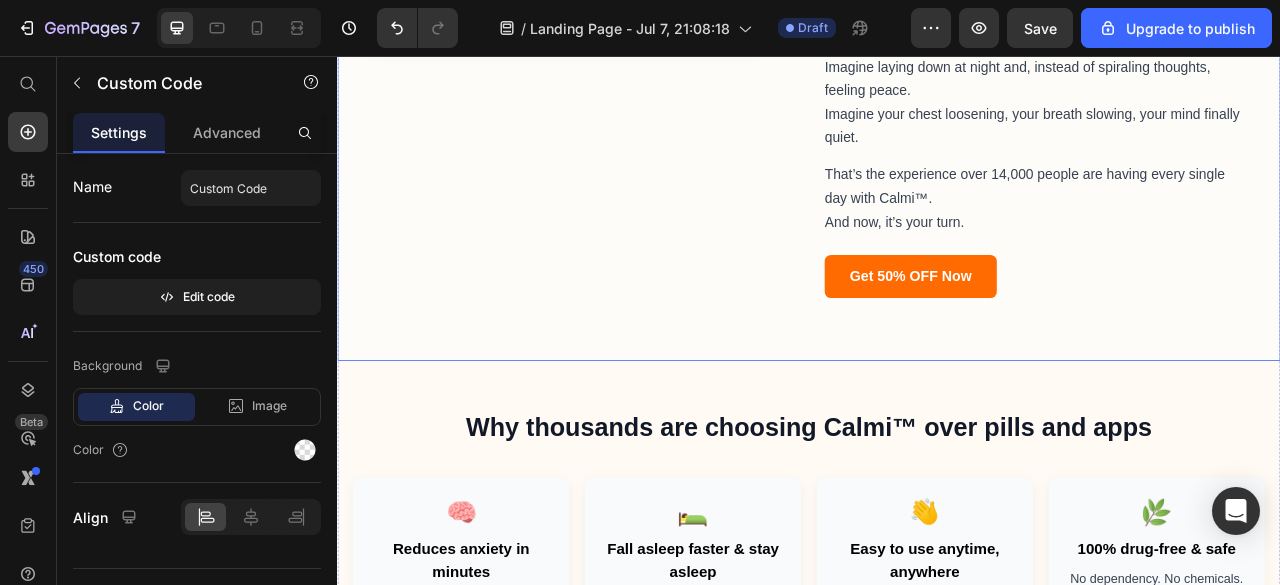 click on "Get 50% OFF Now" at bounding box center (1066, 336) 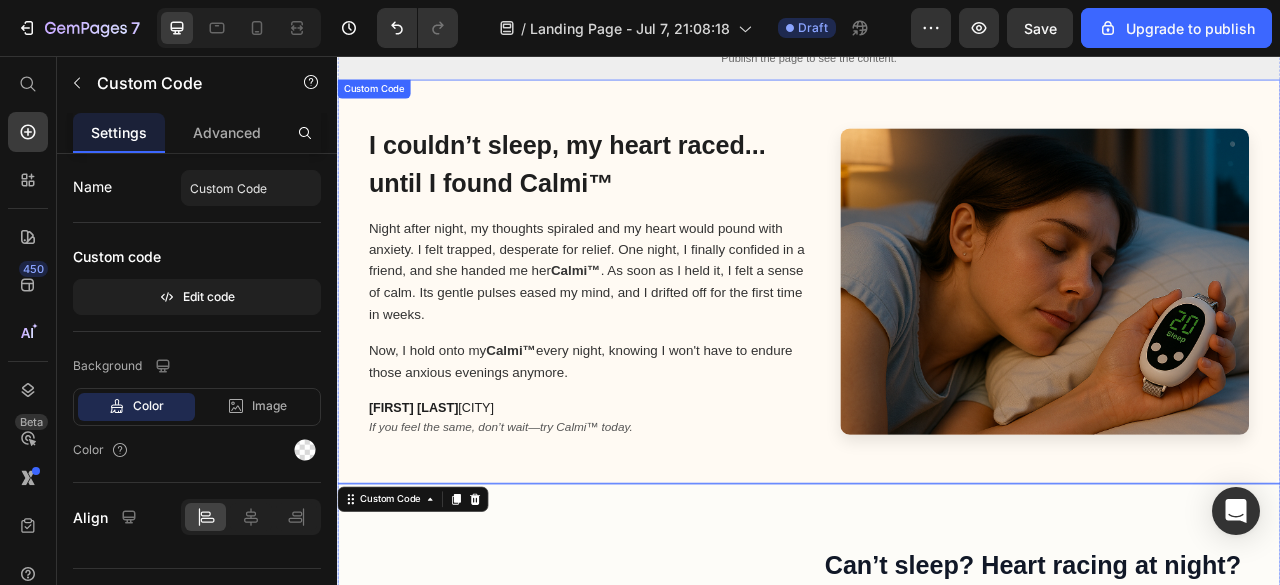 scroll, scrollTop: 72, scrollLeft: 0, axis: vertical 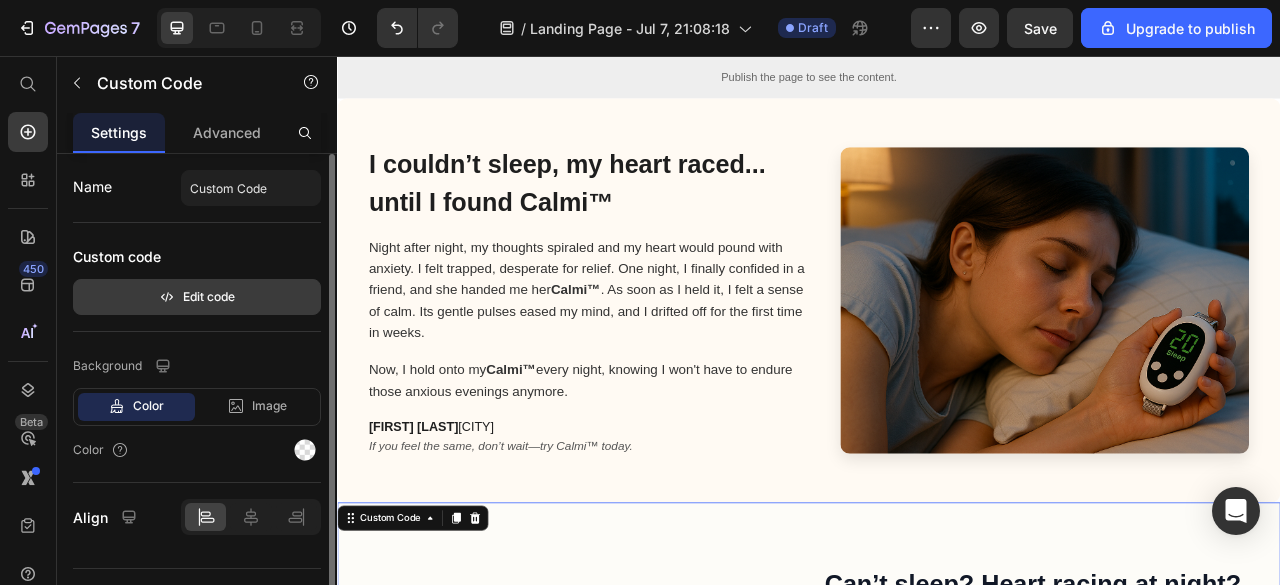 click on "Edit code" at bounding box center (197, 297) 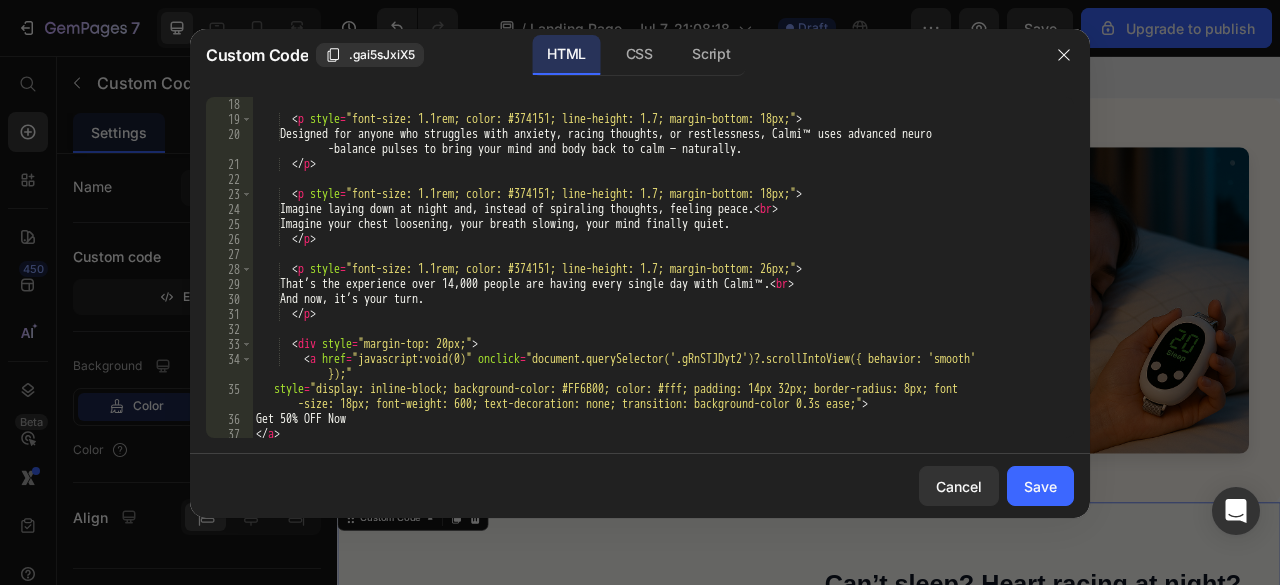scroll, scrollTop: 360, scrollLeft: 0, axis: vertical 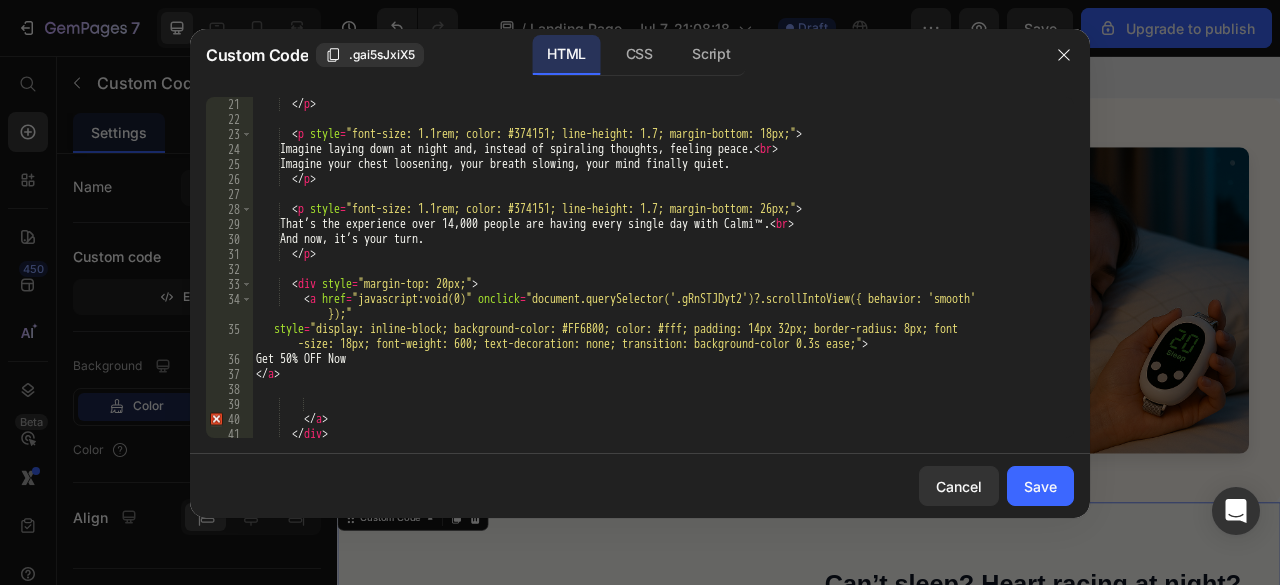 type on "style="display: inline-block; background-color: #FF6B00; color: #fff; padding: 14px 32px; border-radius: 8px; font-size: 18px; font-weight: 600; text-decoration: none; transition: background-color 0.3s ease;">" 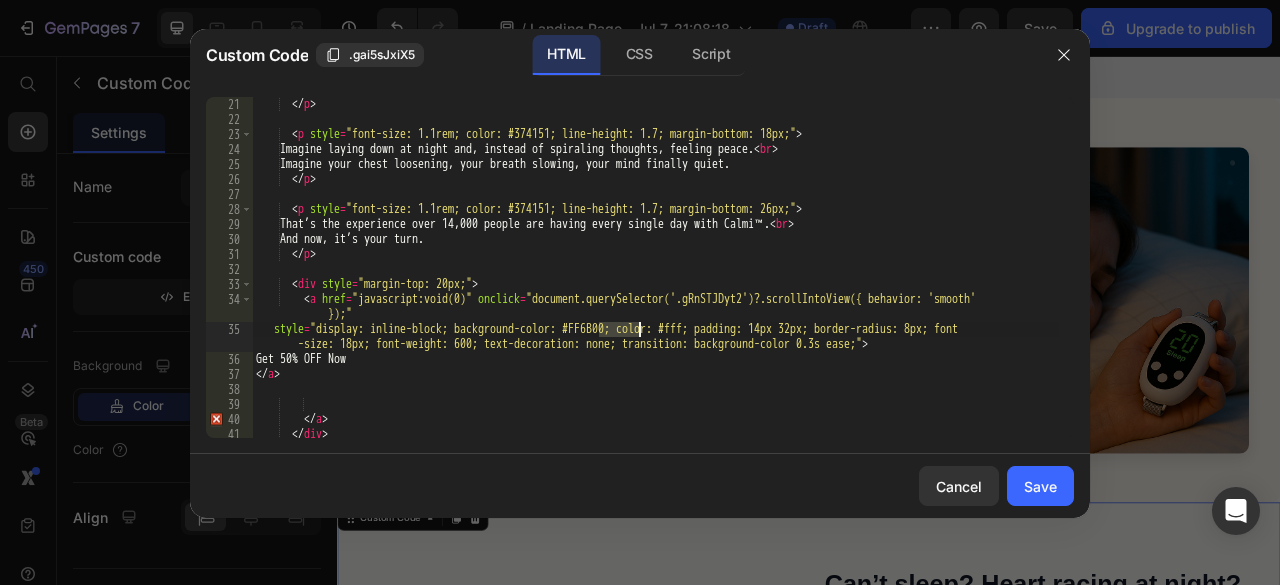 drag, startPoint x: 598, startPoint y: 330, endPoint x: 638, endPoint y: 332, distance: 40.04997 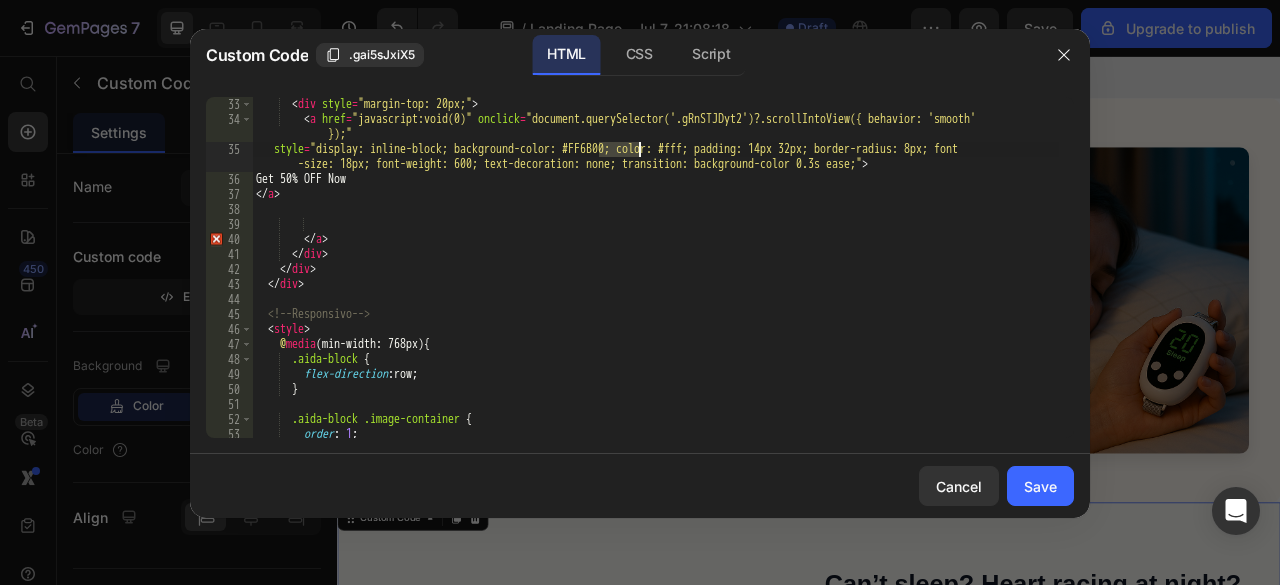 scroll, scrollTop: 660, scrollLeft: 0, axis: vertical 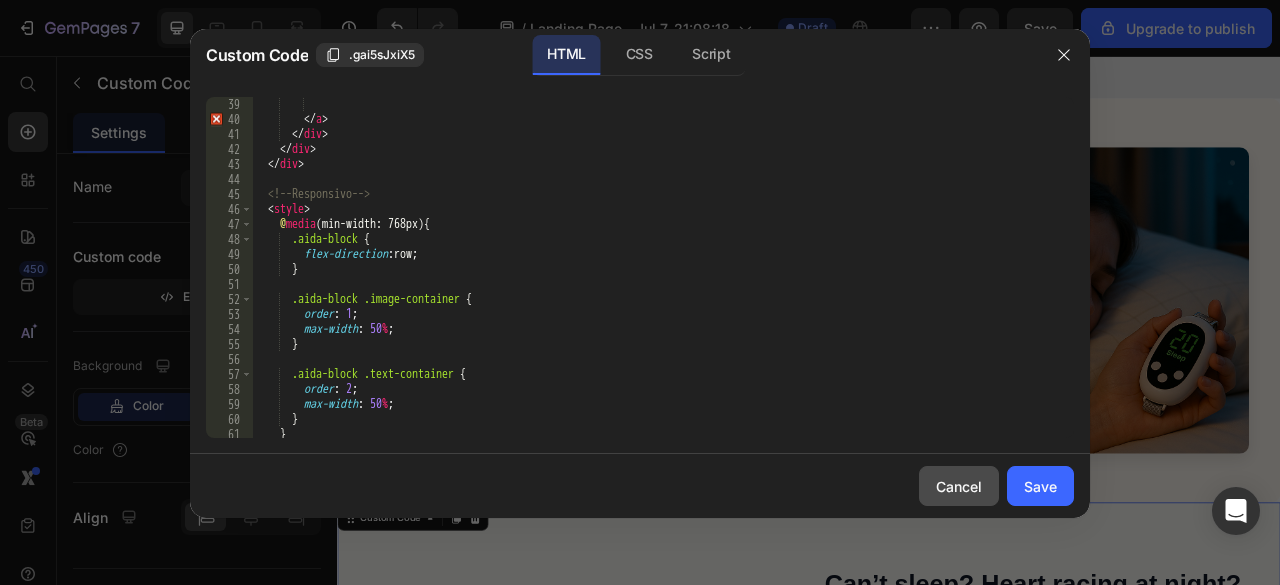 drag, startPoint x: 974, startPoint y: 471, endPoint x: 811, endPoint y: 529, distance: 173.01157 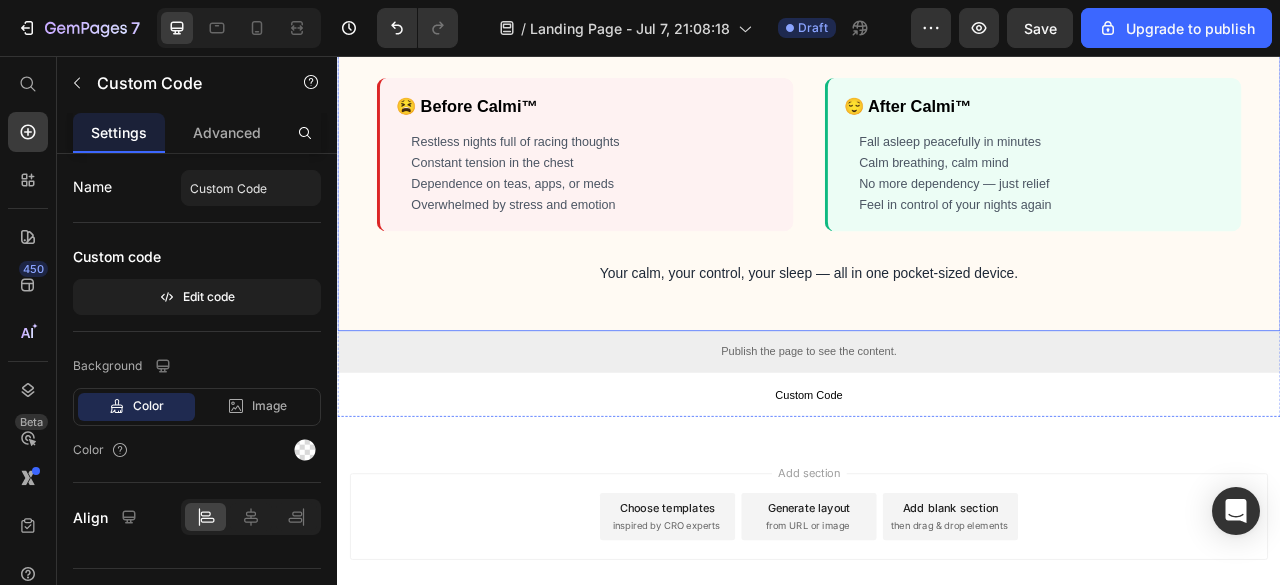 scroll, scrollTop: 2922, scrollLeft: 0, axis: vertical 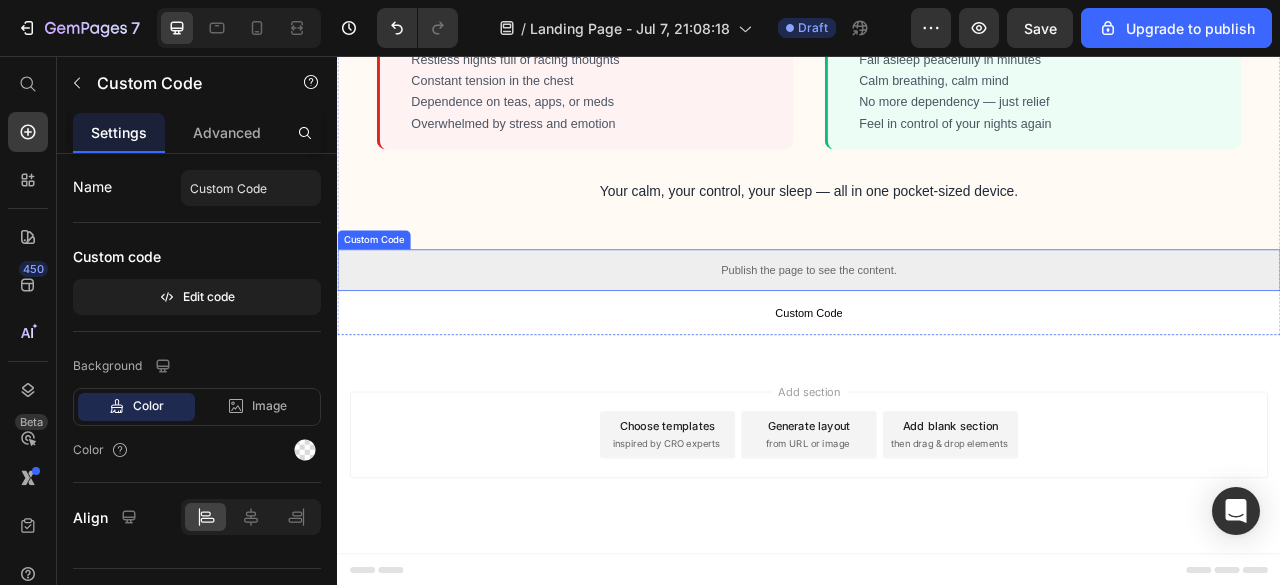 click on "Publish the page to see the content." at bounding box center (937, 328) 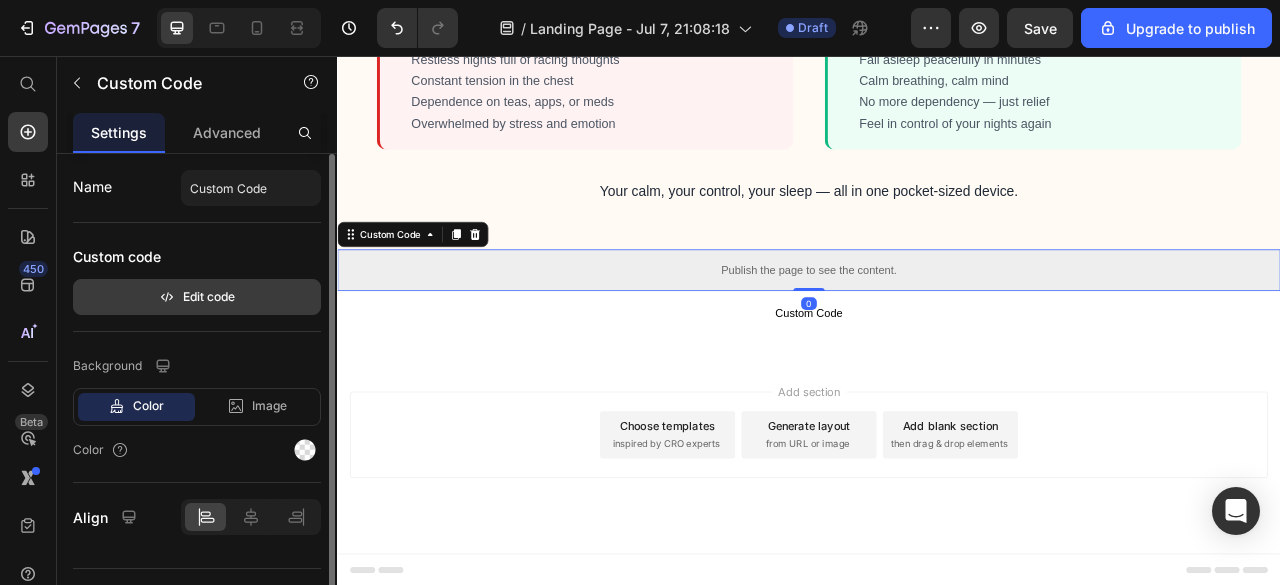 click on "Edit code" at bounding box center (197, 297) 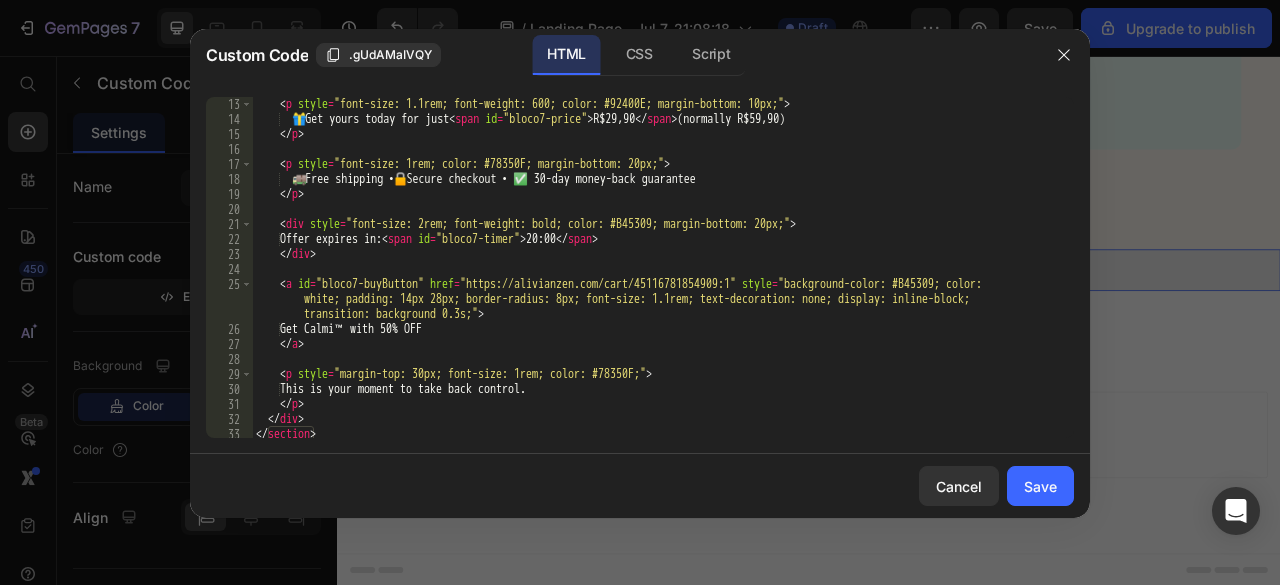 scroll, scrollTop: 120, scrollLeft: 0, axis: vertical 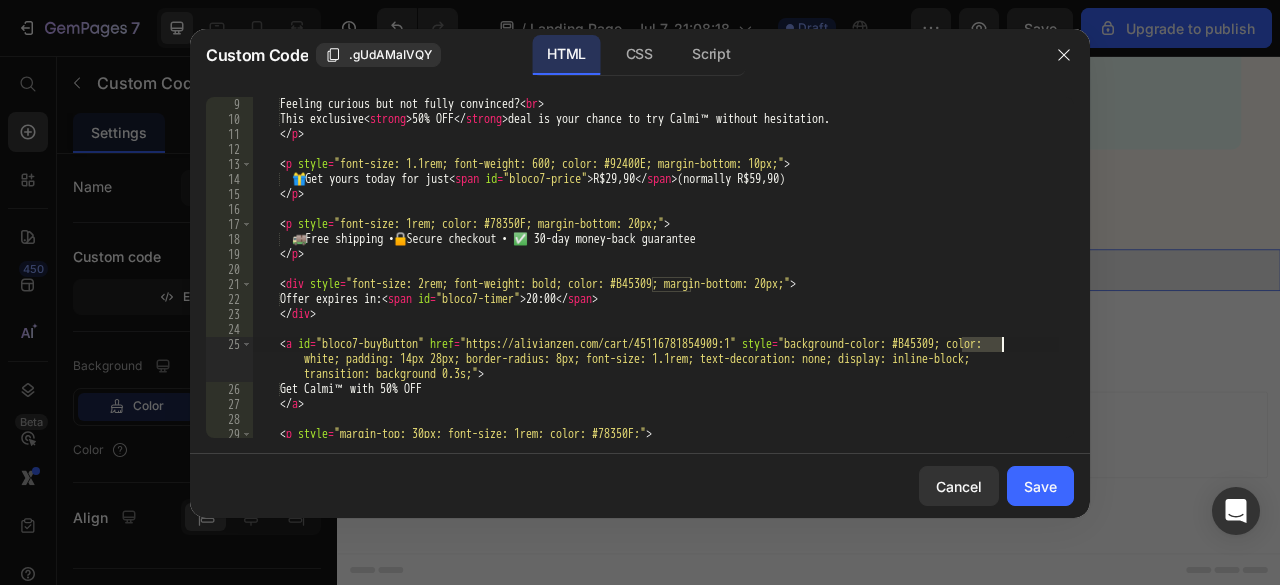 drag, startPoint x: 962, startPoint y: 339, endPoint x: 999, endPoint y: 341, distance: 37.054016 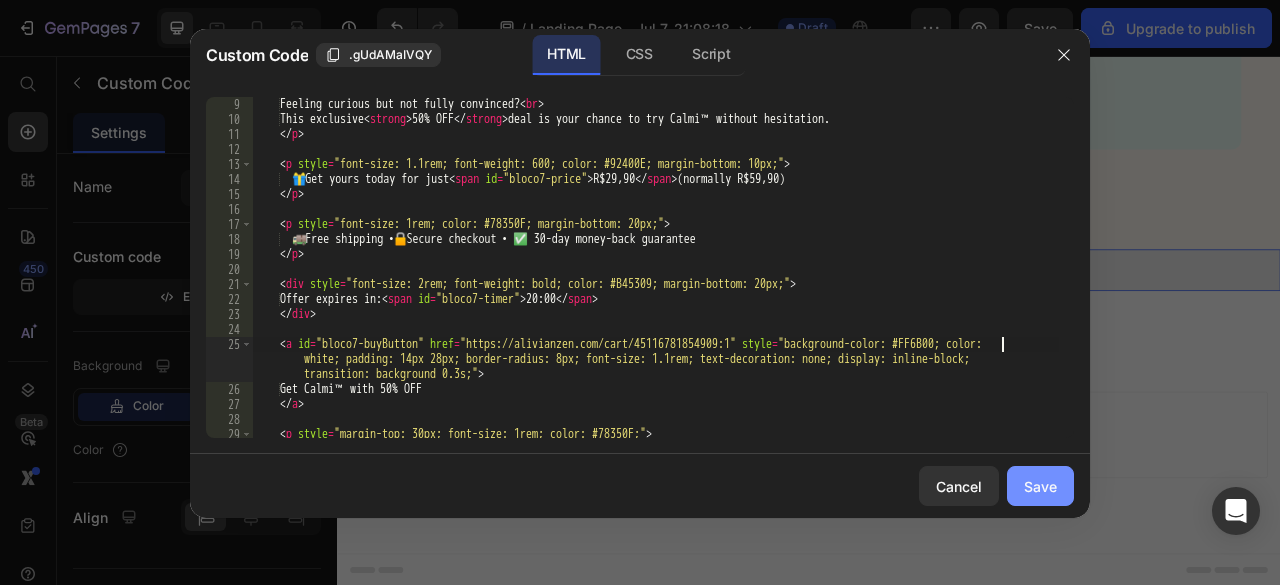 click on "Save" at bounding box center [1040, 486] 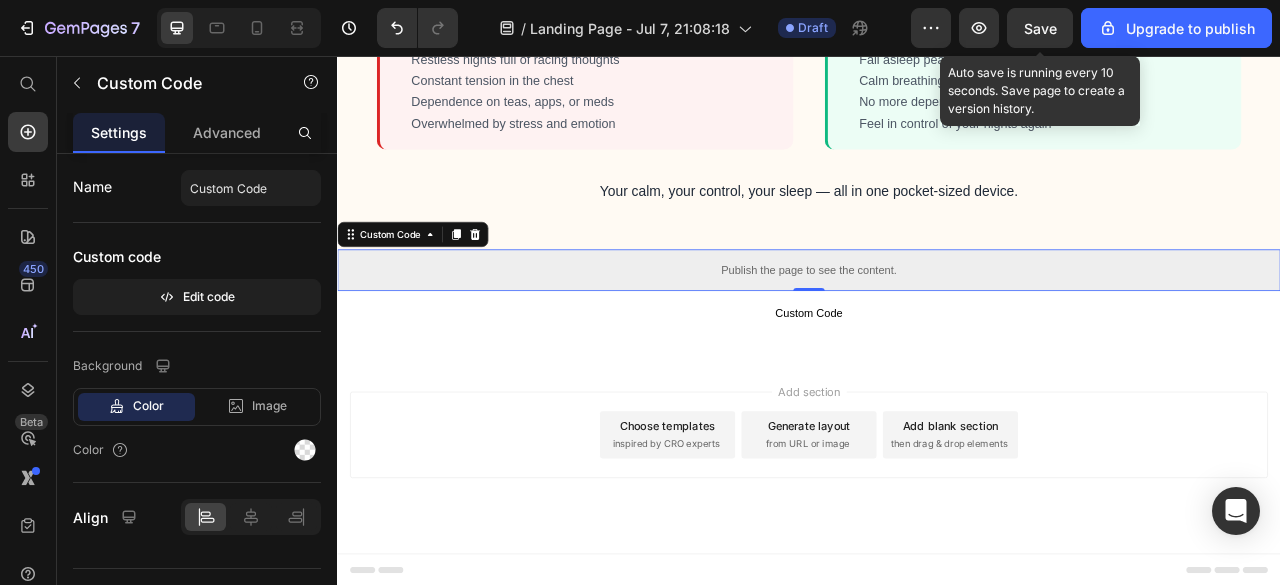 click on "Save" 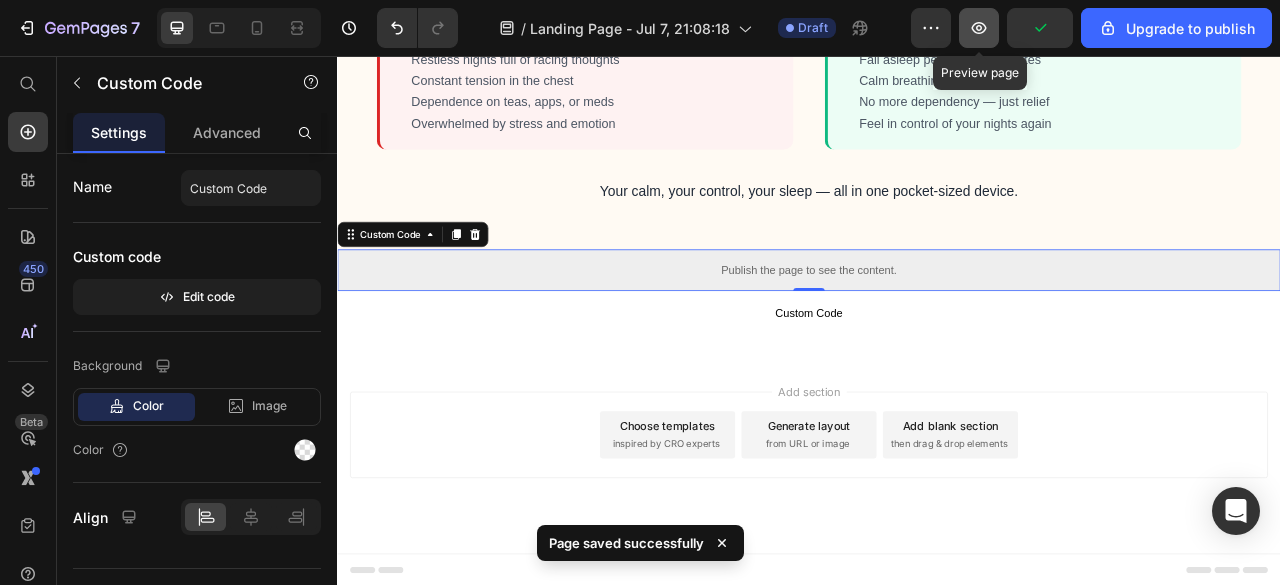 click 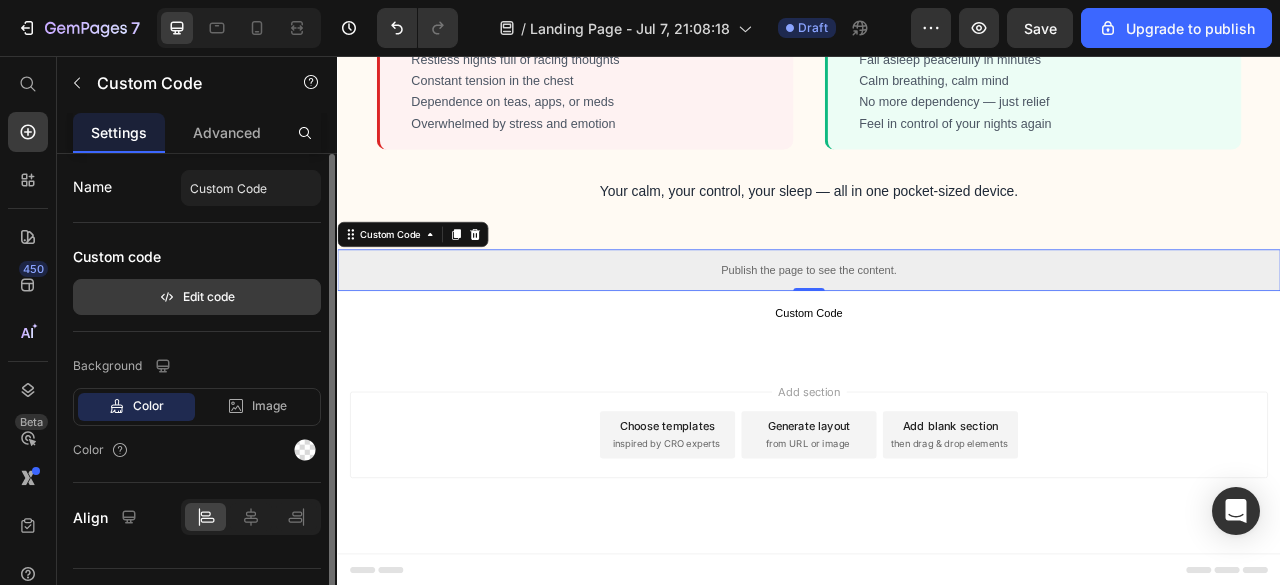 click 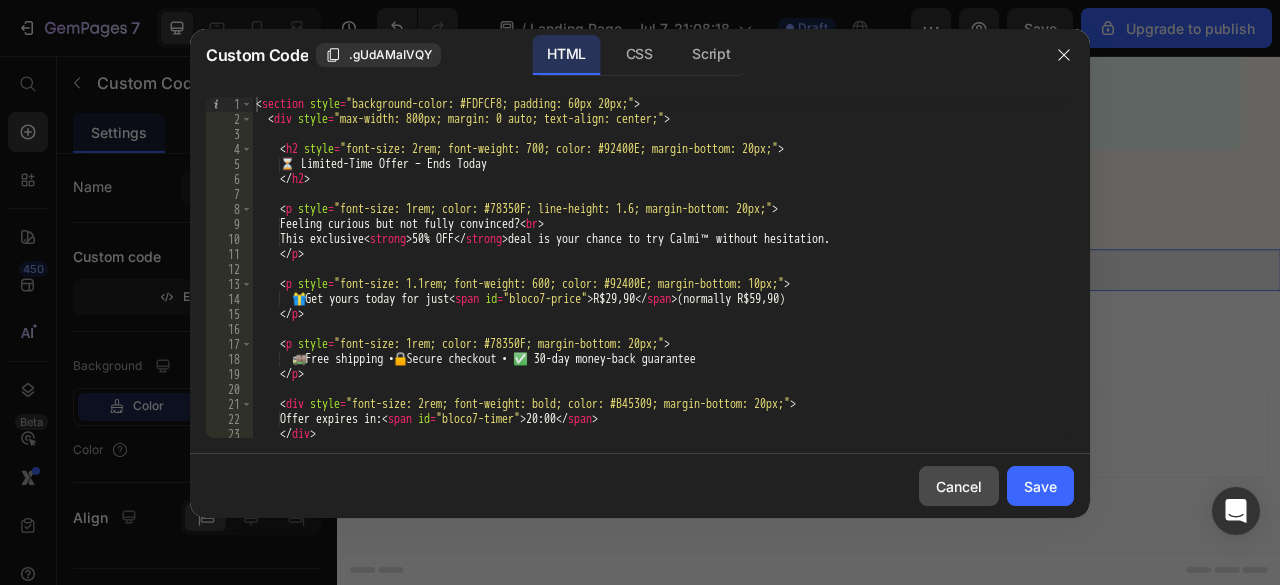 click on "Cancel" 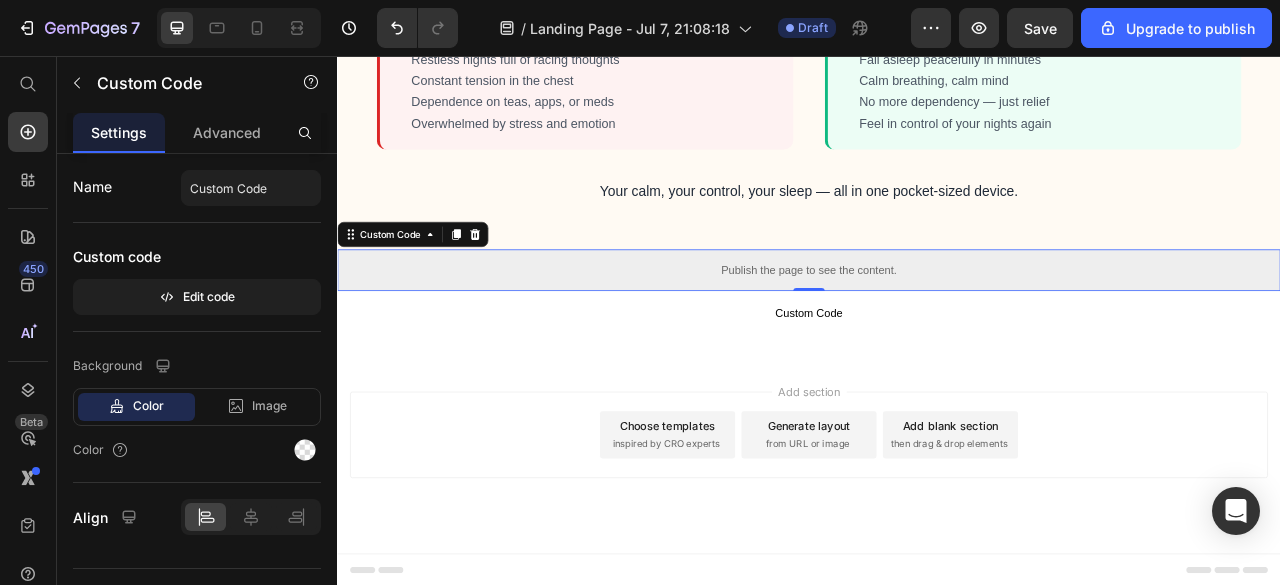 click on "Custom Code" at bounding box center (937, 383) 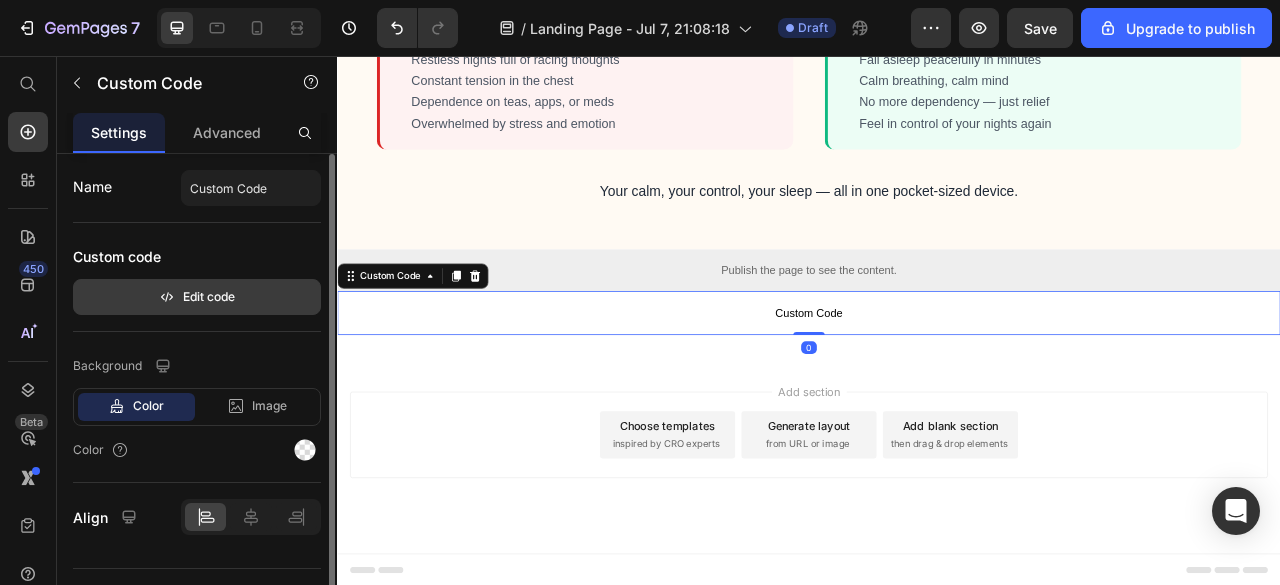 click on "Edit code" at bounding box center [197, 297] 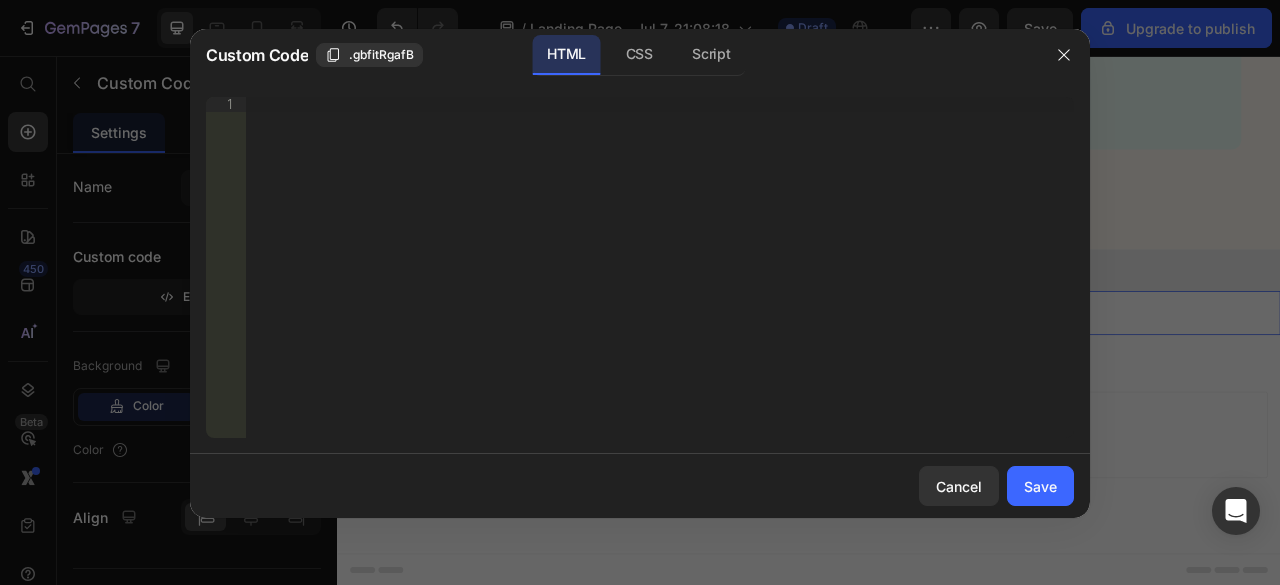 type 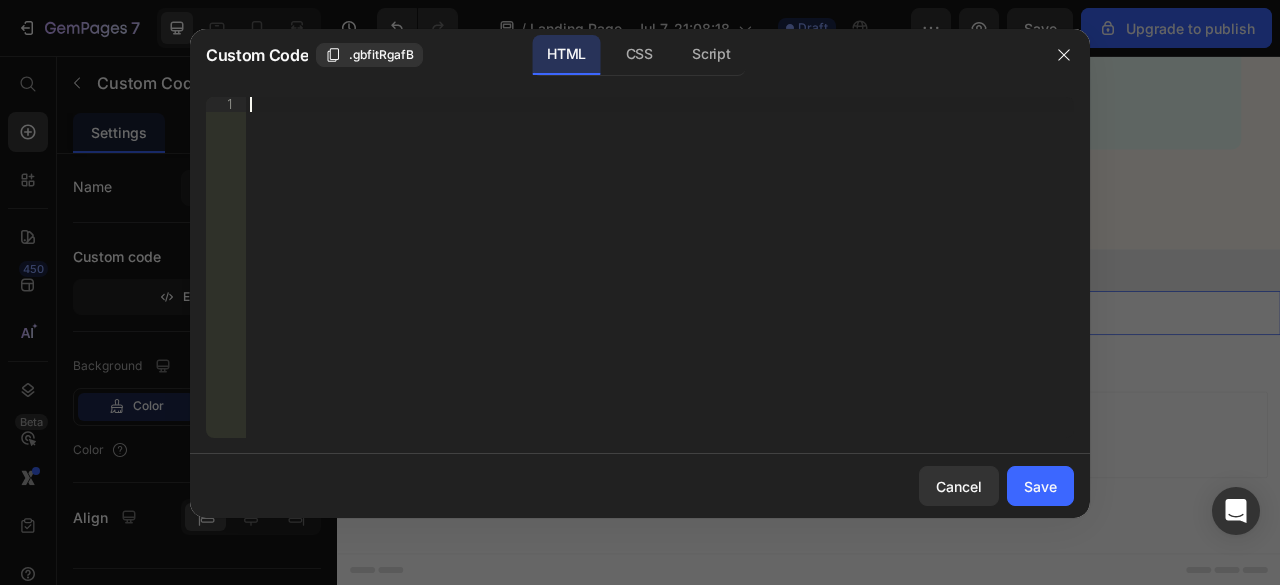 click on "Insert the 3rd-party installation code, HTML code, or Liquid code to display custom content." at bounding box center (660, 282) 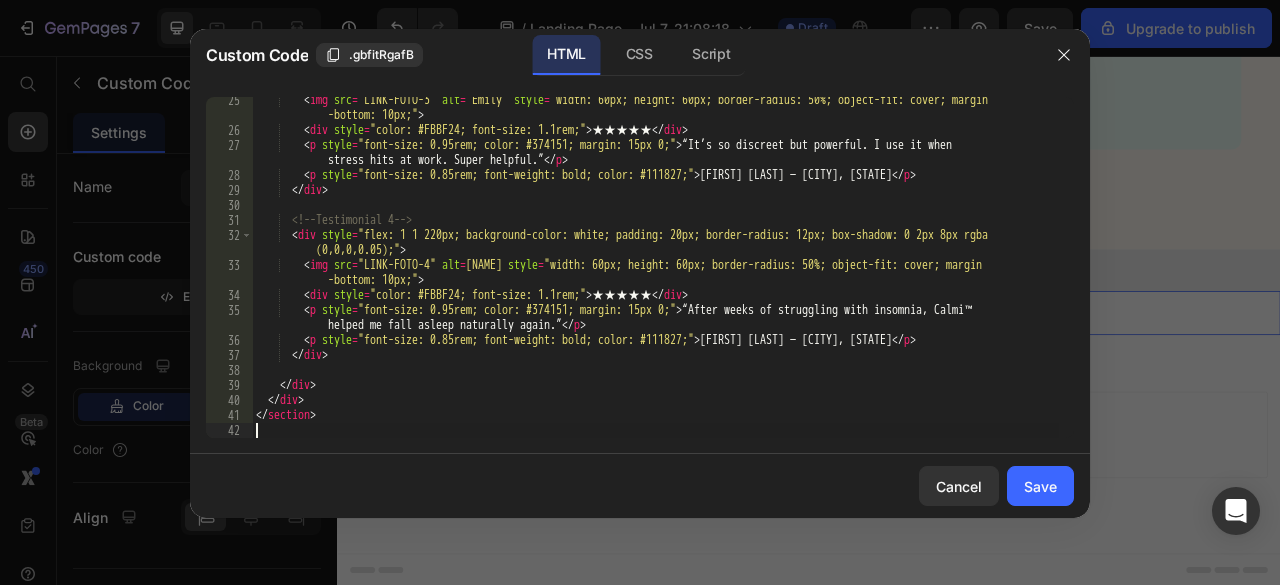 scroll, scrollTop: 468, scrollLeft: 0, axis: vertical 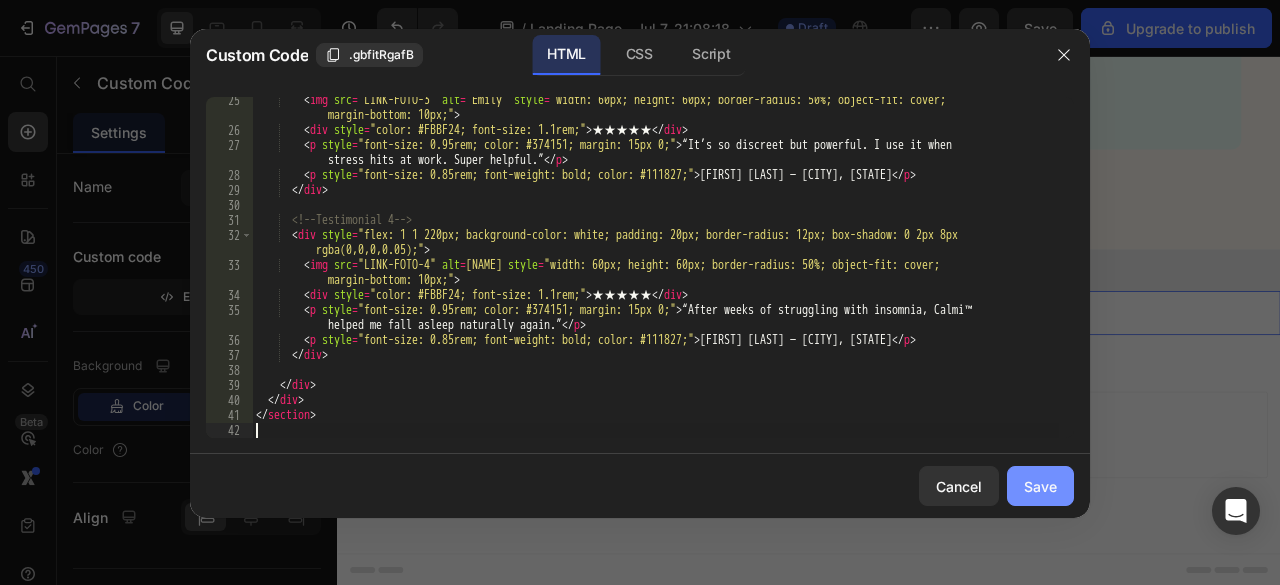 click on "Save" 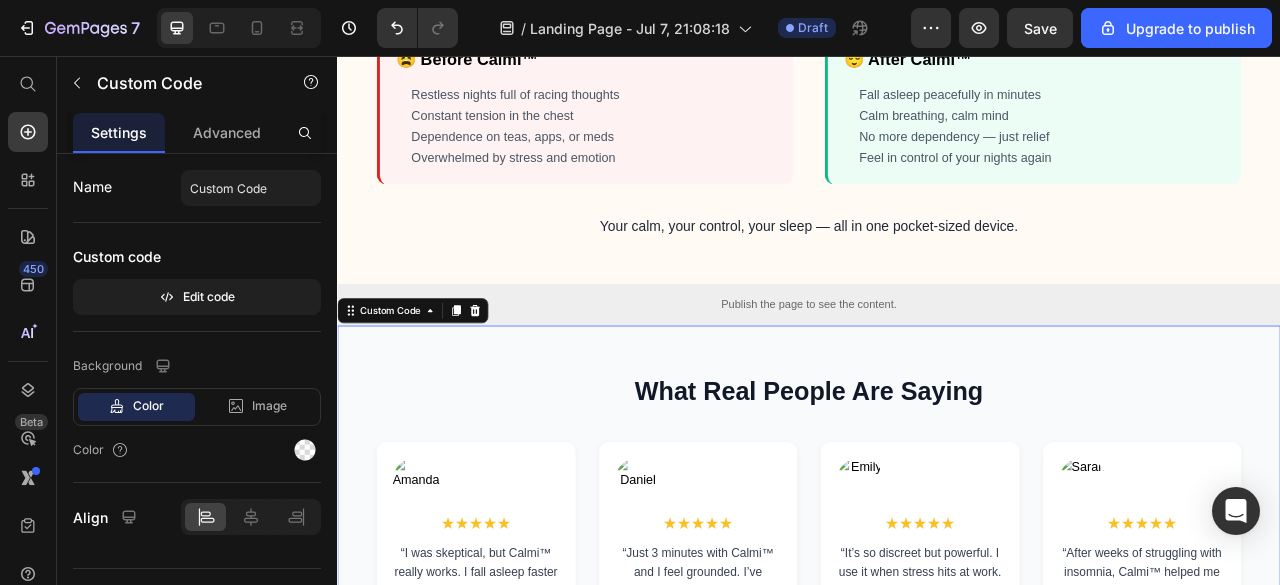 scroll, scrollTop: 2822, scrollLeft: 0, axis: vertical 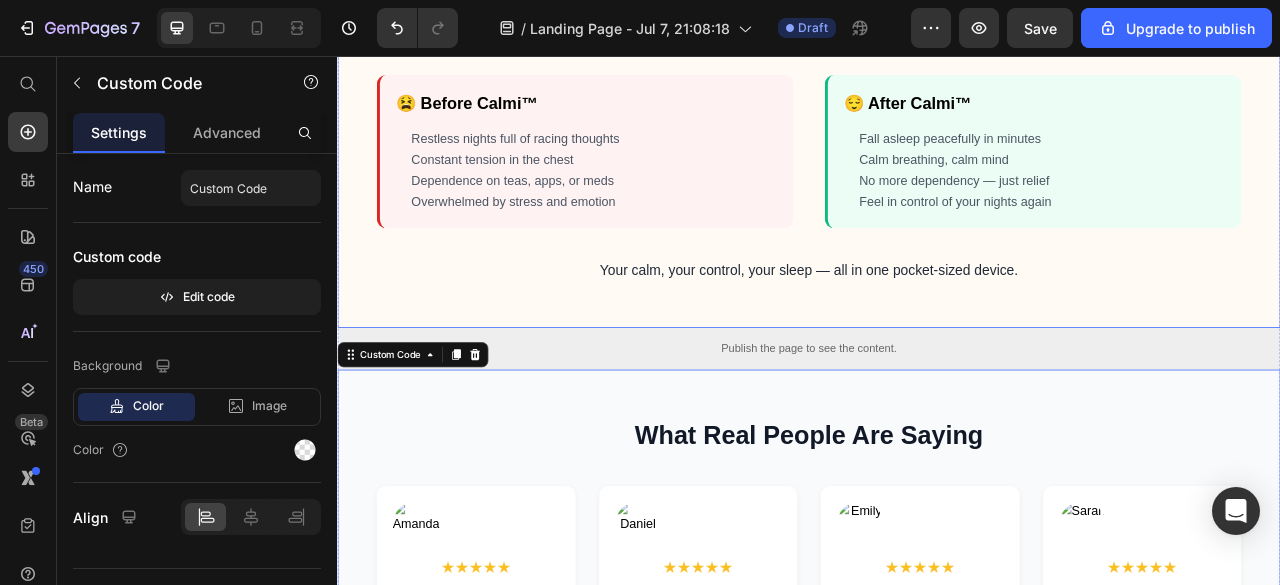 click on "Life Before vs. Life After Calmi™
😫 Before Calmi™
Restless nights full of racing thoughts
Constant tension in the chest
Dependence on teas, apps, or meds
Overwhelmed by stress and emotion
😌 After Calmi™
Fall asleep peacefully in minutes
Calm breathing, calm mind
No more dependency — just relief
Feel in control of your nights again
Your calm, your control, your sleep — all in one pocket-sized device." at bounding box center [937, 166] 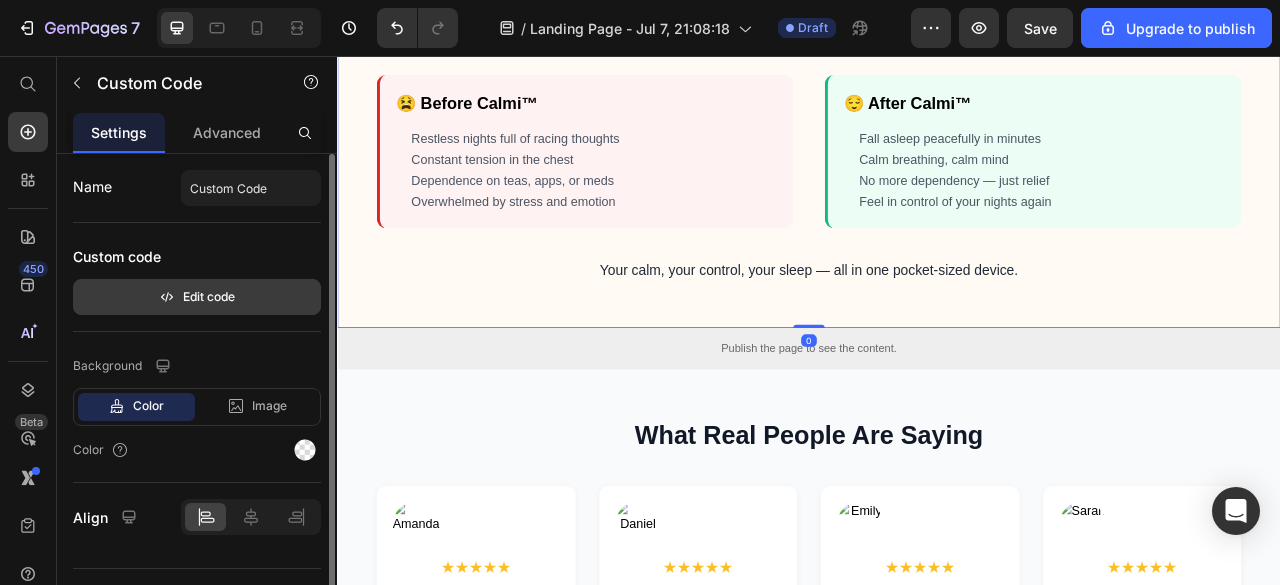 click on "Edit code" at bounding box center [197, 297] 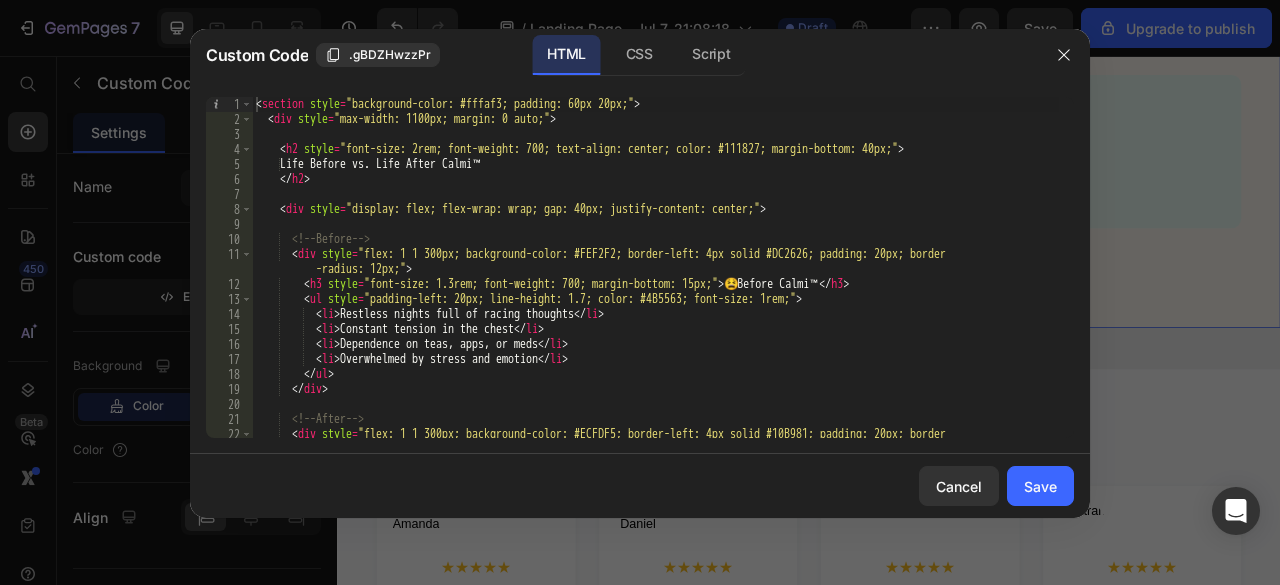 type on "<section style="background-color: #fffaf3; padding: 60px 20px;">" 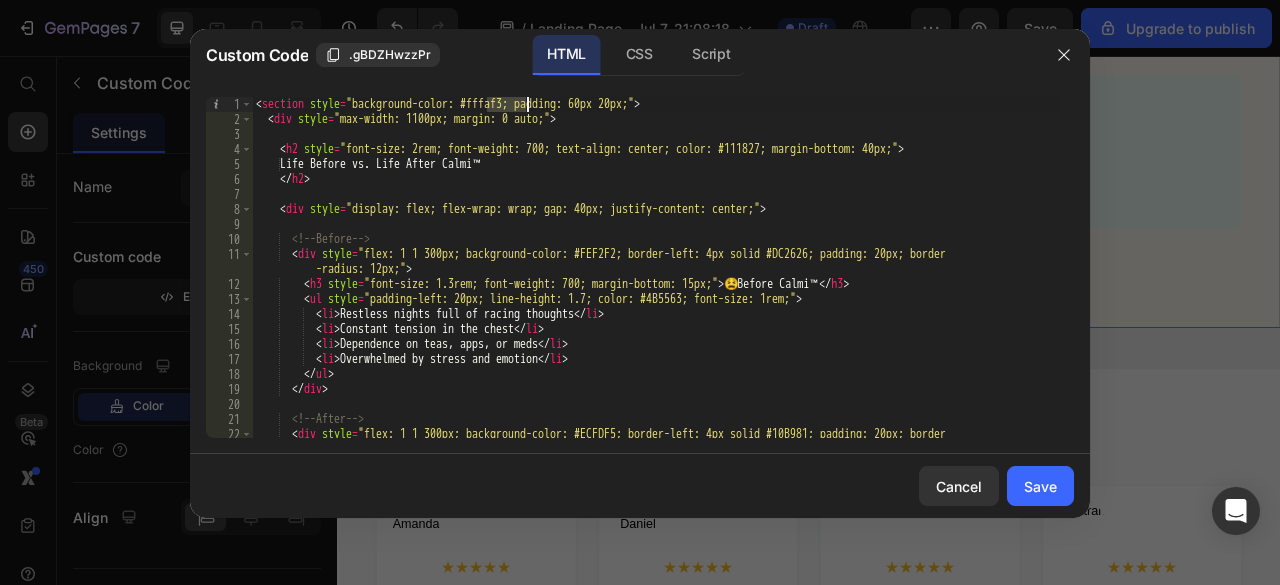 drag, startPoint x: 490, startPoint y: 100, endPoint x: 524, endPoint y: 106, distance: 34.525352 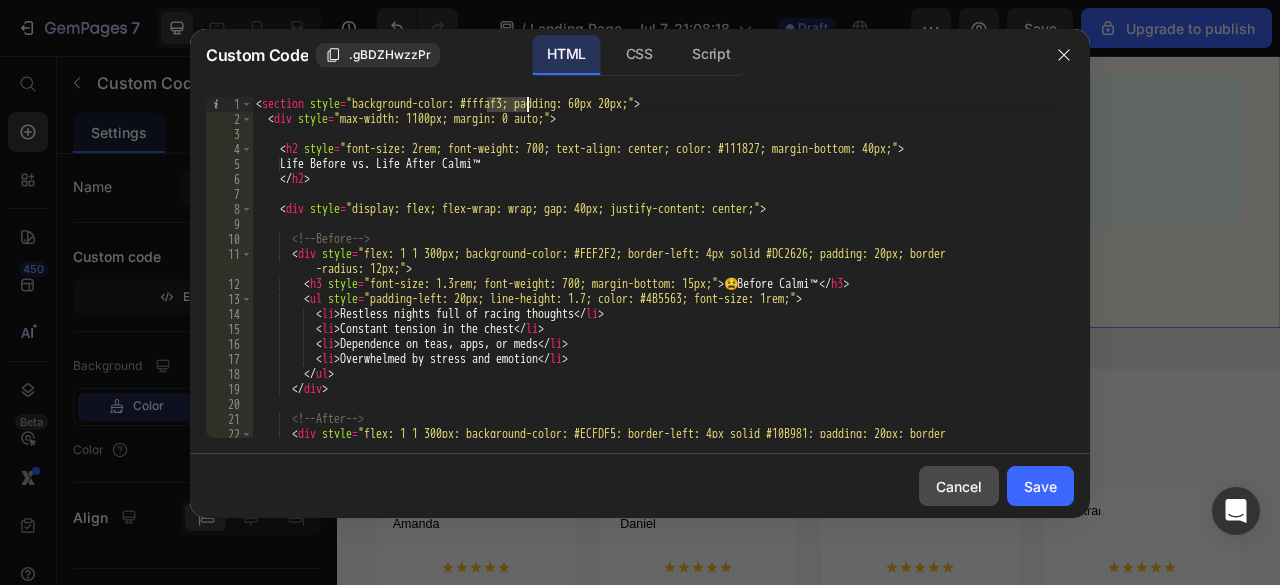 click on "Cancel" 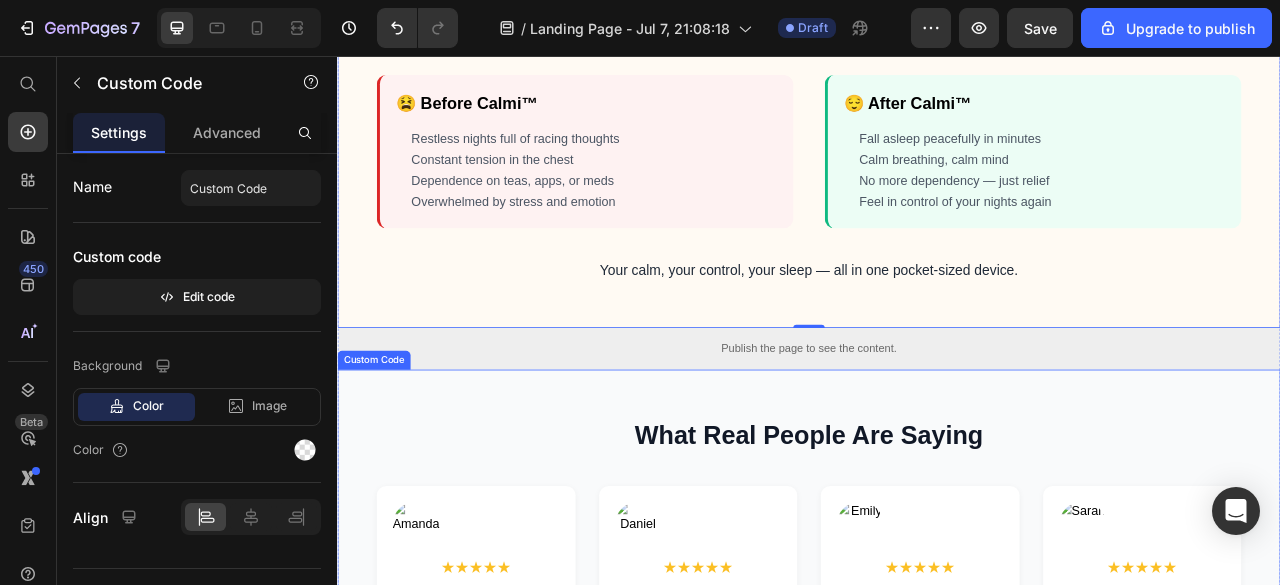 click on "What Real People Are Saying
★★★★★
“I was skeptical, but Calmi™ really works. I fall asleep faster and don’t wake up anxious anymore.”
[FIRST] [LAST] — [CITY], [STATE]
★★★★★
“Just 3 minutes with Calmi™ and I feel grounded. I’ve stopped relying on sleep pills.”
[FIRST] [LAST] — [CITY], [STATE]
★★★★★
“It’s so discreet but powerful. I use it when stress hits at work. Super helpful.”
[FIRST] [LAST] — [CITY], [STATE]
★★★★★
“After weeks of struggling with insomnia, Calmi™ helped me fall asleep naturally again.”
[FIRST] [LAST] — [CITY], [STATE]" at bounding box center [937, 708] 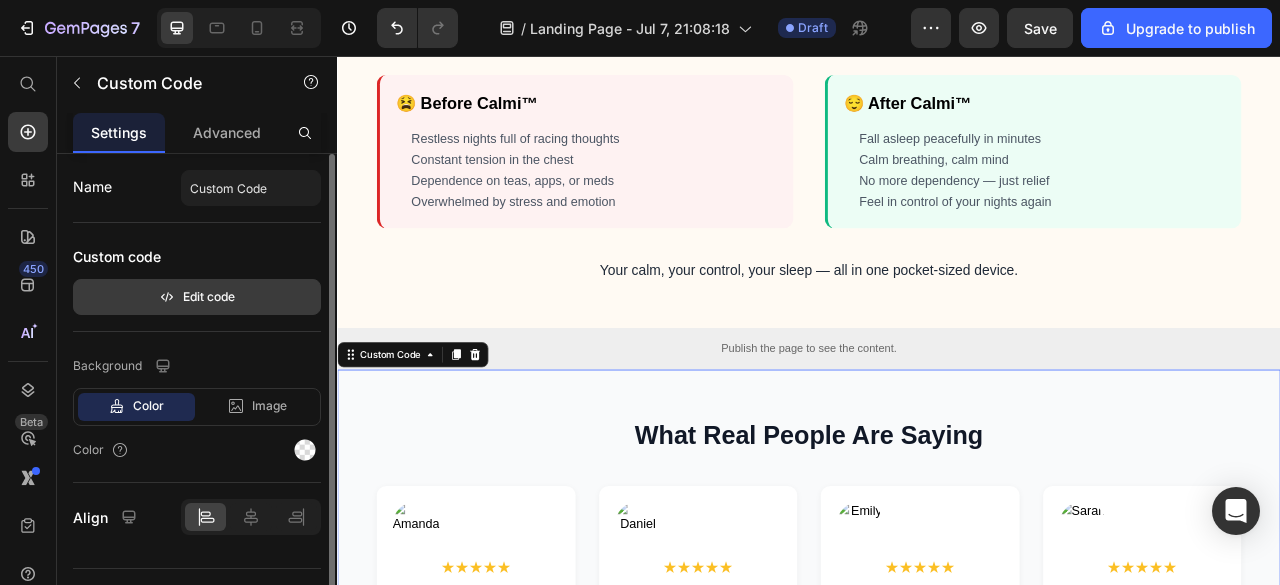 click on "Edit code" at bounding box center [197, 297] 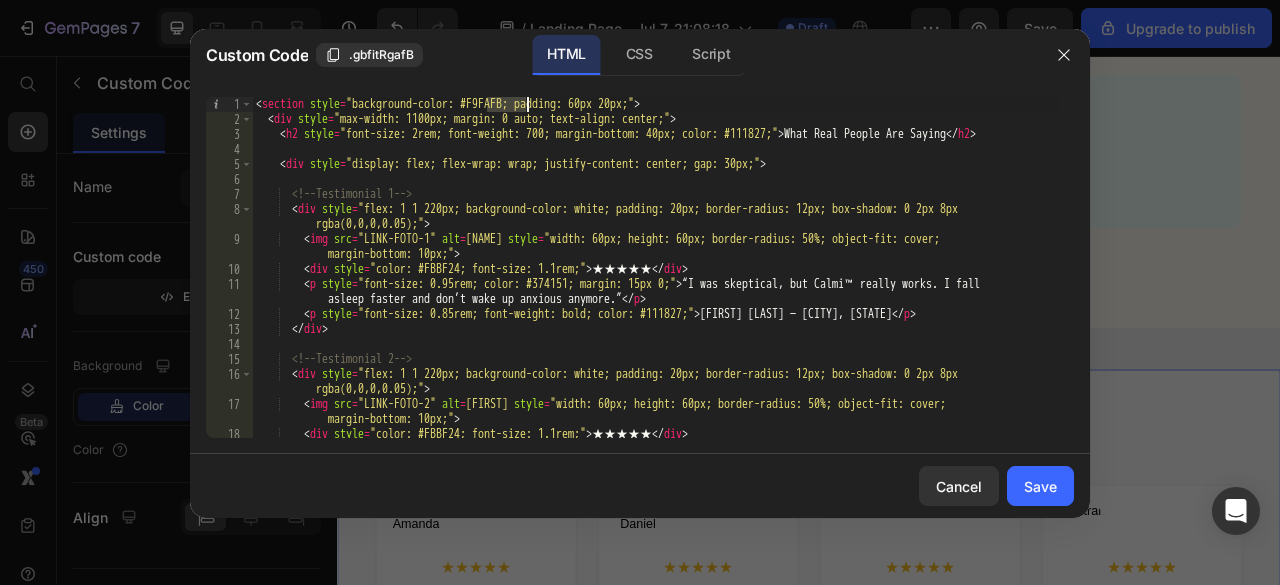 drag, startPoint x: 484, startPoint y: 104, endPoint x: 525, endPoint y: 105, distance: 41.01219 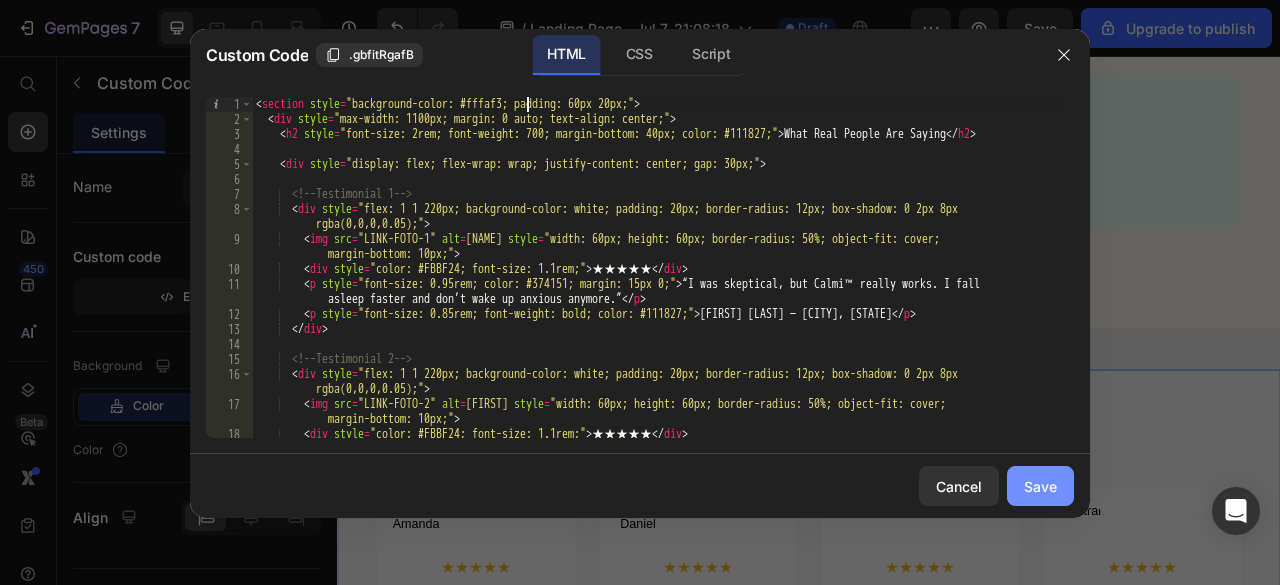 click on "Save" at bounding box center (1040, 486) 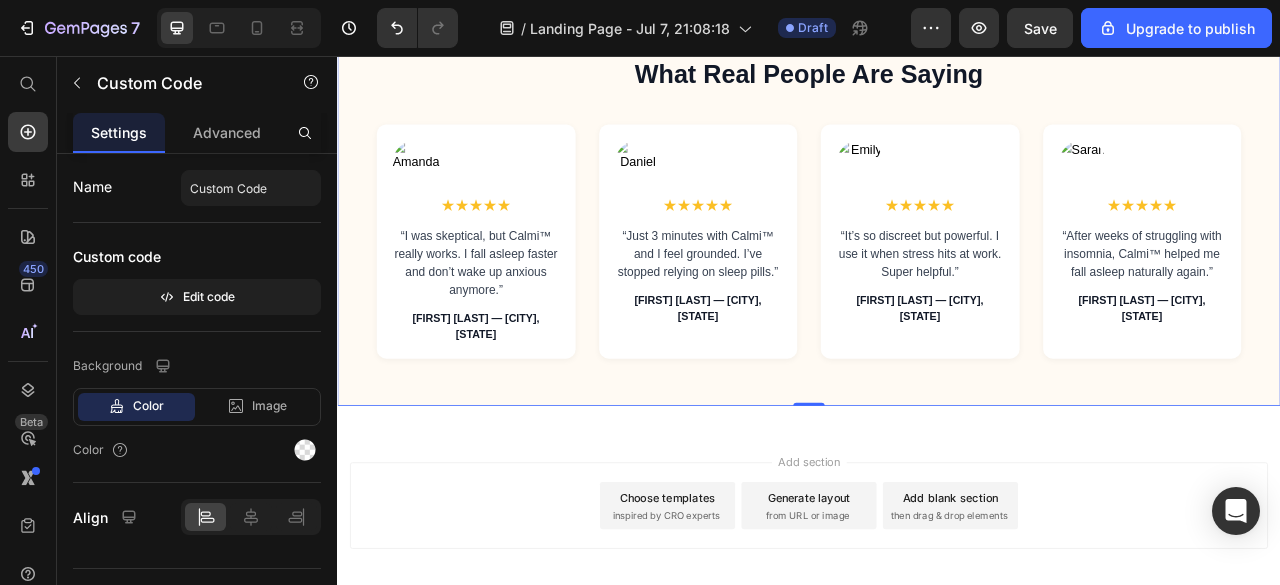 scroll, scrollTop: 3252, scrollLeft: 0, axis: vertical 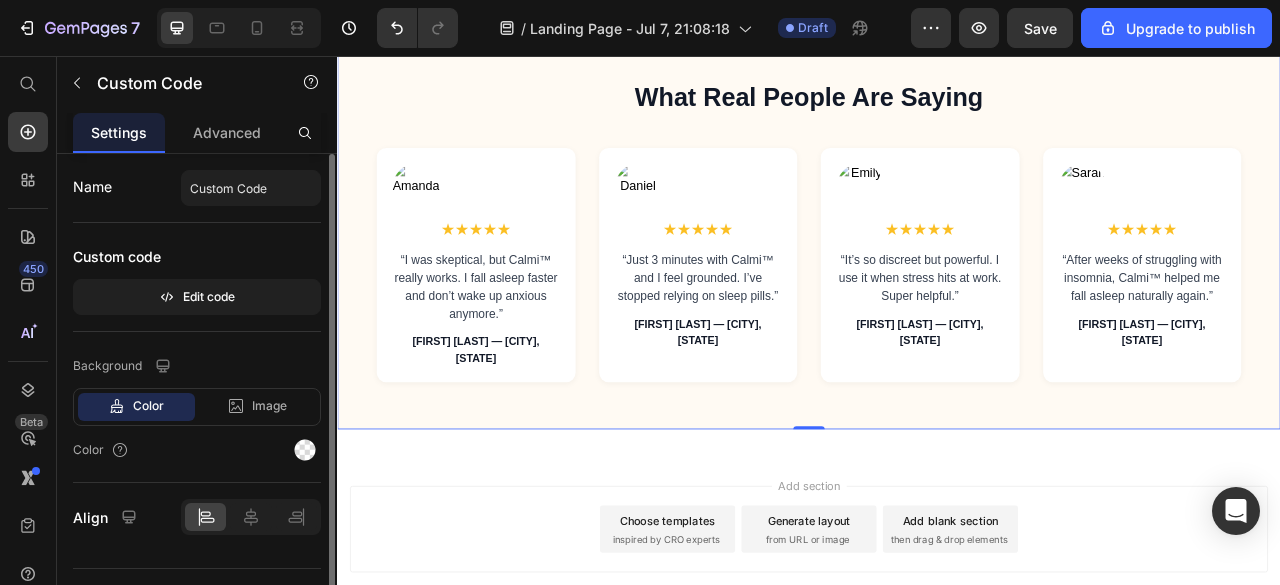 click on "Name Custom Code Custom code  Edit code" 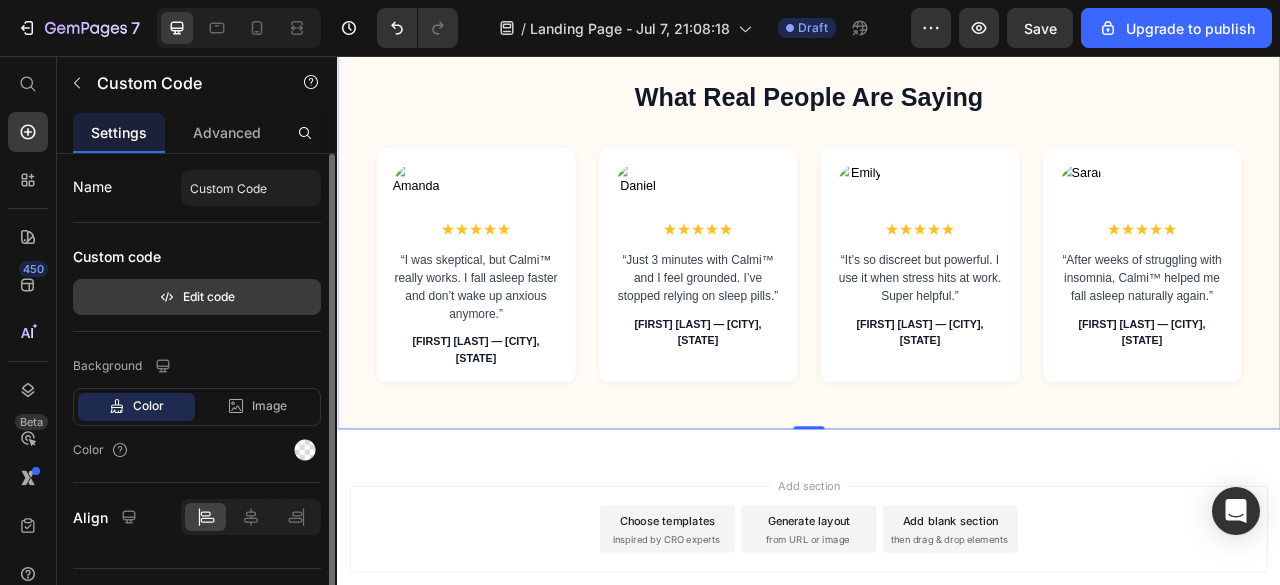 click on "Edit code" at bounding box center [197, 297] 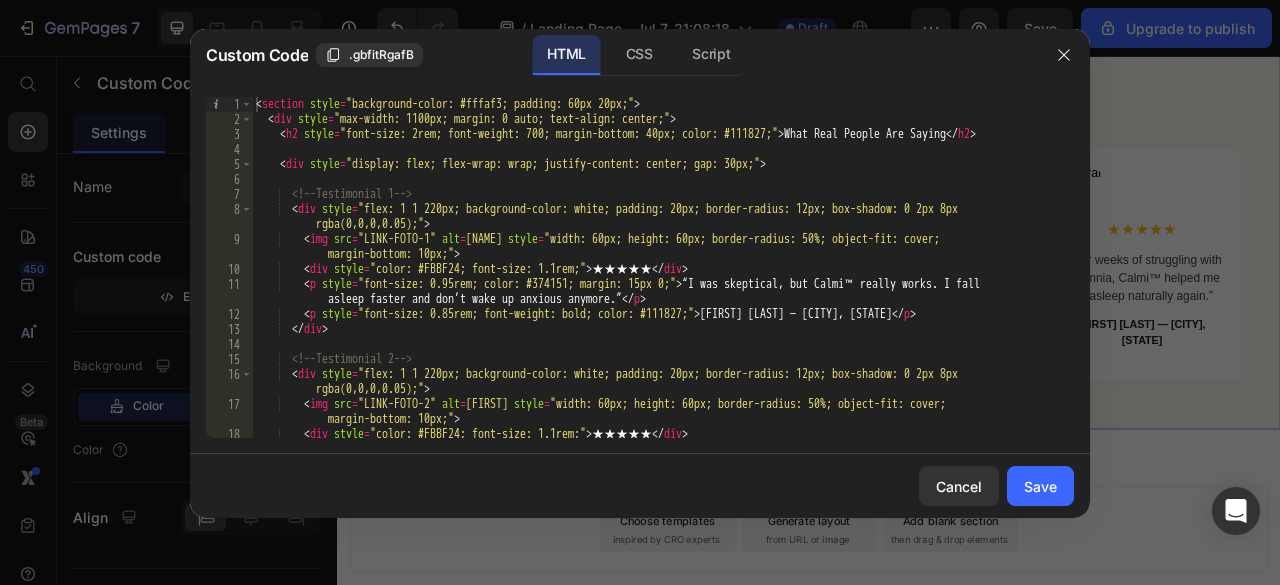 click on "★★★★★
“I was skeptical, but Calmi™ really works. I fall" at bounding box center [655, 290] 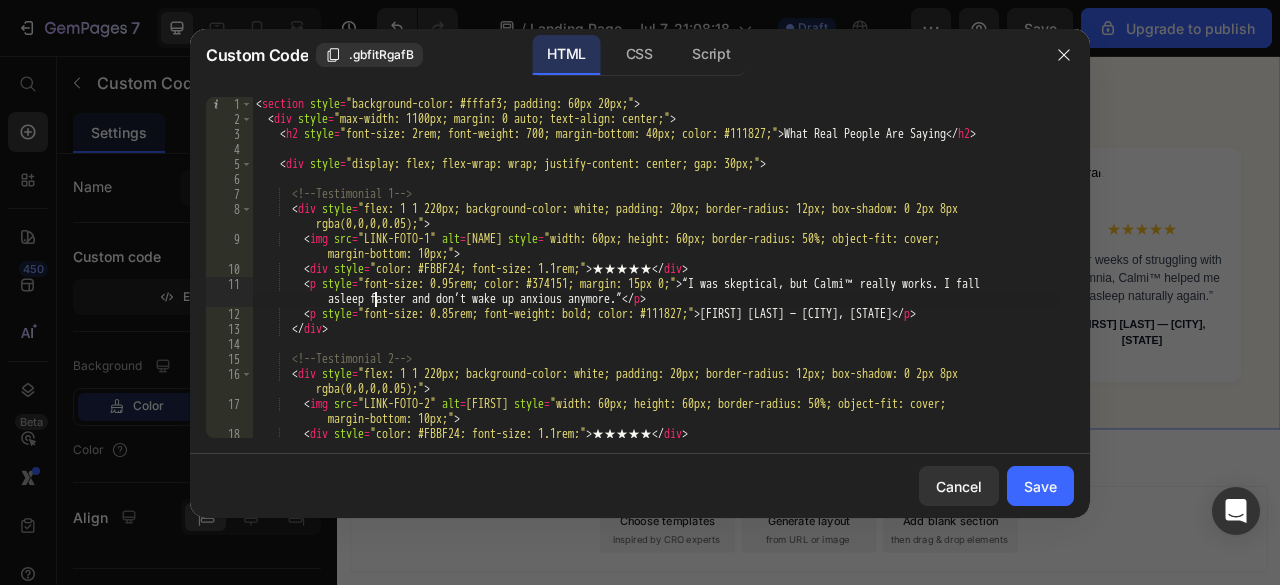 type on "</section>" 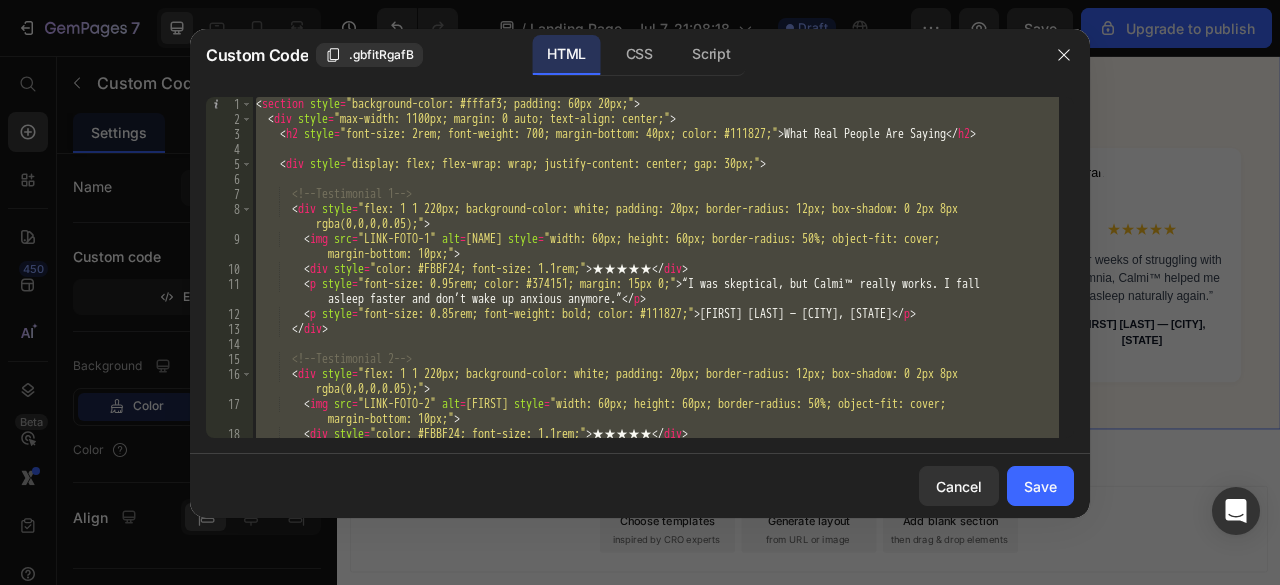paste 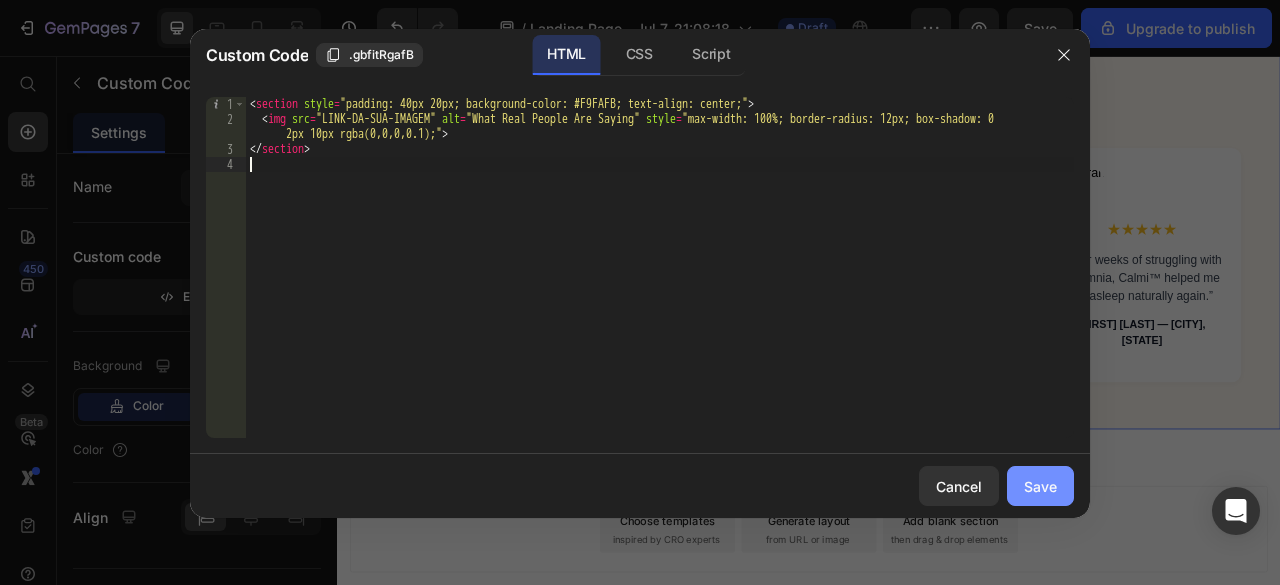click on "Save" at bounding box center (1040, 486) 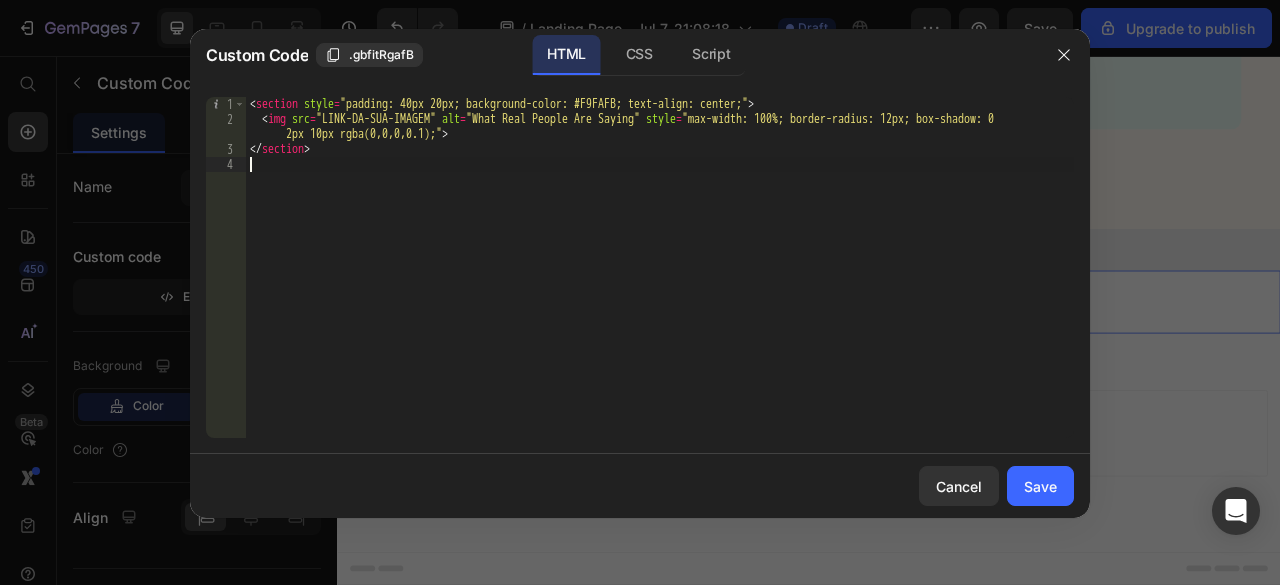 scroll, scrollTop: 2946, scrollLeft: 0, axis: vertical 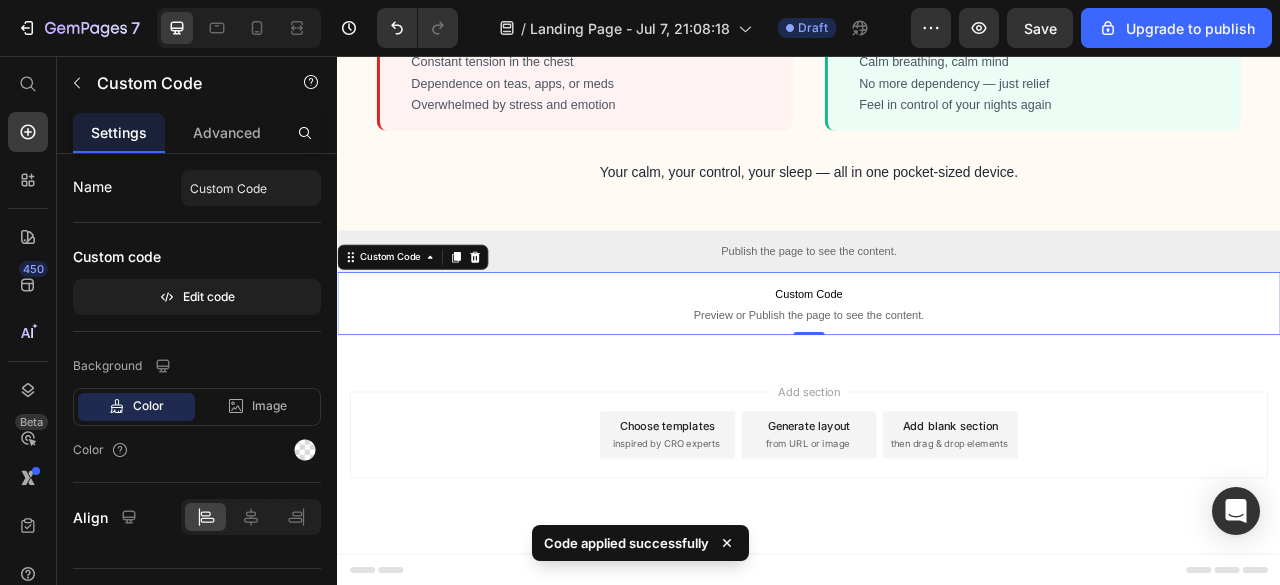 click on "Preview or Publish the page to see the content." at bounding box center (937, 385) 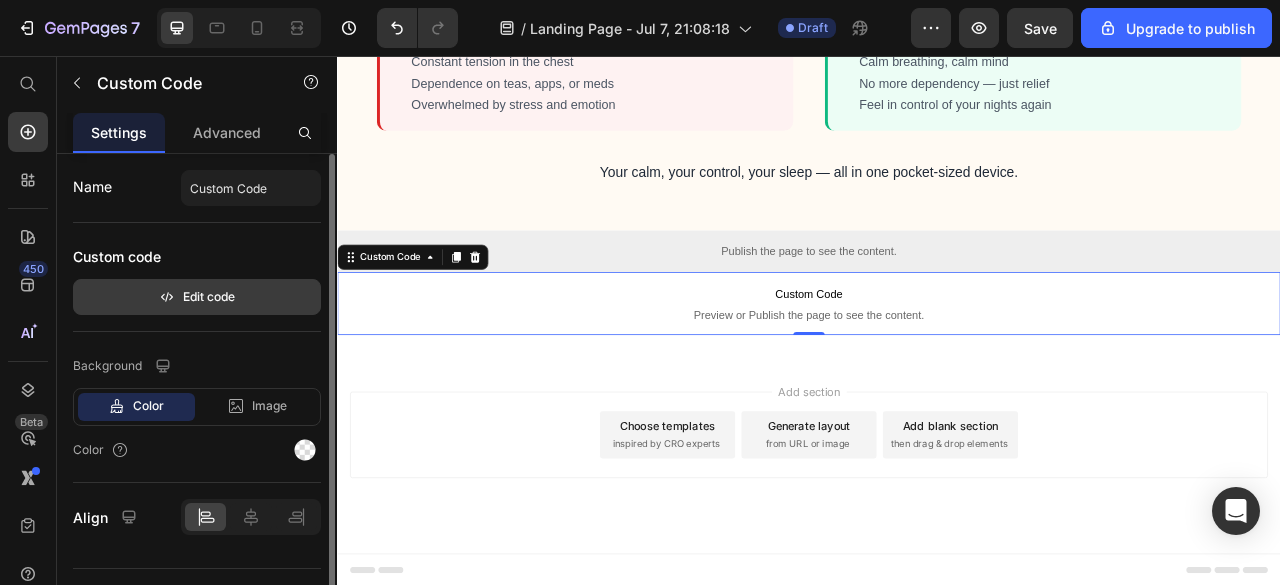 click on "Edit code" at bounding box center (197, 297) 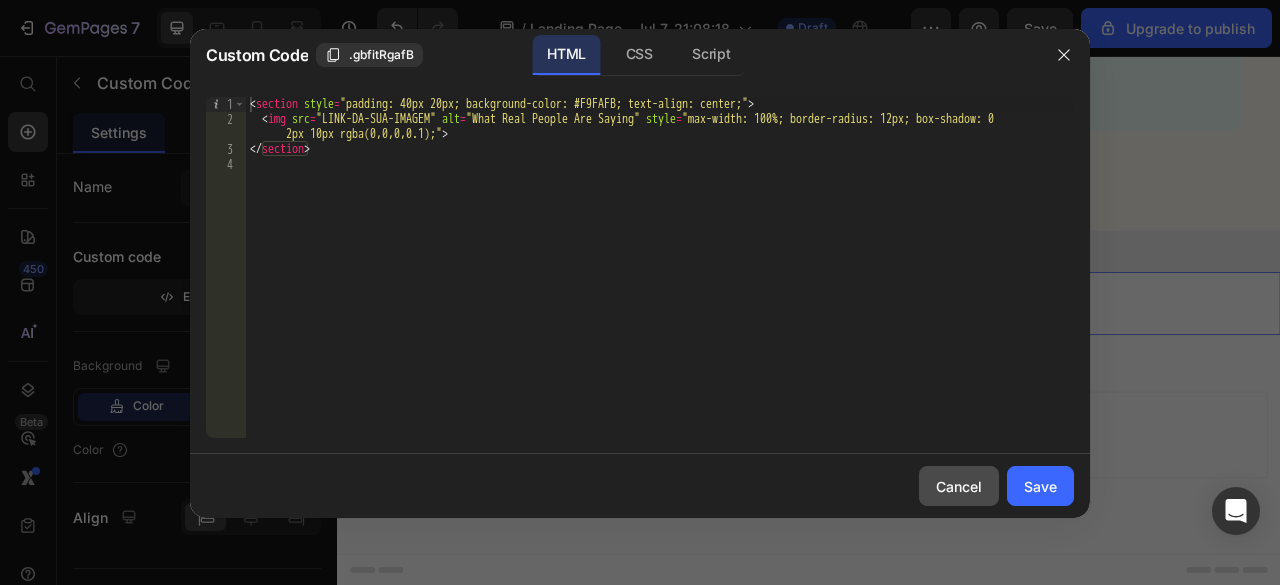 drag, startPoint x: 958, startPoint y: 485, endPoint x: 587, endPoint y: 337, distance: 399.43085 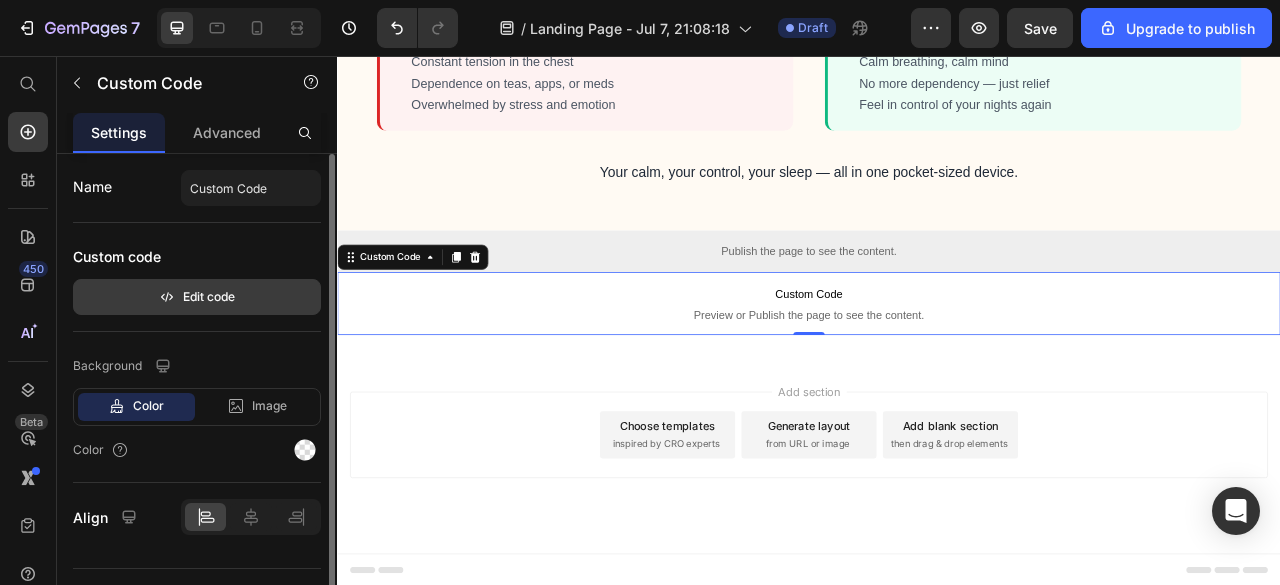 click on "Edit code" at bounding box center [197, 297] 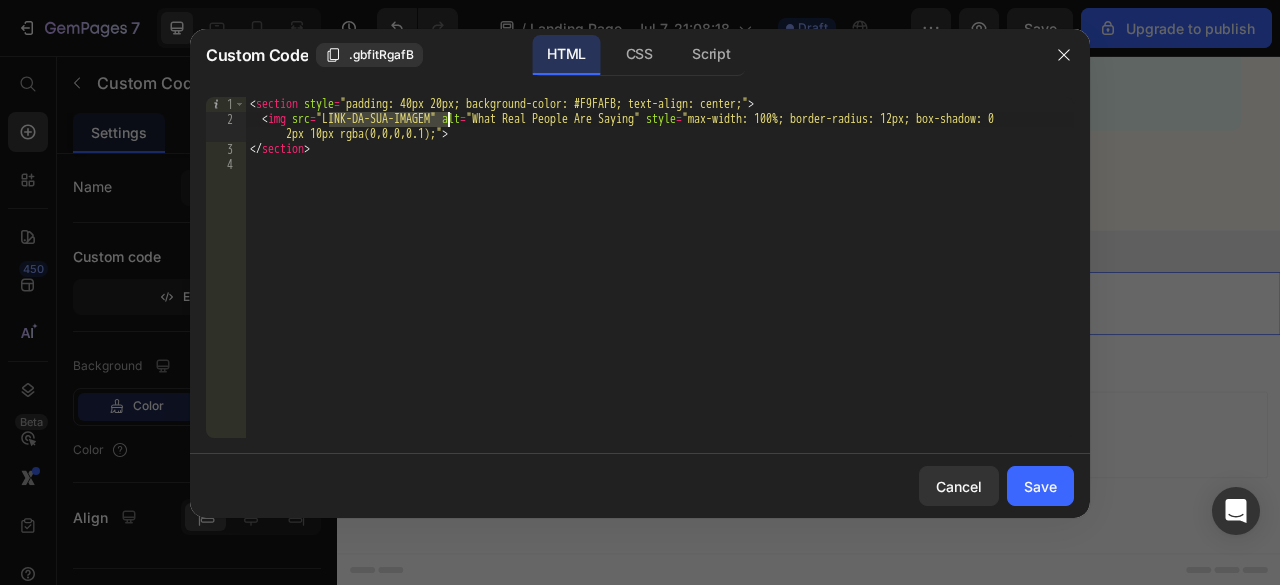 drag, startPoint x: 328, startPoint y: 117, endPoint x: 450, endPoint y: 123, distance: 122.14745 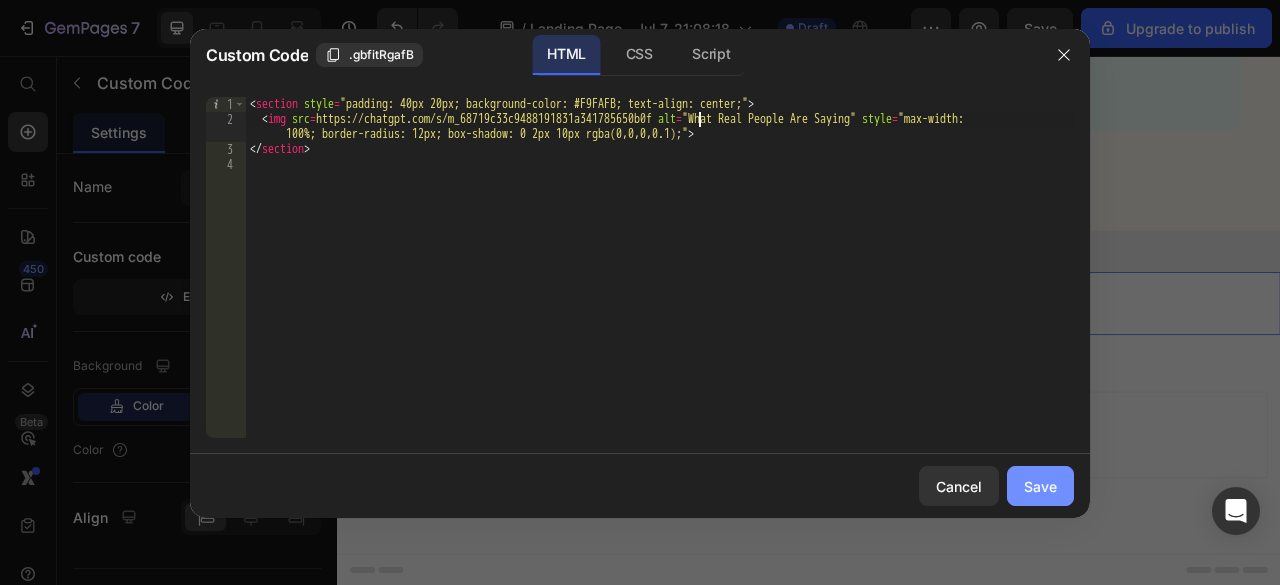 click on "Save" 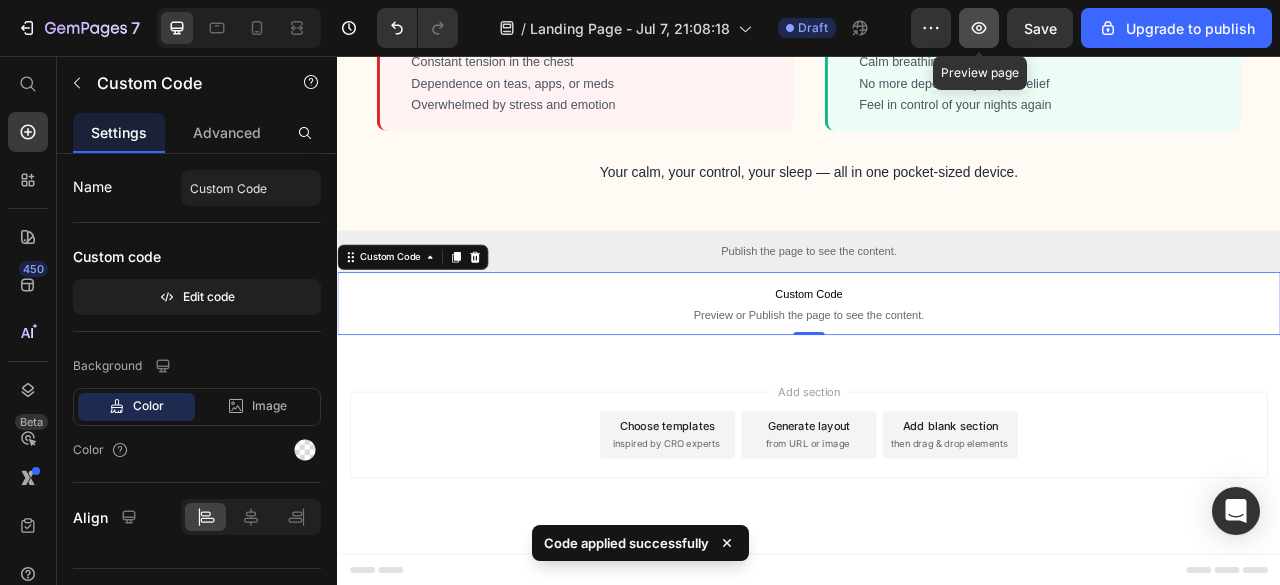 click 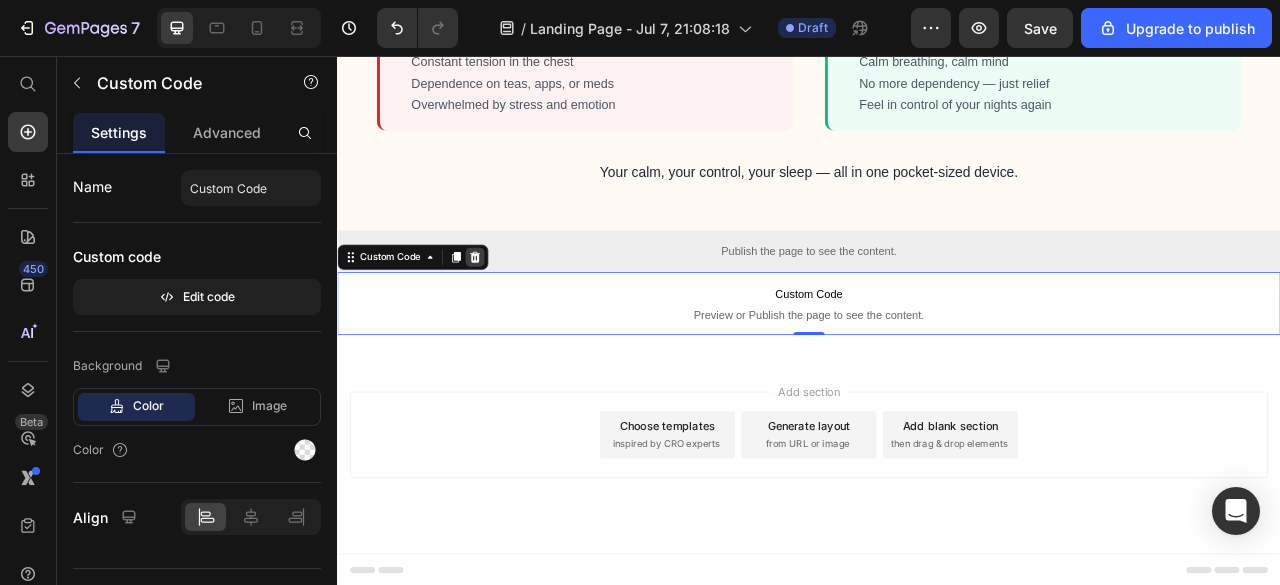 click at bounding box center (512, 312) 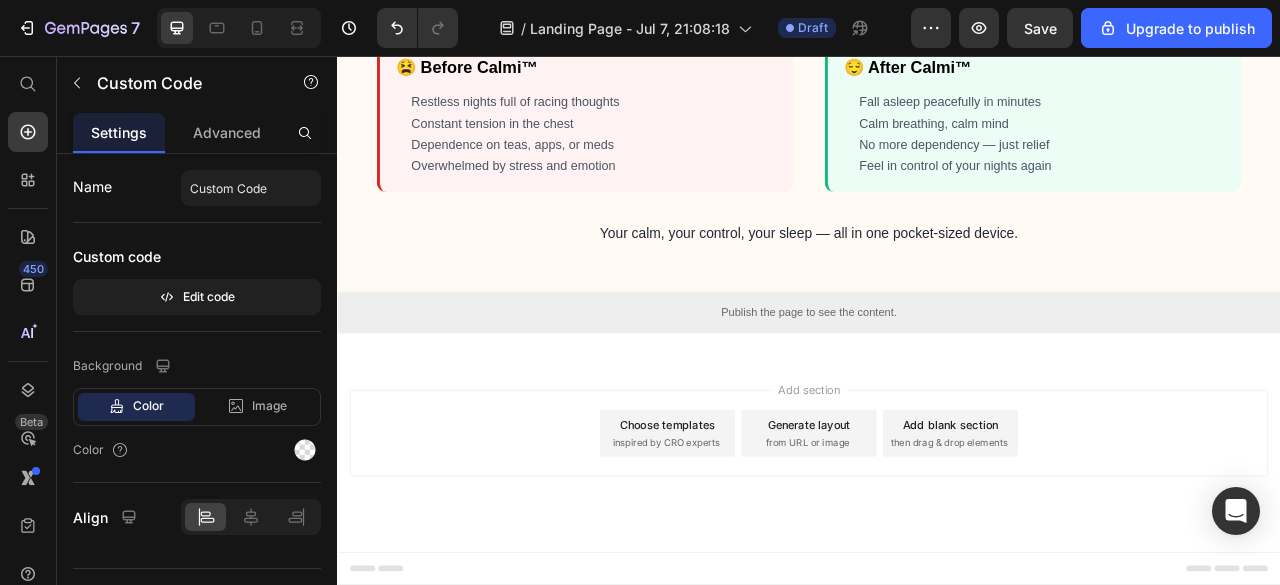 scroll, scrollTop: 2866, scrollLeft: 0, axis: vertical 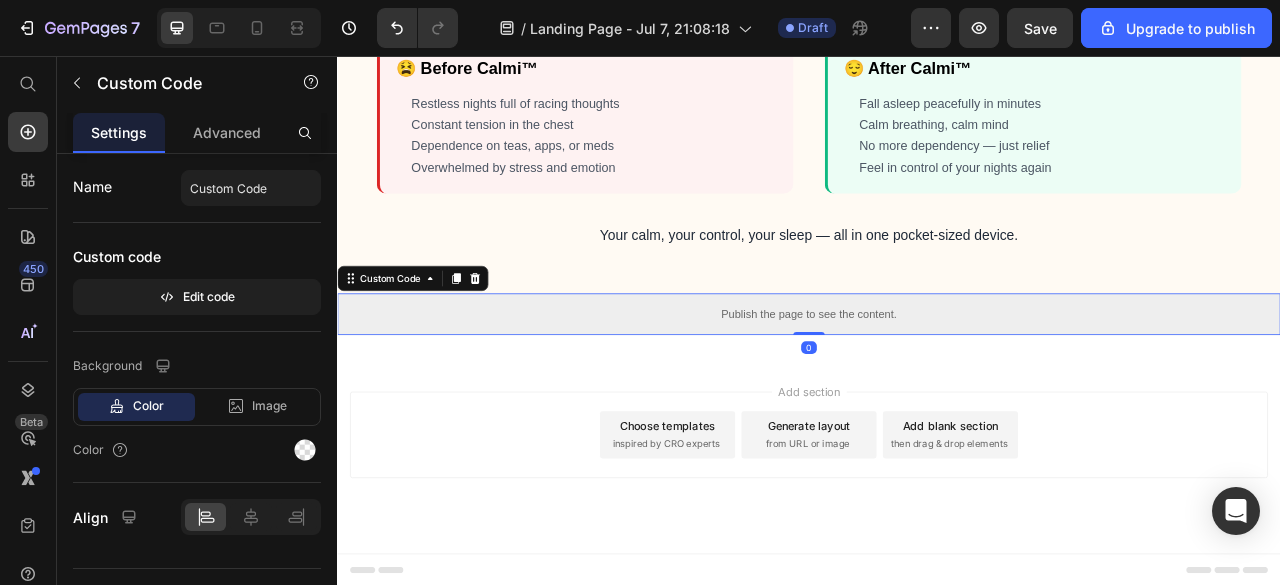 click on "Publish the page to see the content." at bounding box center [937, 384] 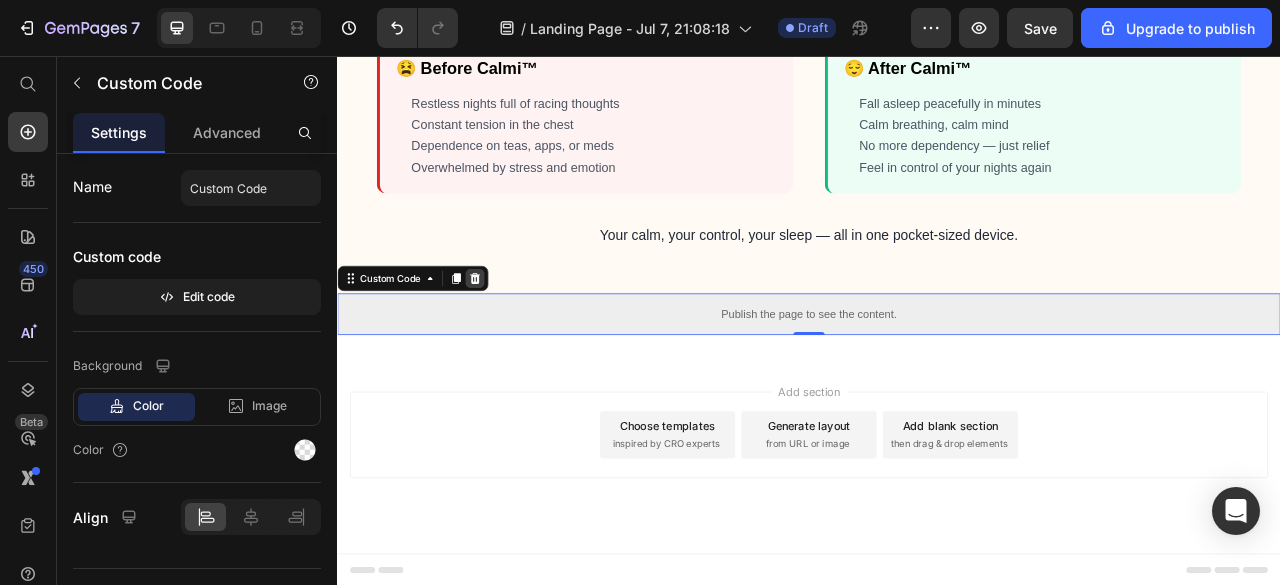 click 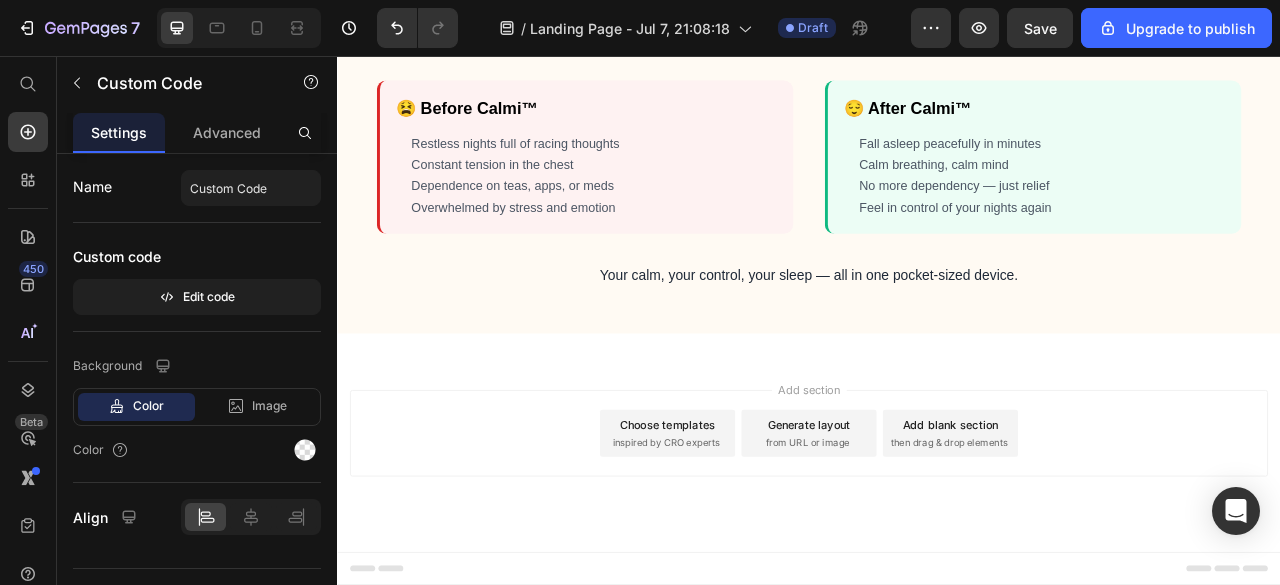 scroll, scrollTop: 2813, scrollLeft: 0, axis: vertical 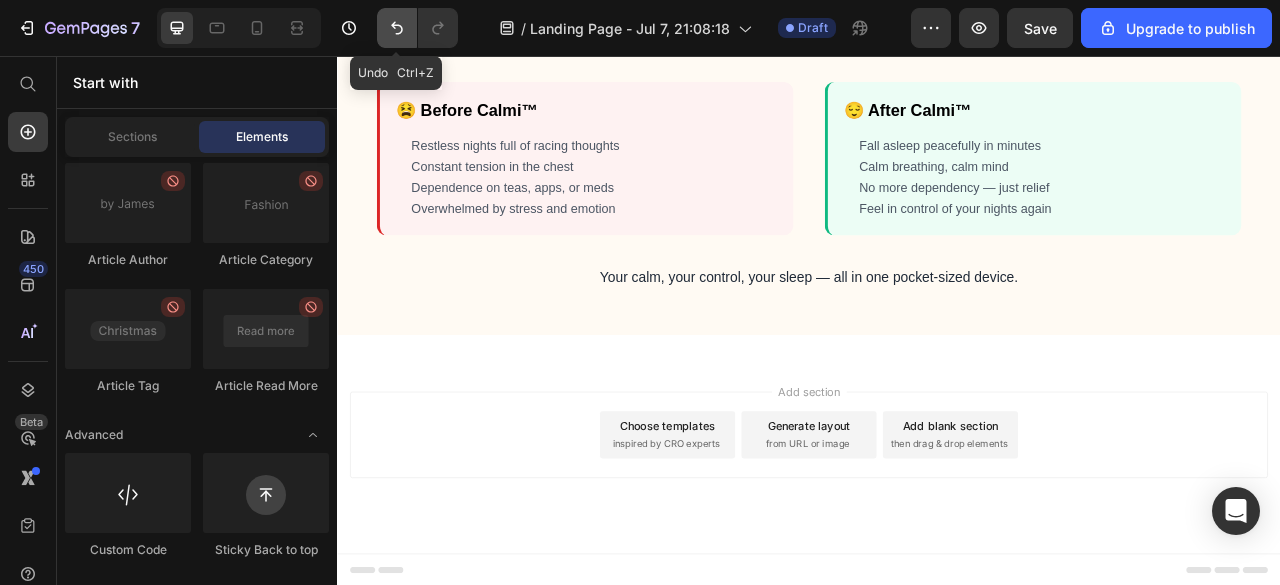 click 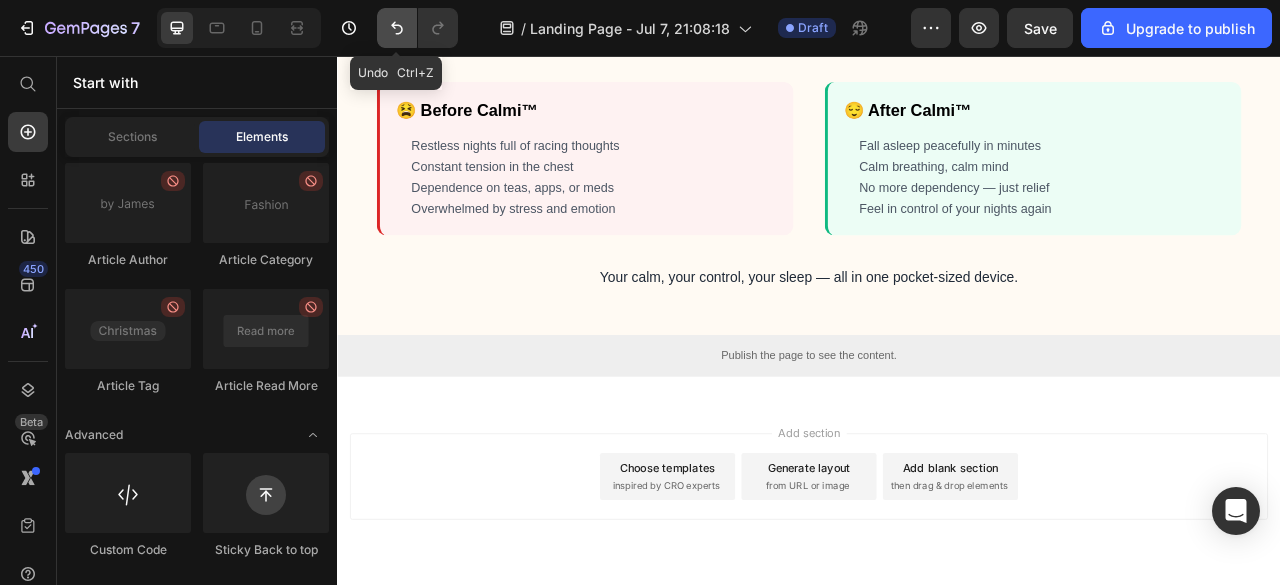 scroll, scrollTop: 2866, scrollLeft: 0, axis: vertical 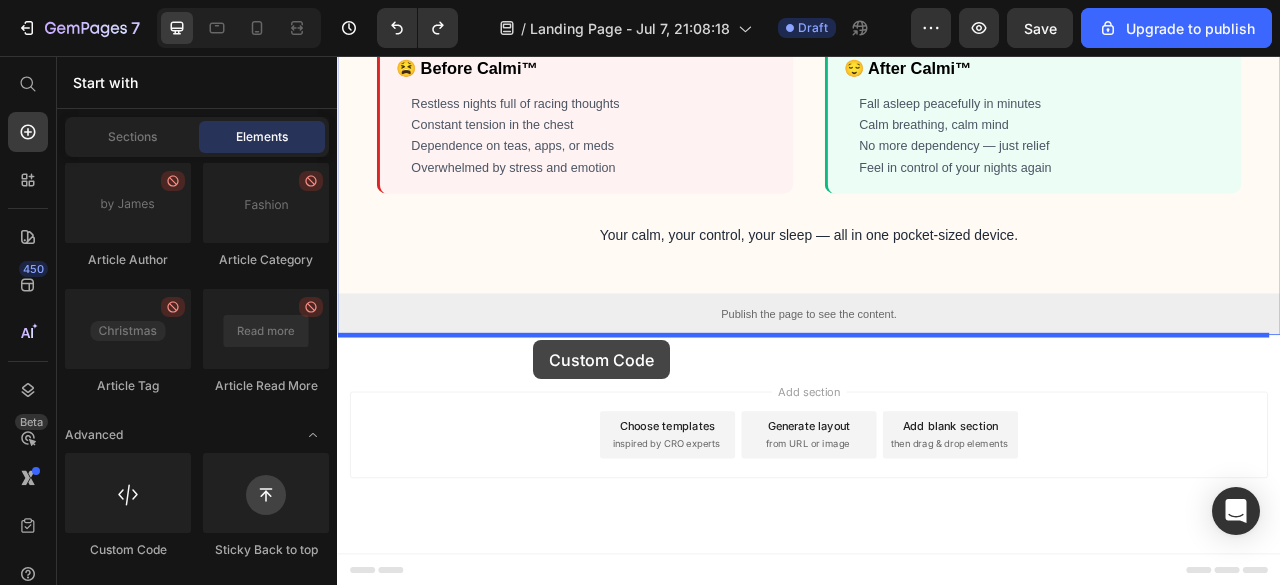 drag, startPoint x: 463, startPoint y: 571, endPoint x: 586, endPoint y: 418, distance: 196.31097 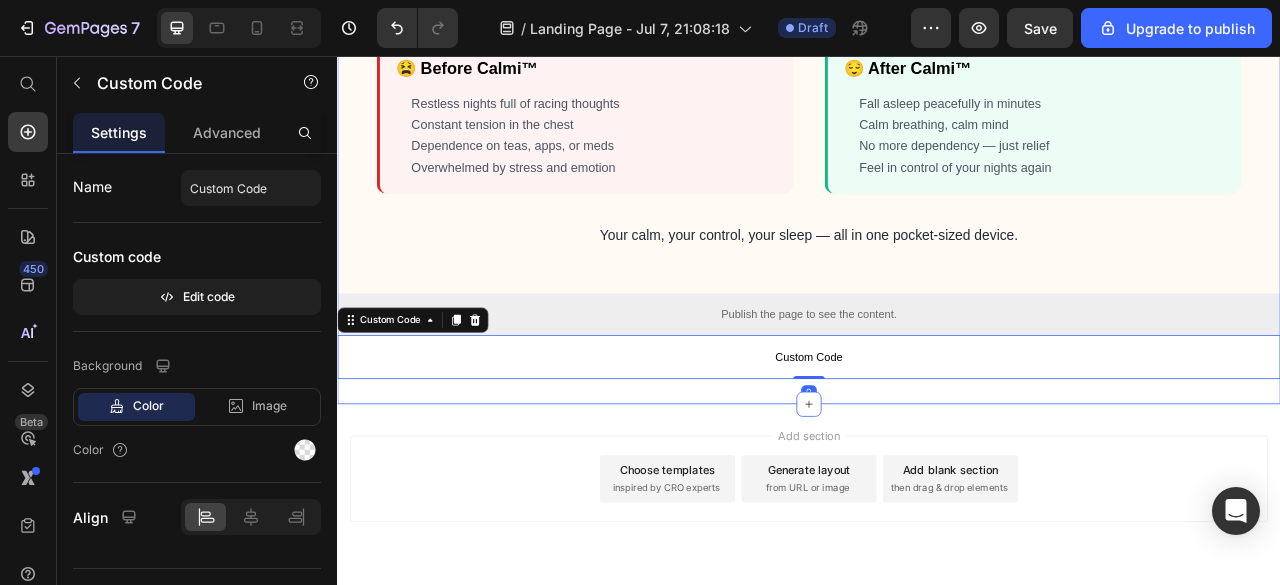 scroll, scrollTop: 2922, scrollLeft: 0, axis: vertical 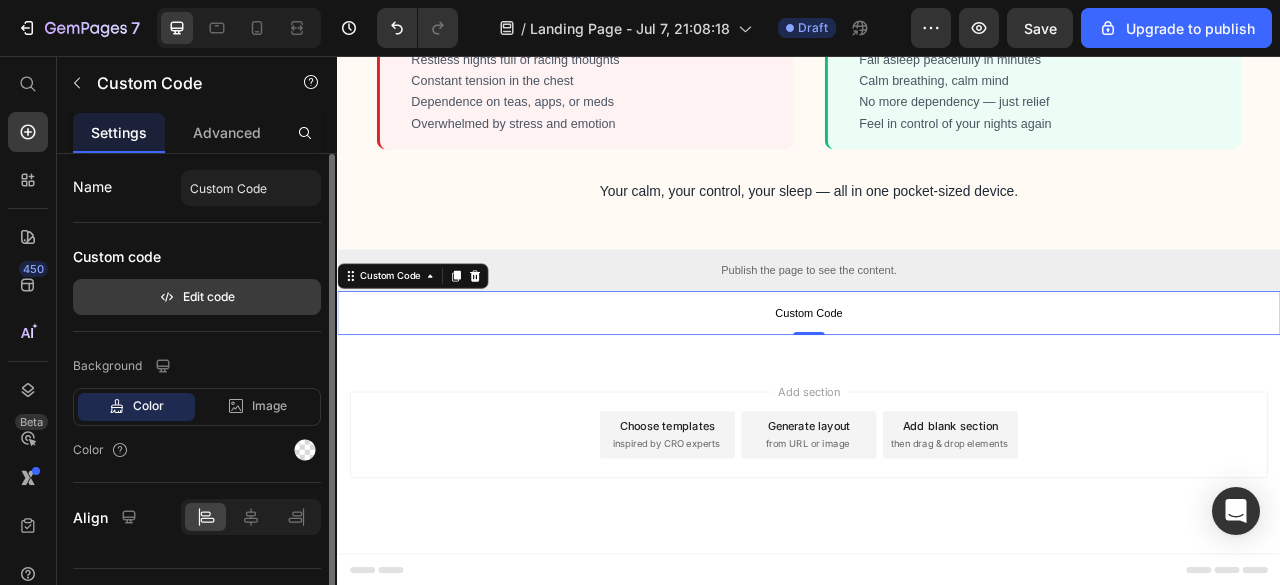 click on "Edit code" at bounding box center [197, 297] 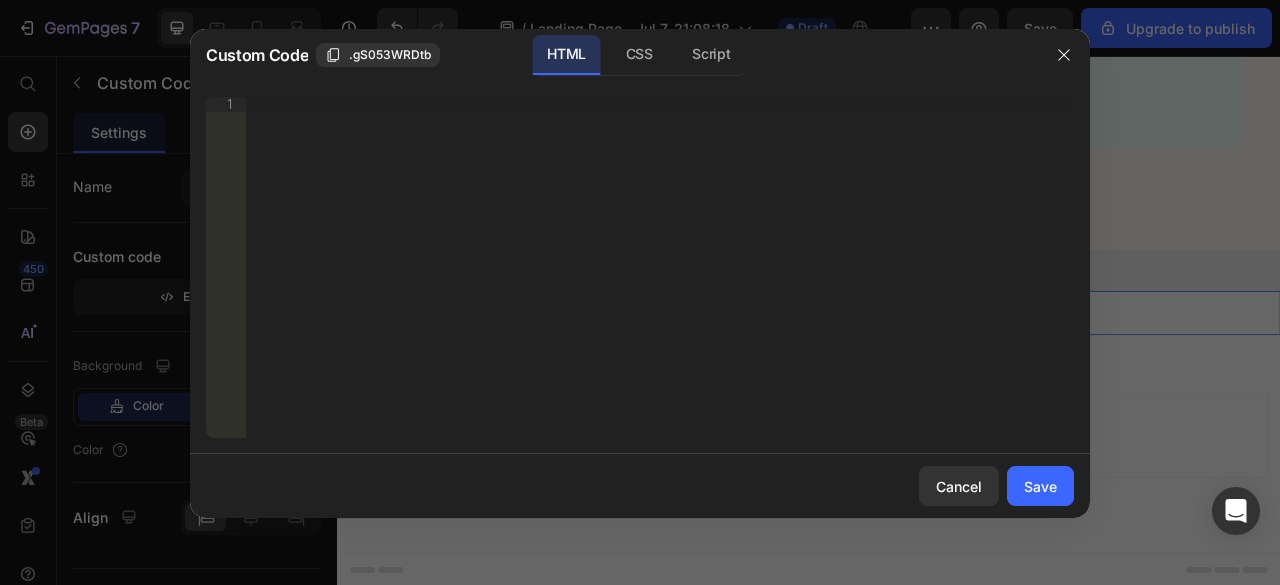 type 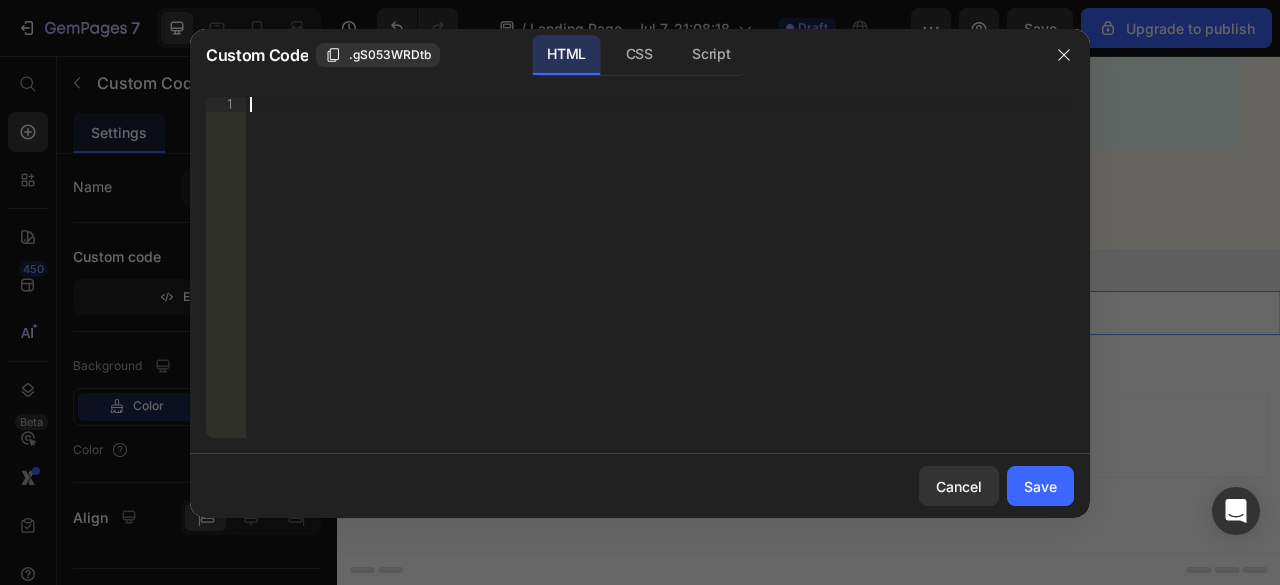 click on "Insert the 3rd-party installation code, HTML code, or Liquid code to display custom content." at bounding box center (660, 282) 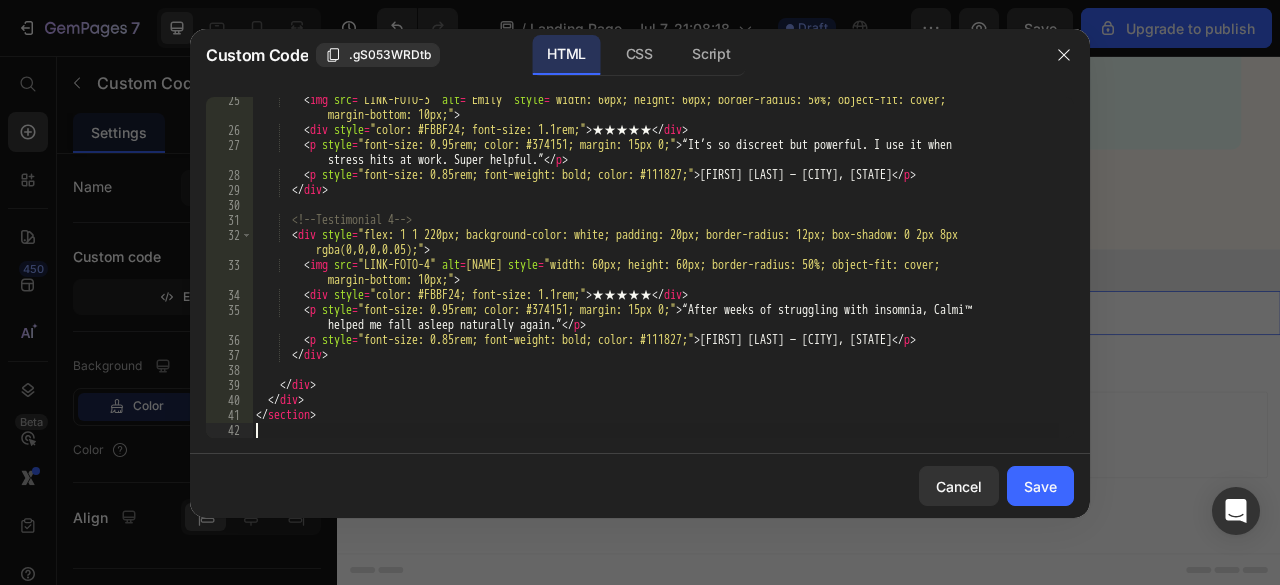 scroll, scrollTop: 468, scrollLeft: 0, axis: vertical 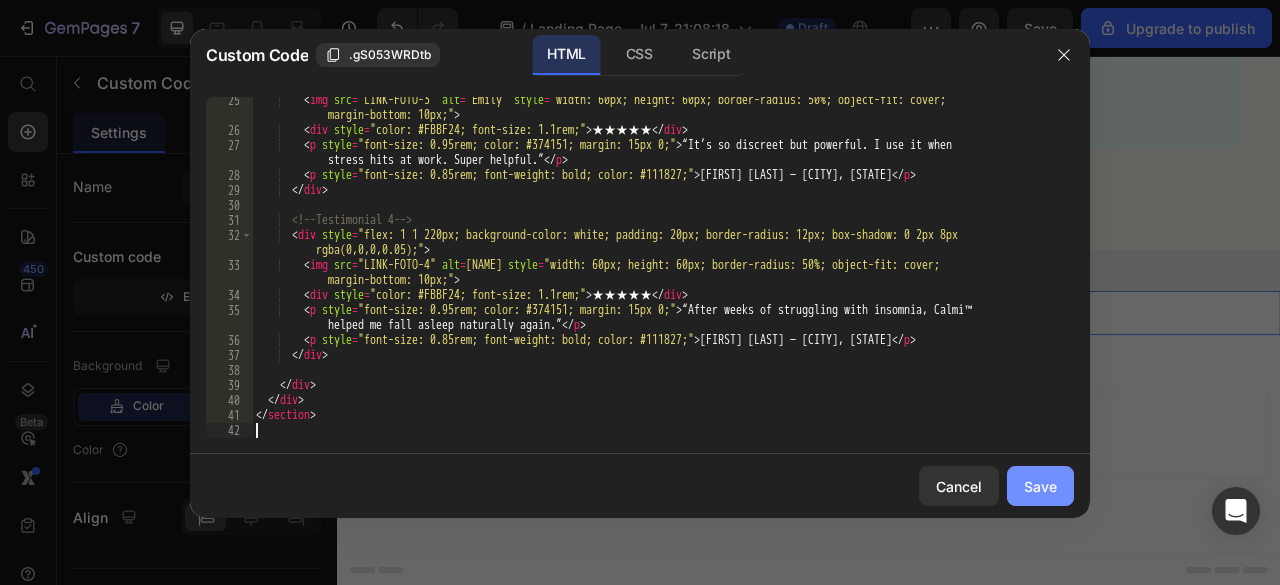 click on "Save" at bounding box center (1040, 486) 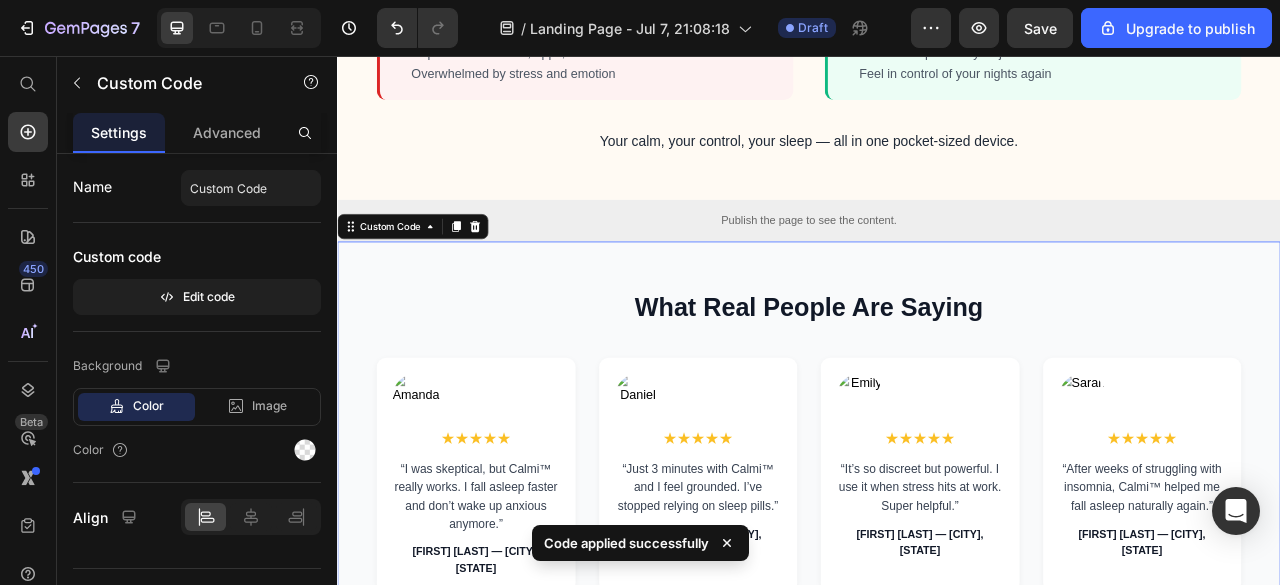 scroll, scrollTop: 3046, scrollLeft: 0, axis: vertical 